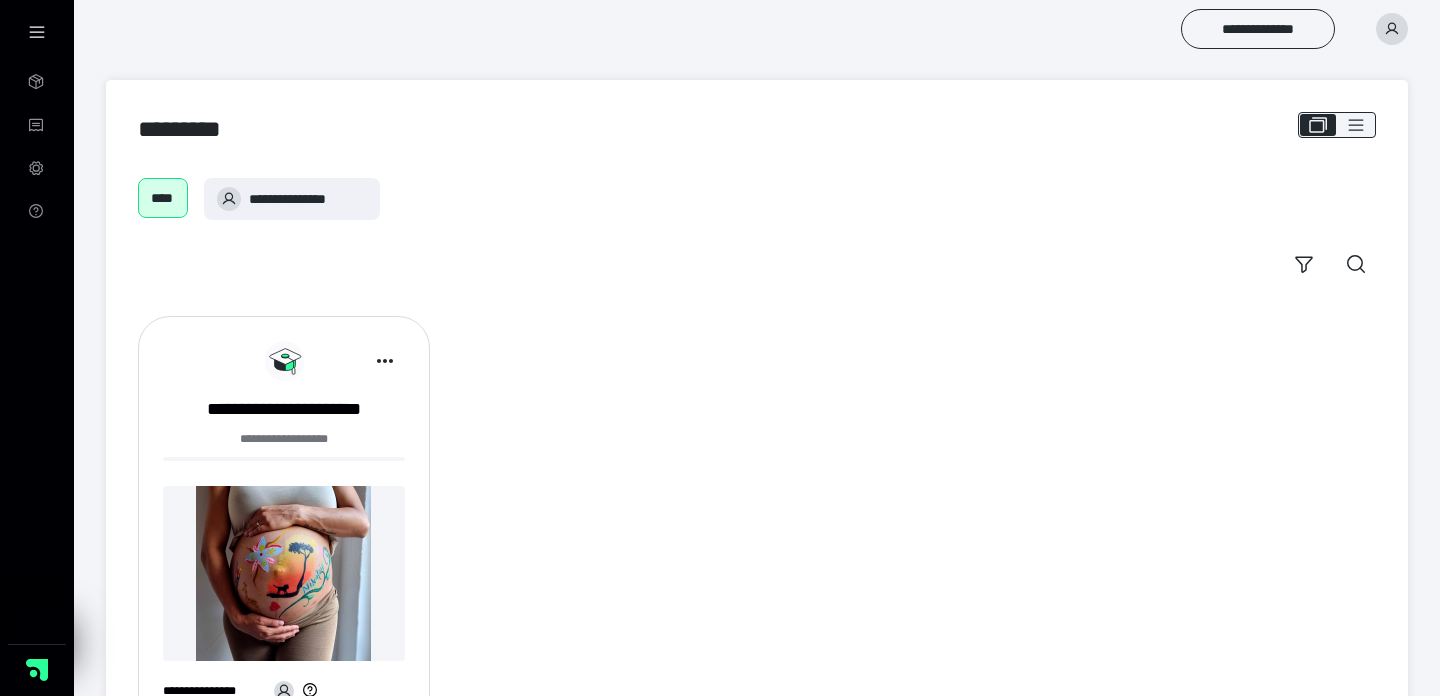 scroll, scrollTop: 0, scrollLeft: 0, axis: both 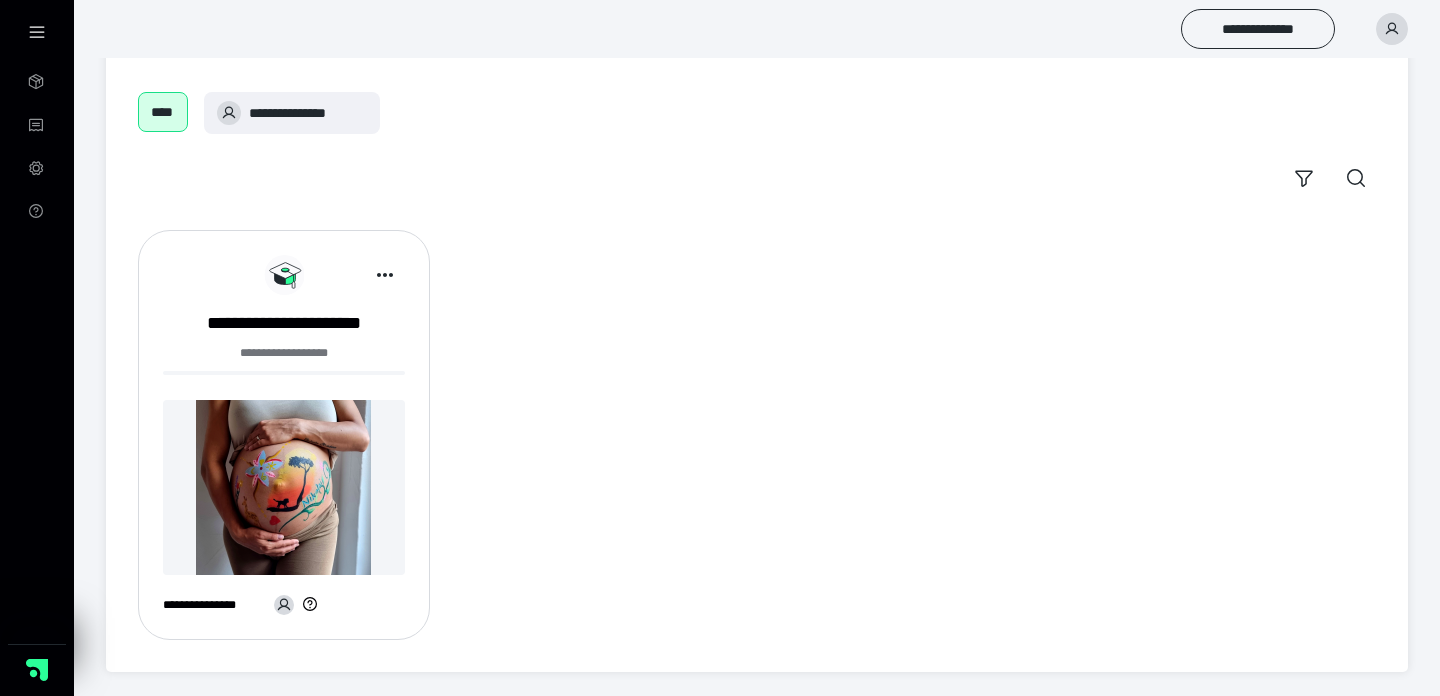click at bounding box center [284, 487] 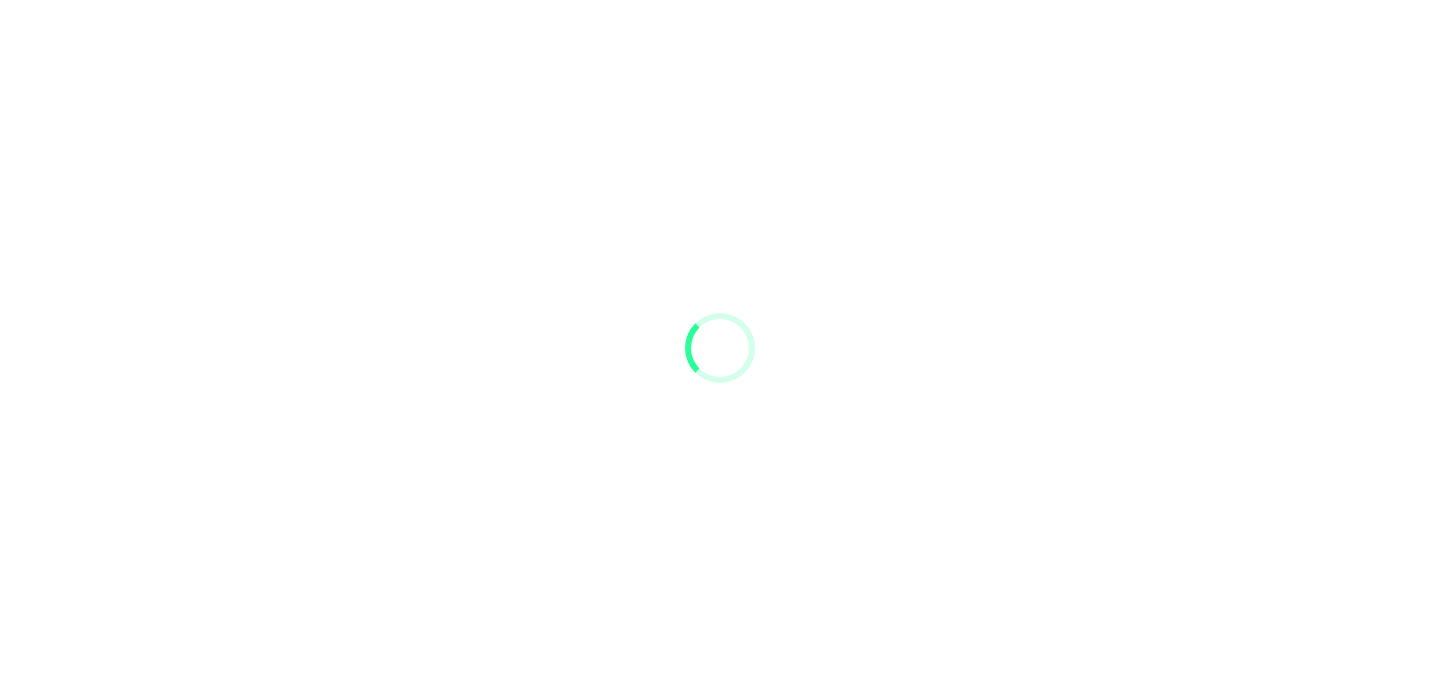scroll, scrollTop: 0, scrollLeft: 0, axis: both 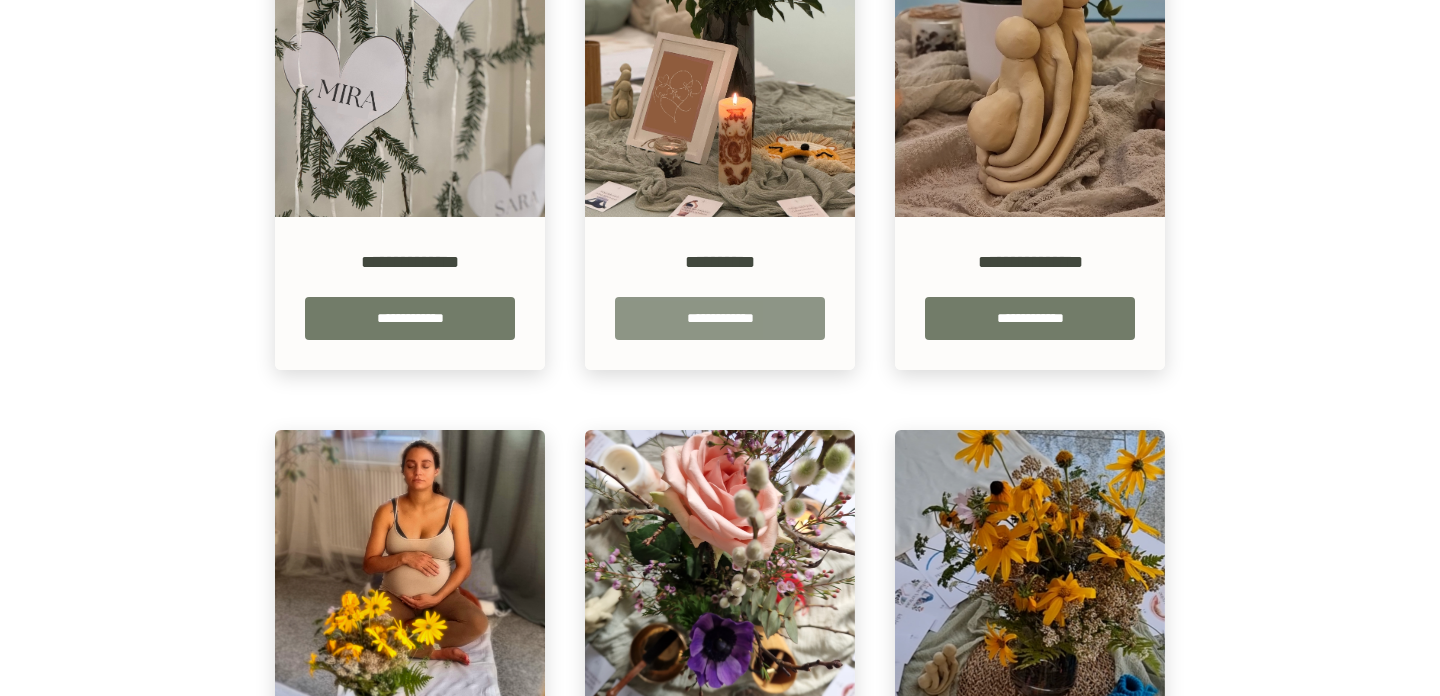 click on "**********" at bounding box center (720, 318) 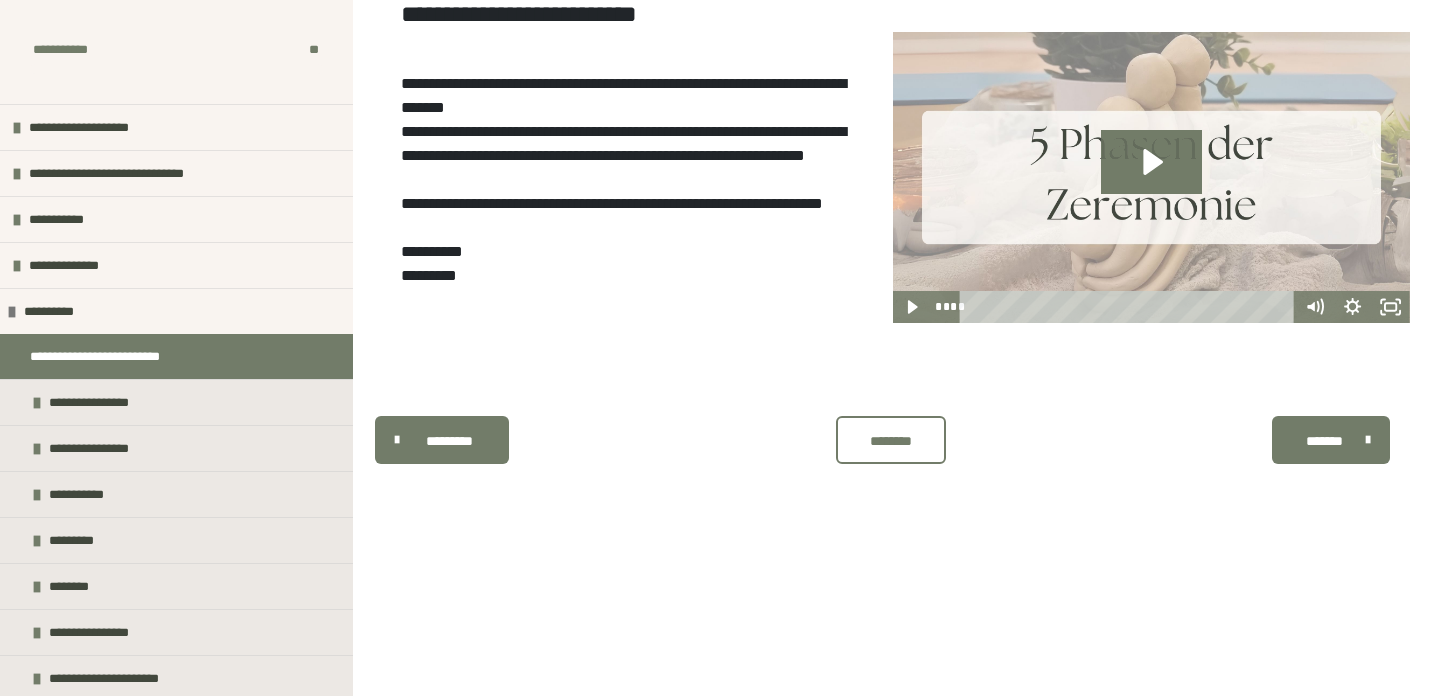 scroll, scrollTop: 340, scrollLeft: 0, axis: vertical 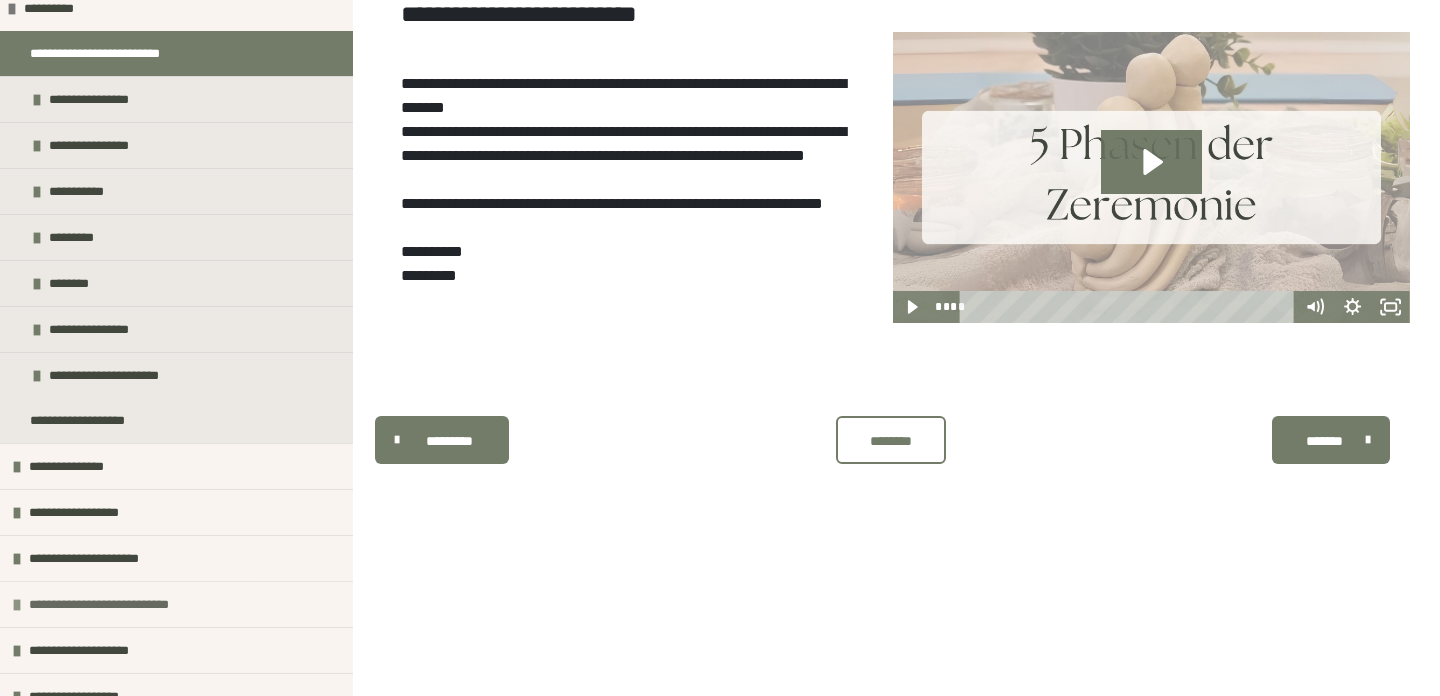 click on "**********" at bounding box center [113, 604] 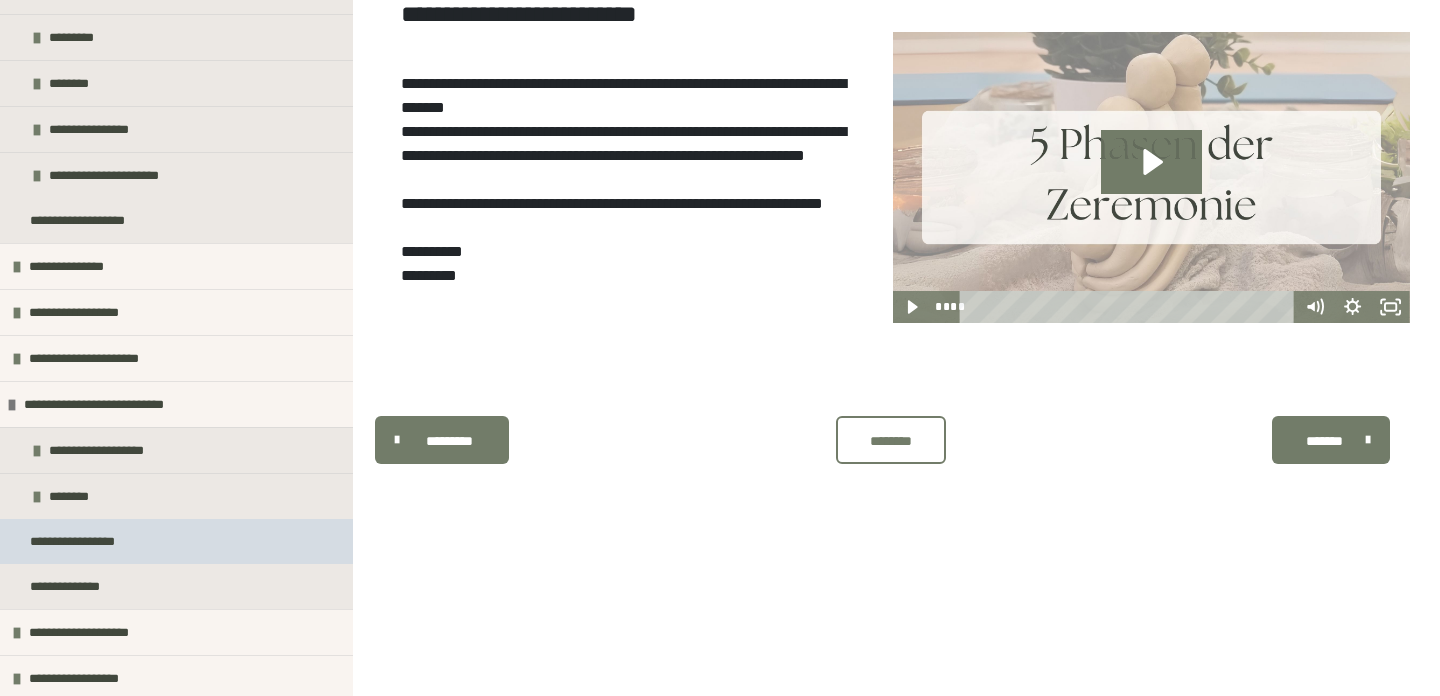 scroll, scrollTop: 503, scrollLeft: 0, axis: vertical 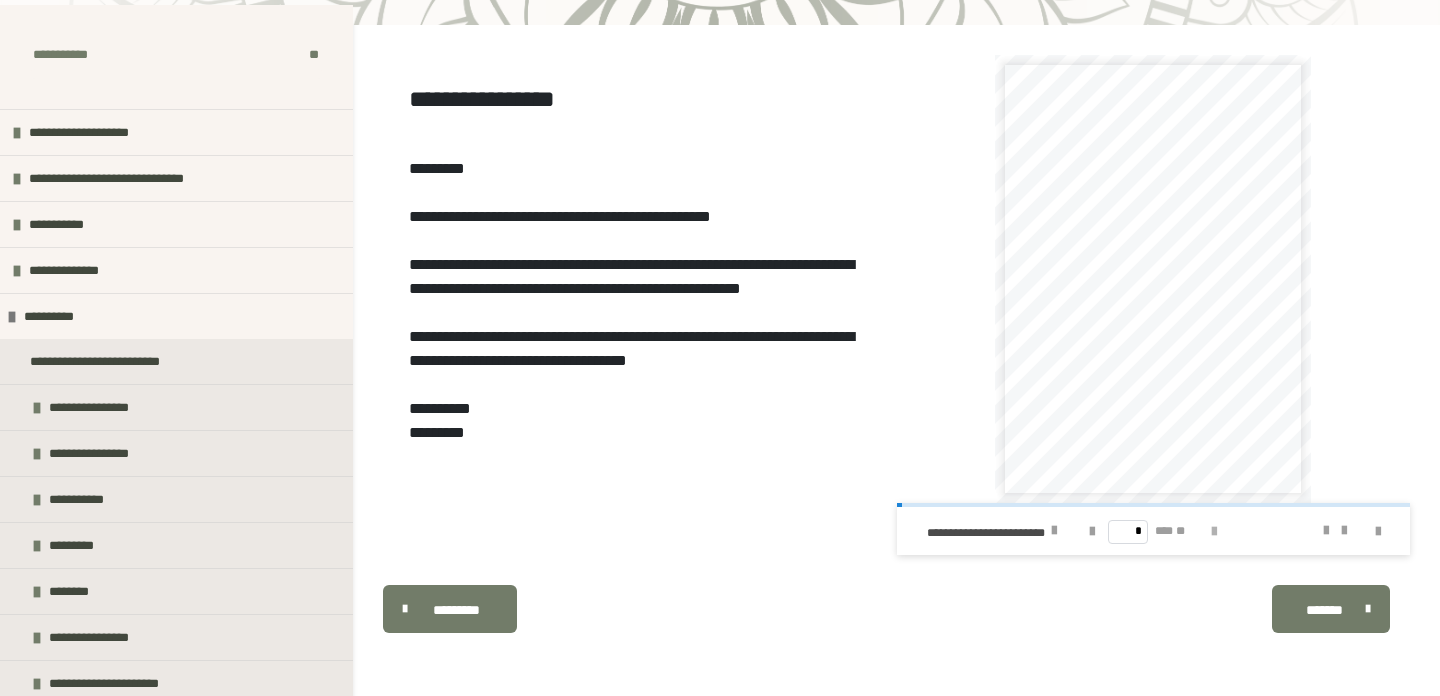 click at bounding box center (1214, 532) 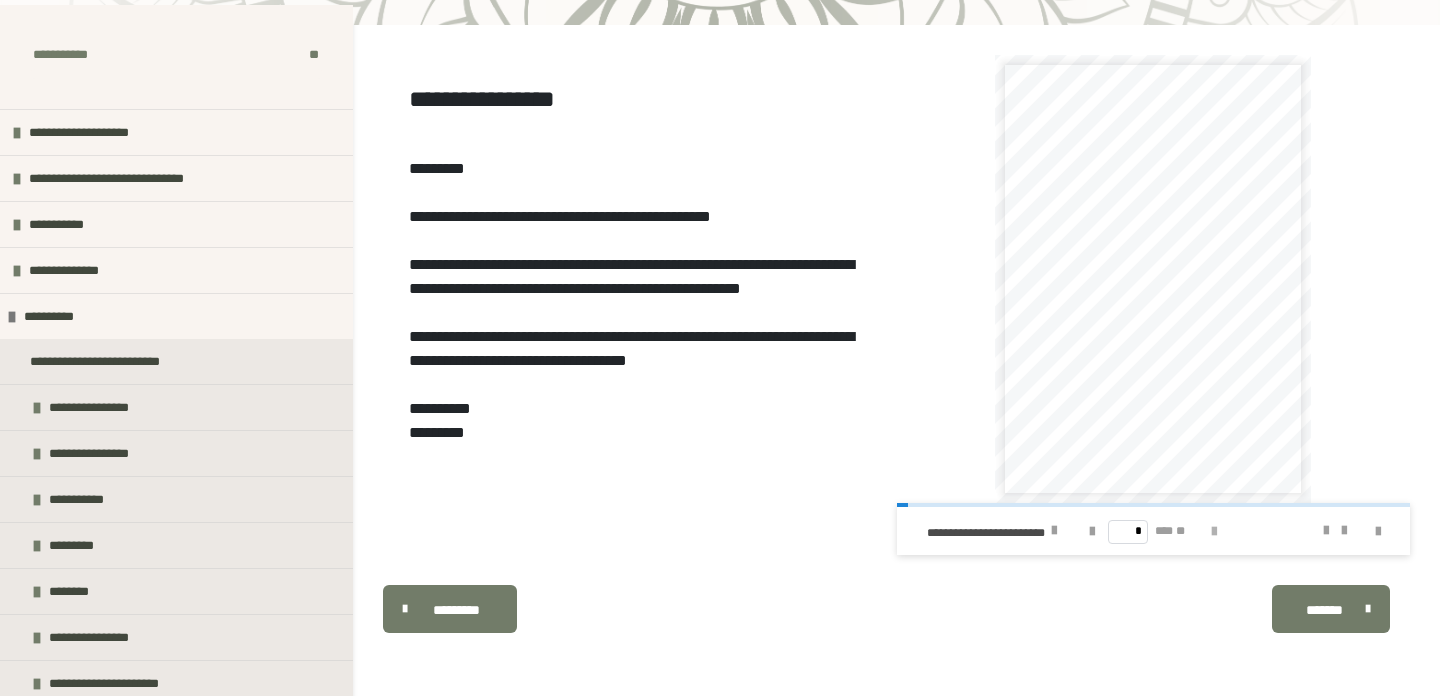 click at bounding box center [1214, 532] 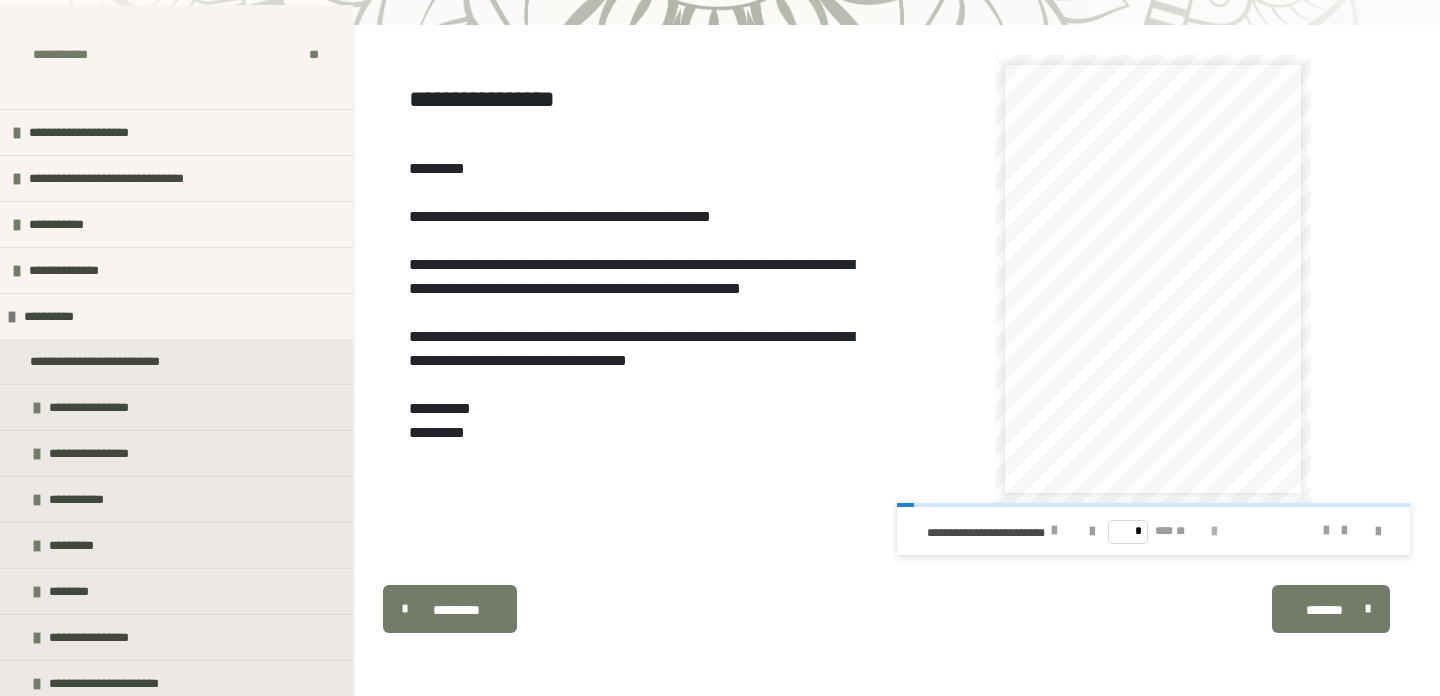 click at bounding box center (1214, 532) 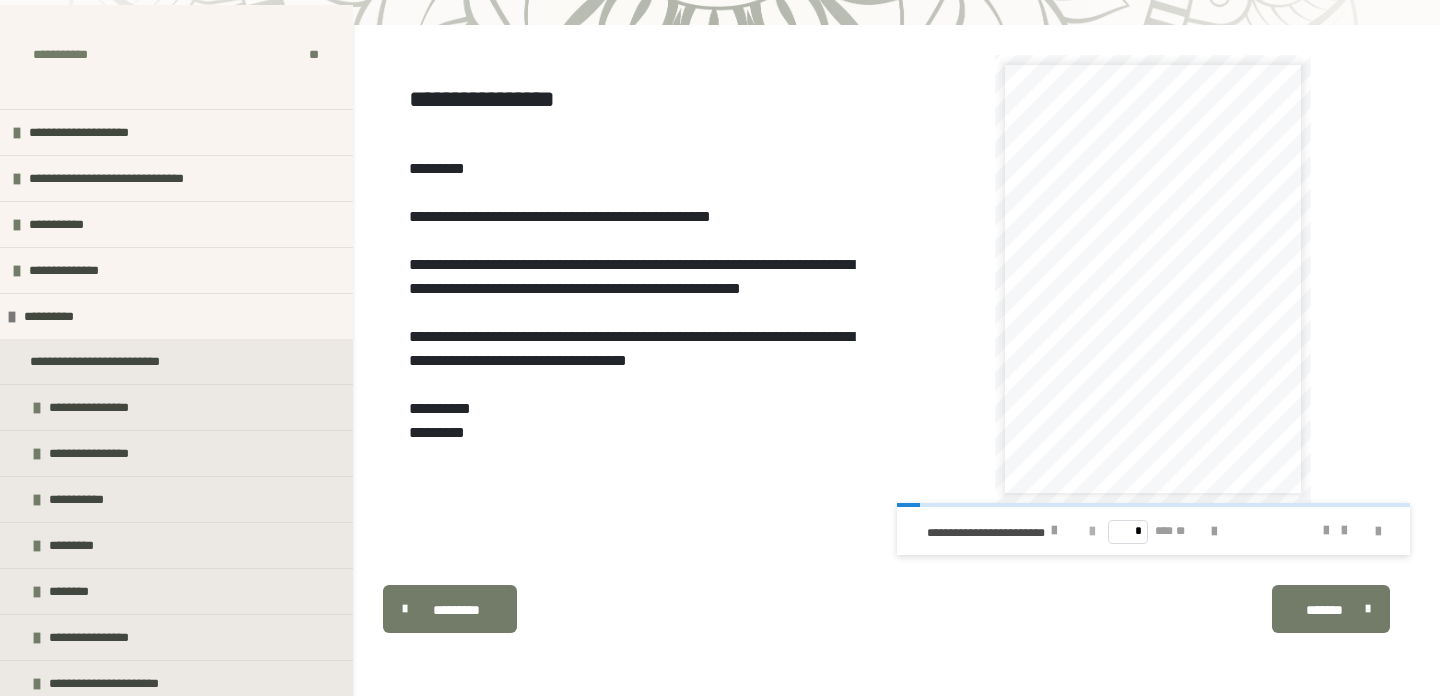 click at bounding box center [1092, 532] 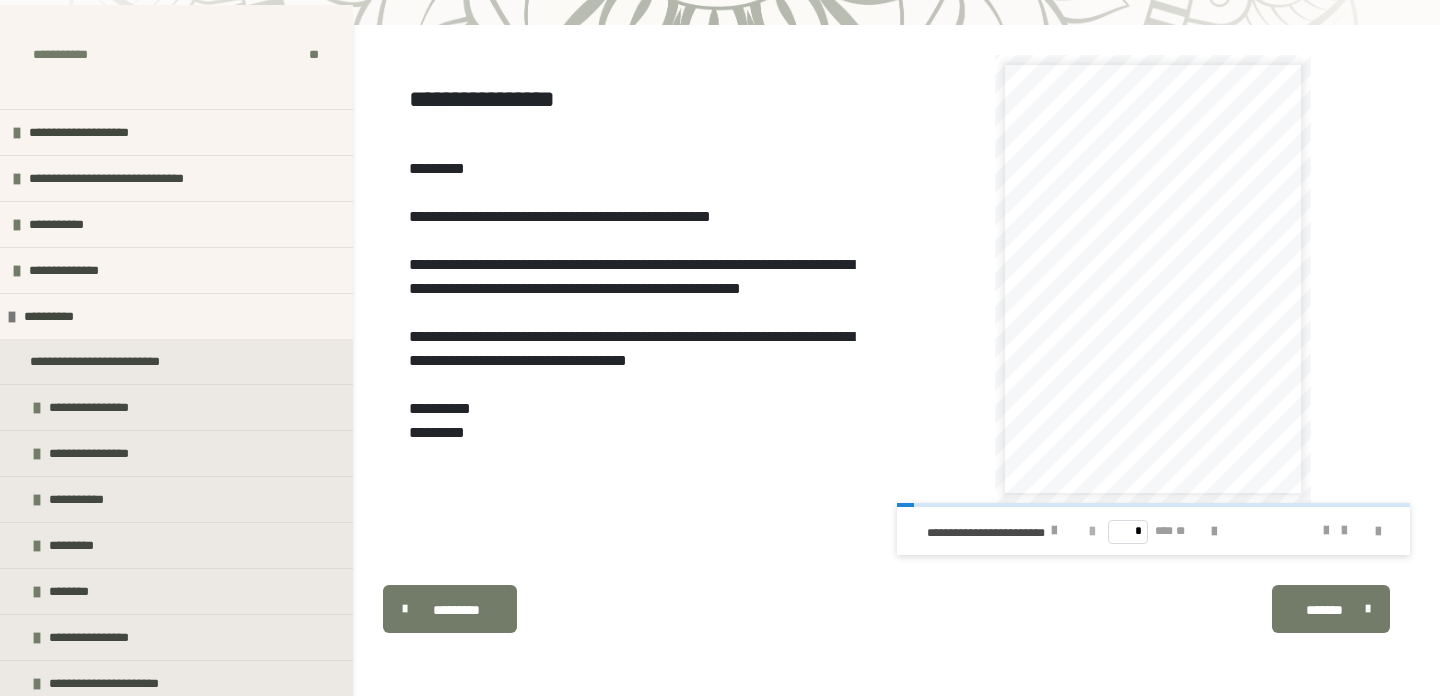 click at bounding box center (1092, 532) 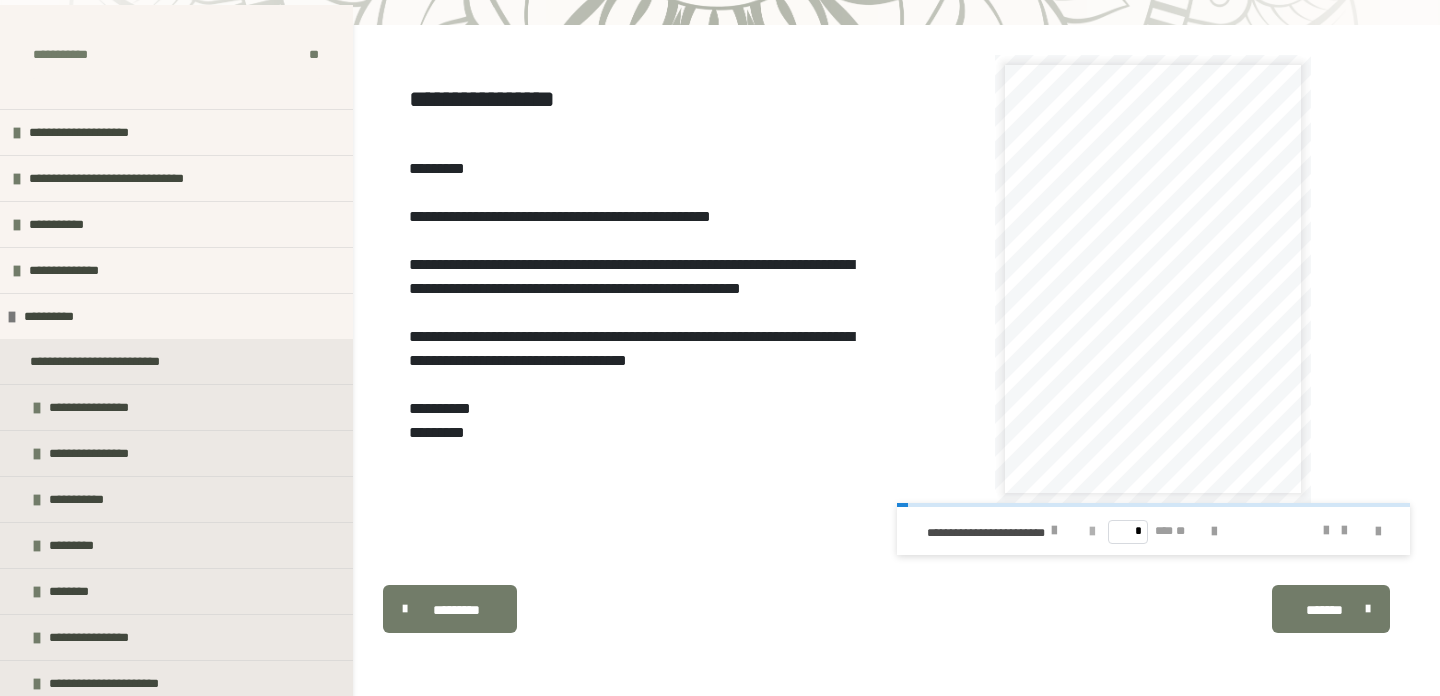 click at bounding box center (1092, 532) 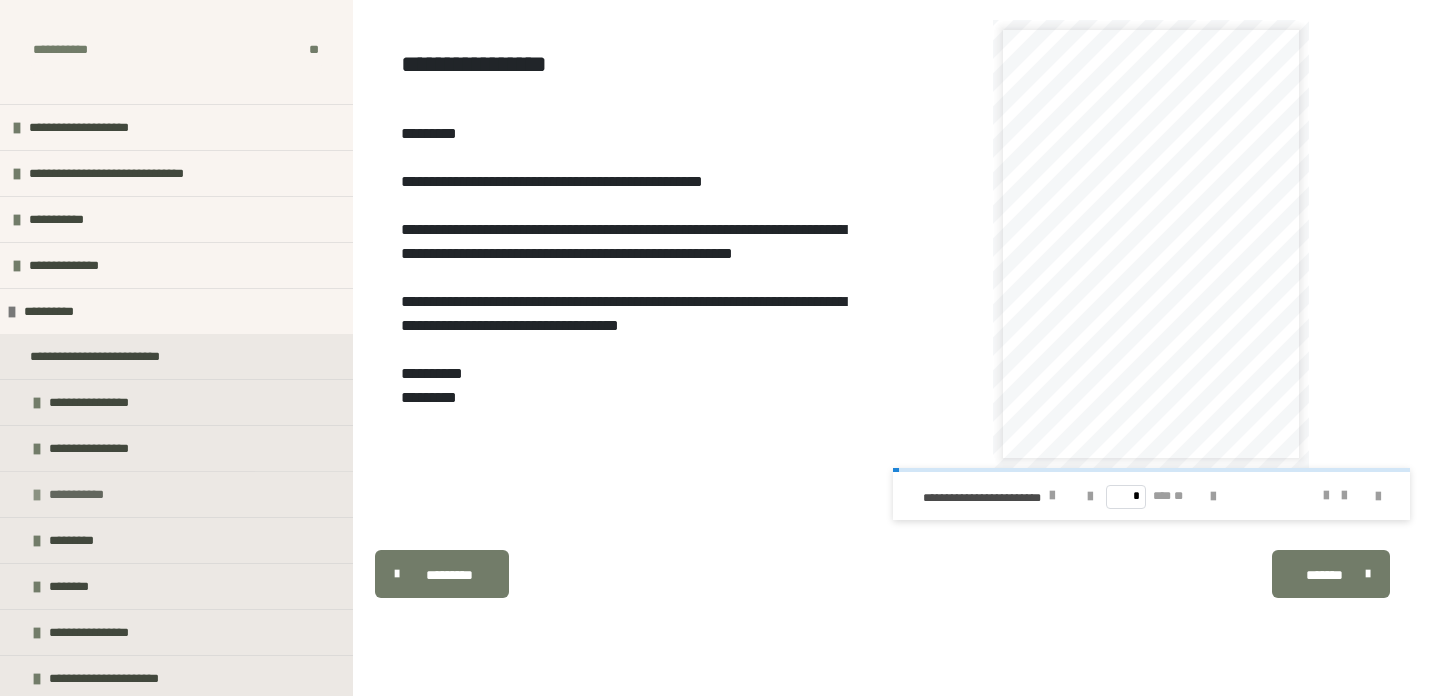 scroll, scrollTop: 286, scrollLeft: 0, axis: vertical 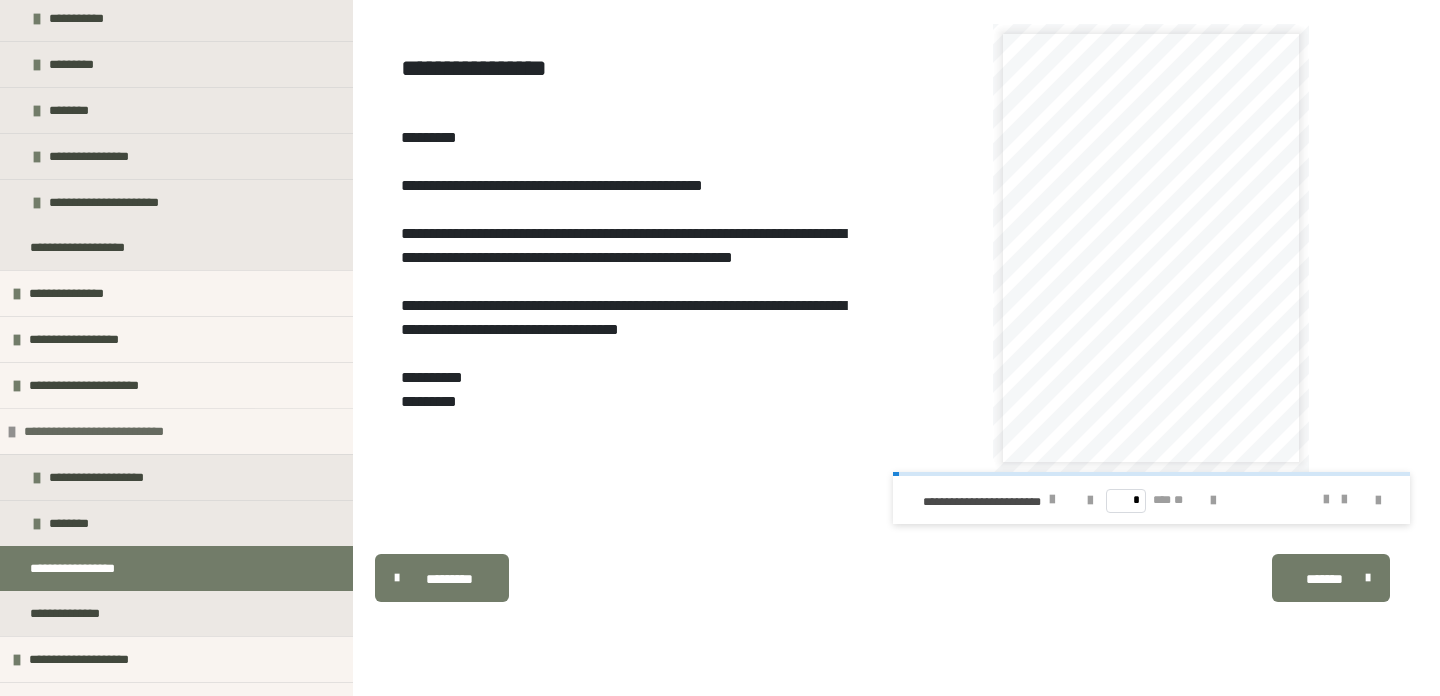 click at bounding box center [12, 432] 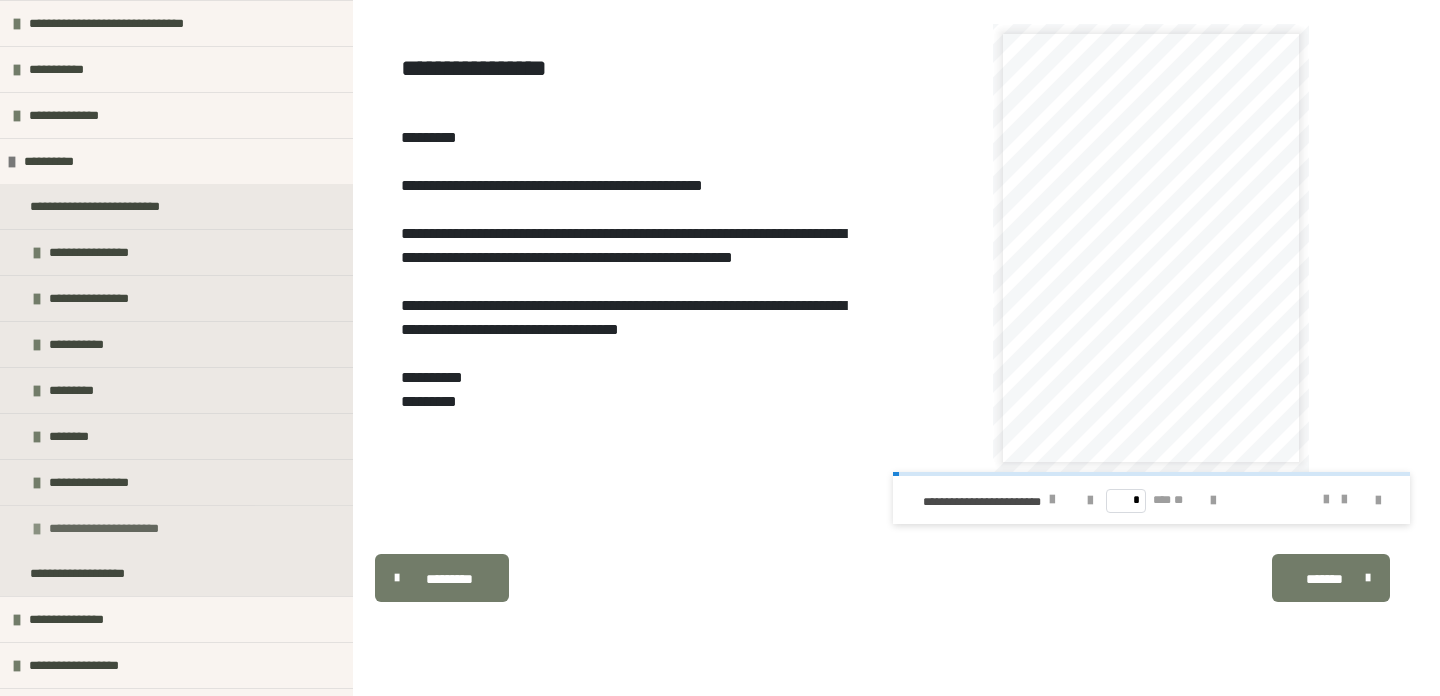 scroll, scrollTop: 141, scrollLeft: 0, axis: vertical 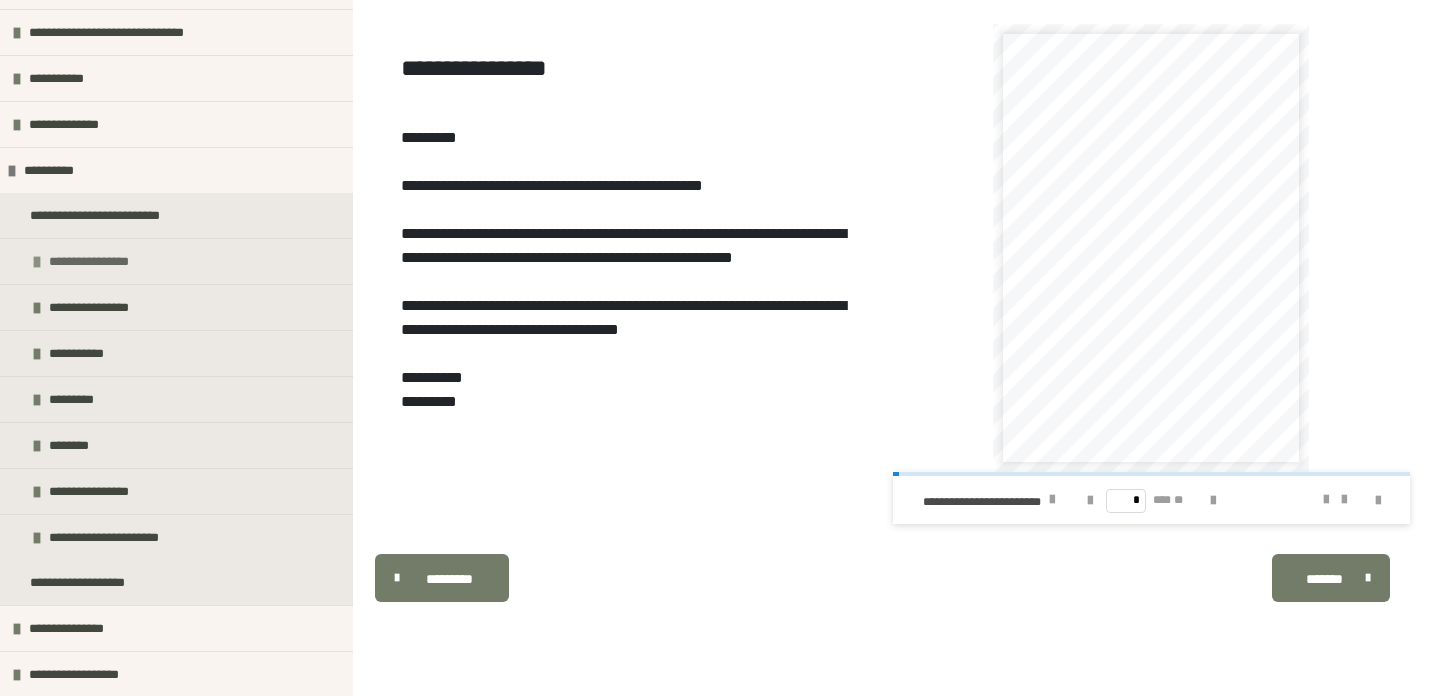 click on "**********" at bounding box center [176, 261] 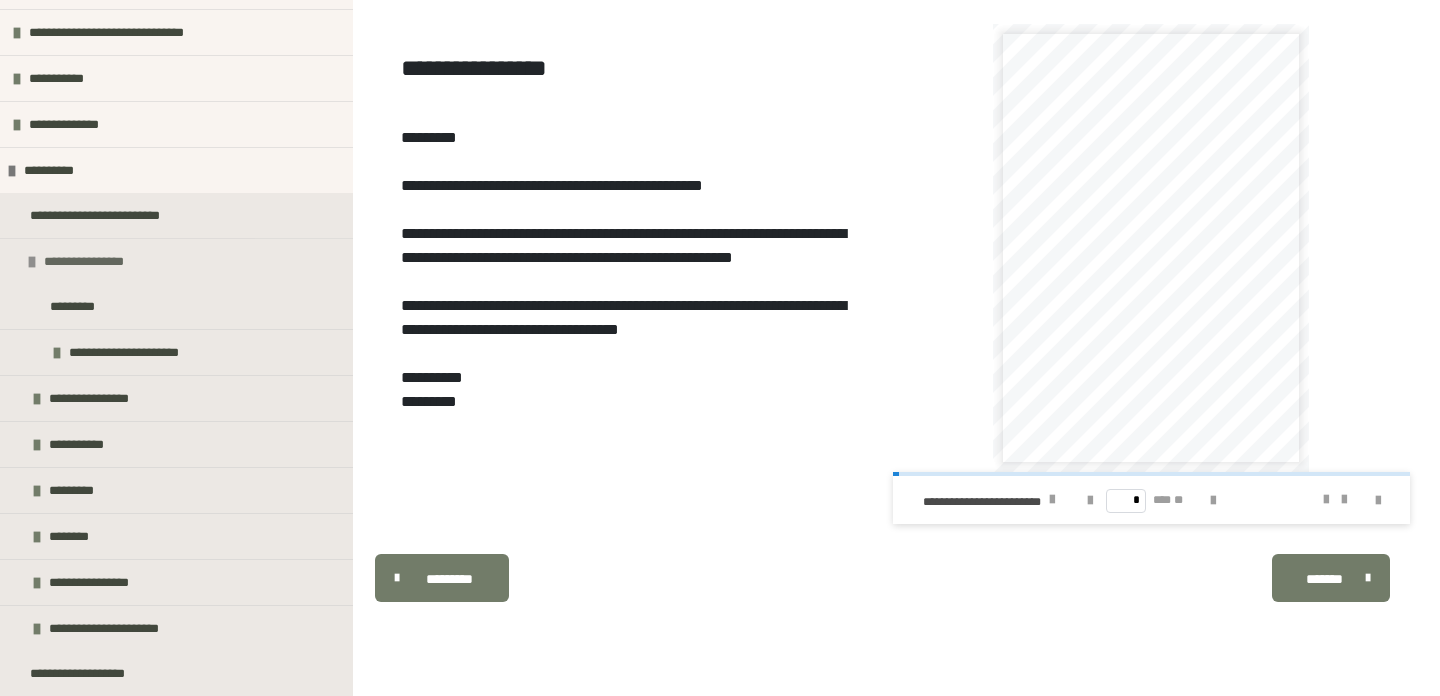 click at bounding box center [32, 262] 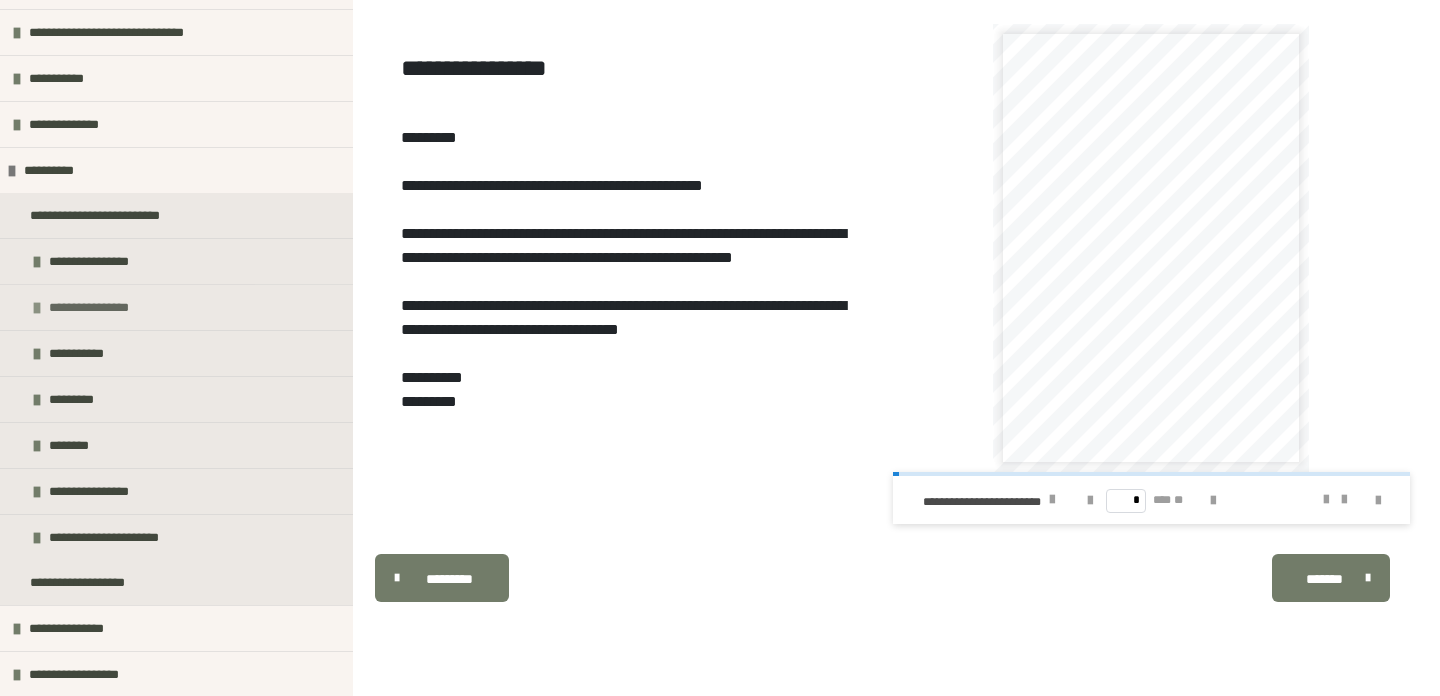 click at bounding box center (37, 308) 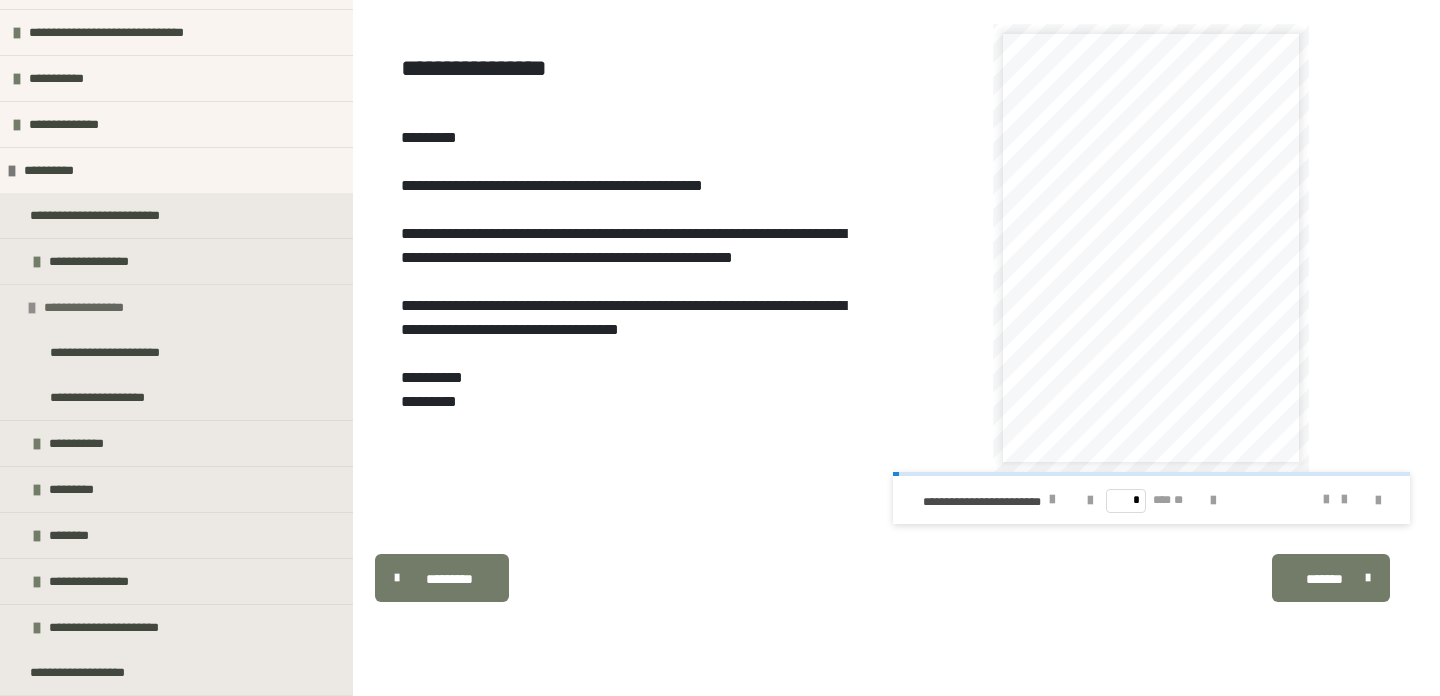 click at bounding box center [32, 308] 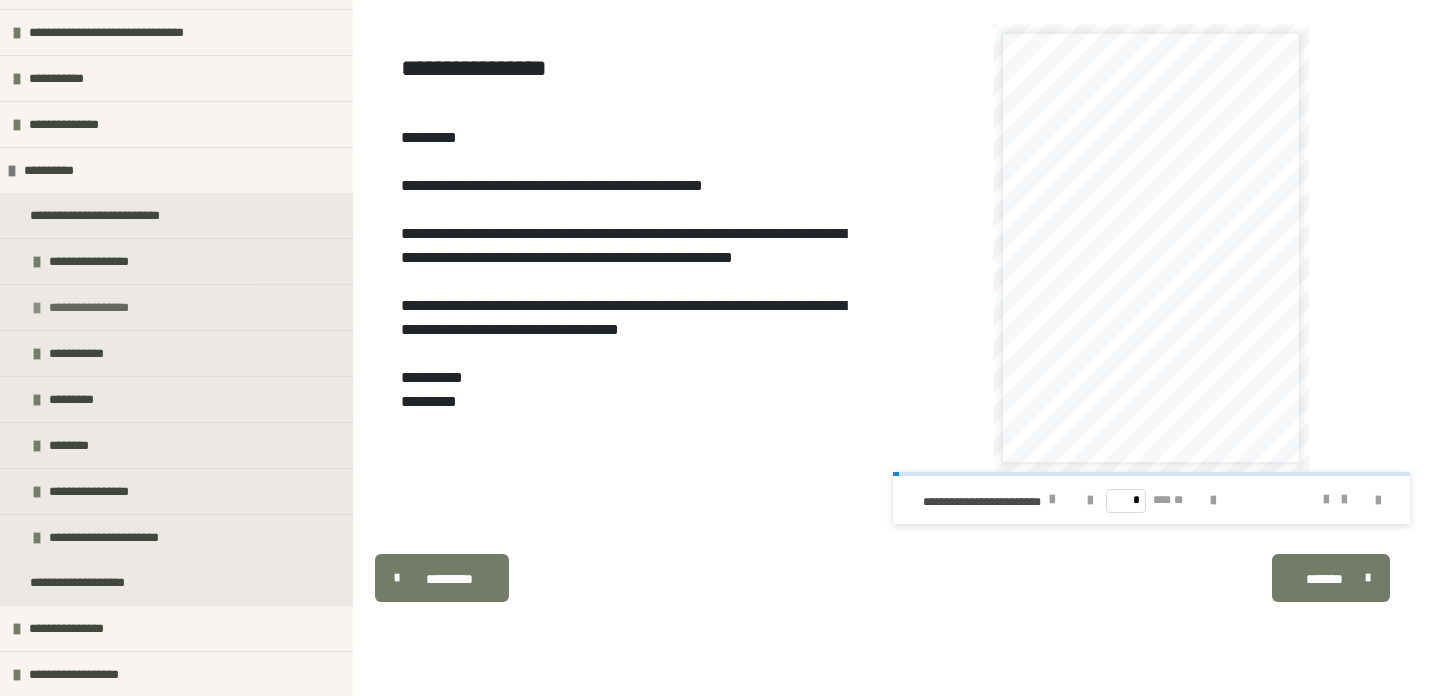 click at bounding box center (37, 308) 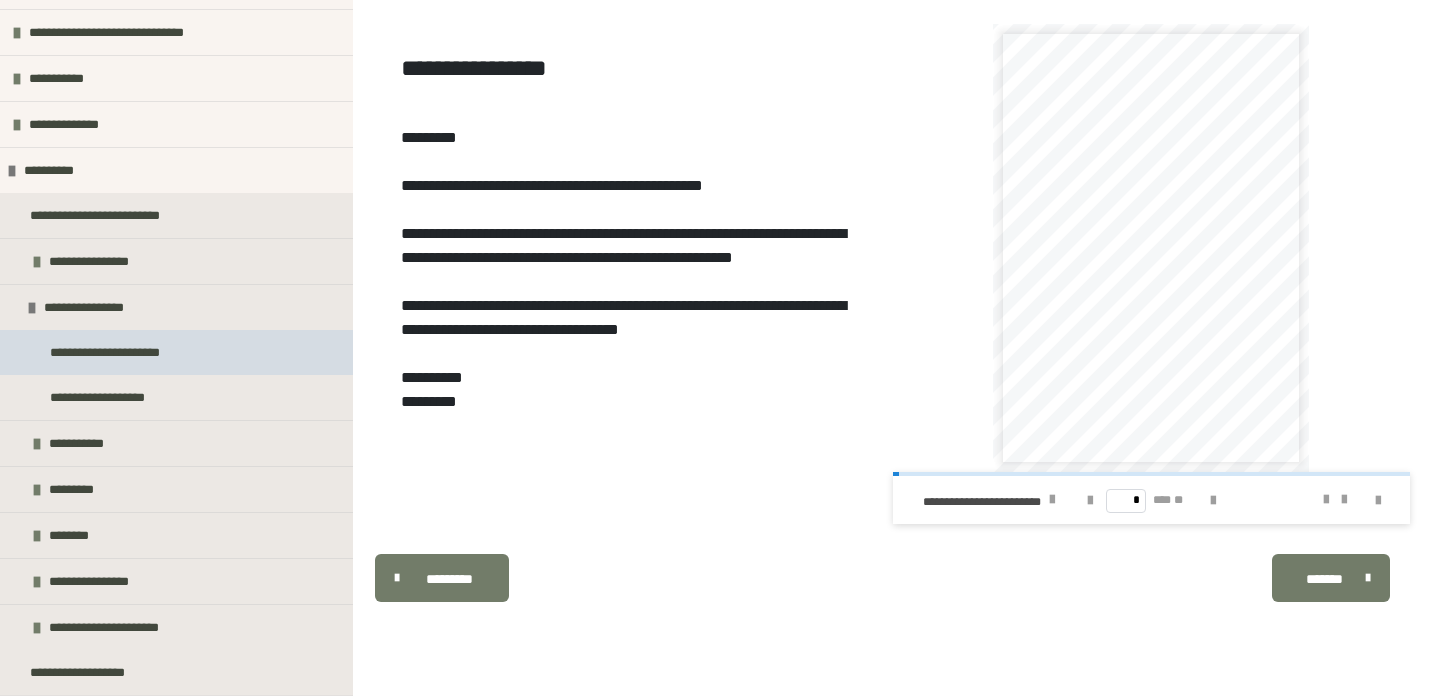 click on "**********" at bounding box center [118, 352] 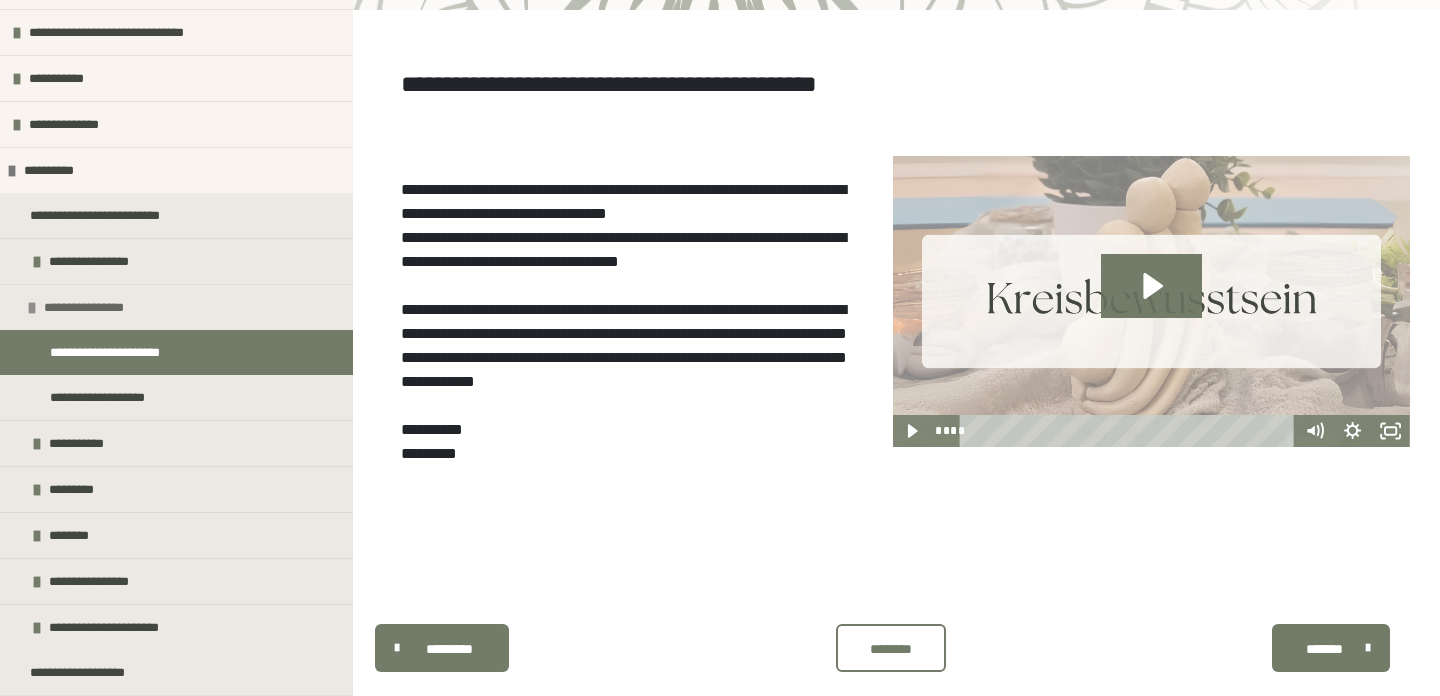 click at bounding box center (32, 308) 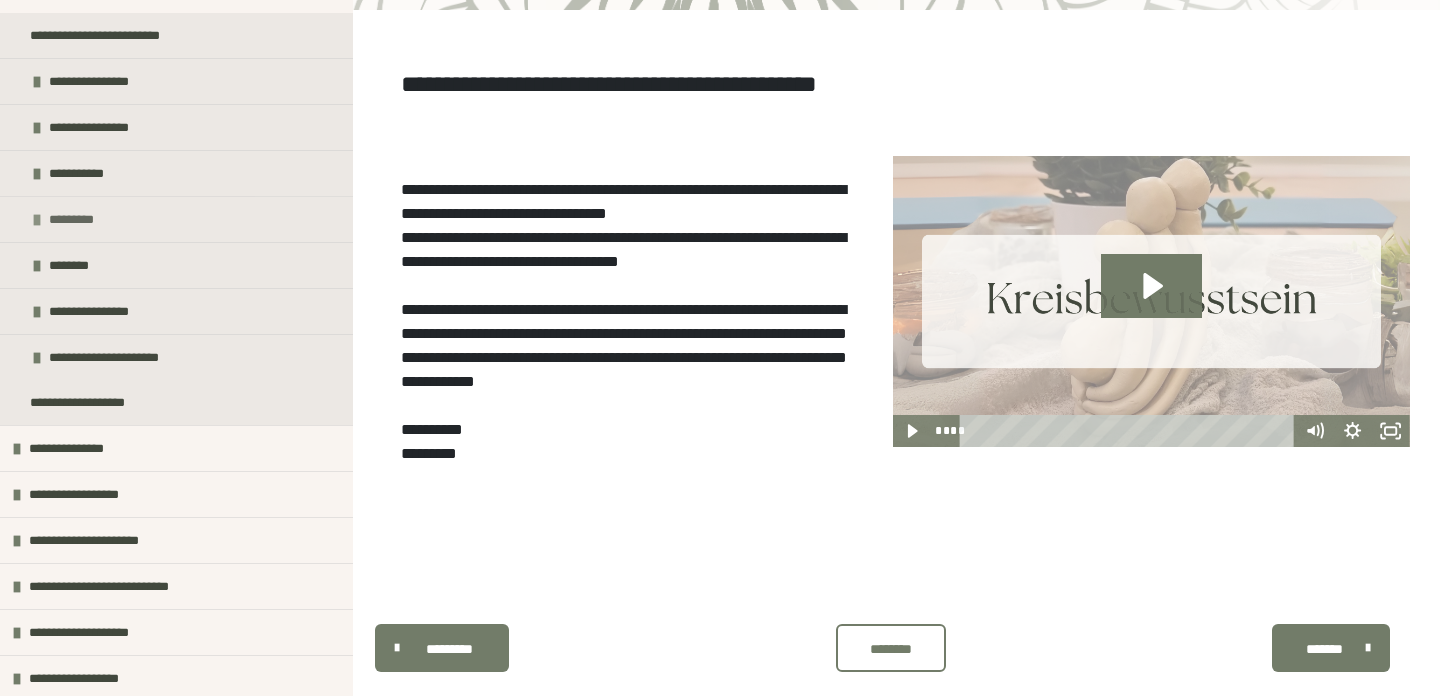 scroll, scrollTop: 321, scrollLeft: 0, axis: vertical 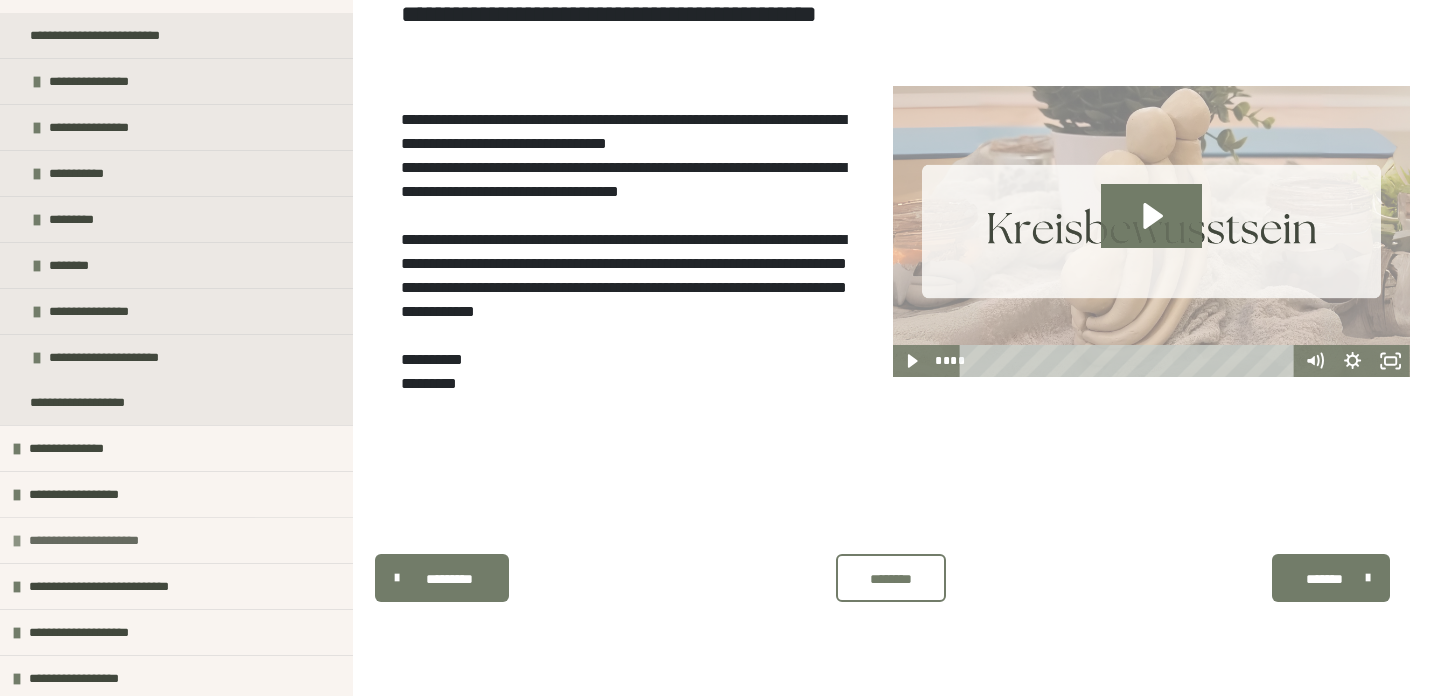 click on "**********" at bounding box center [93, 540] 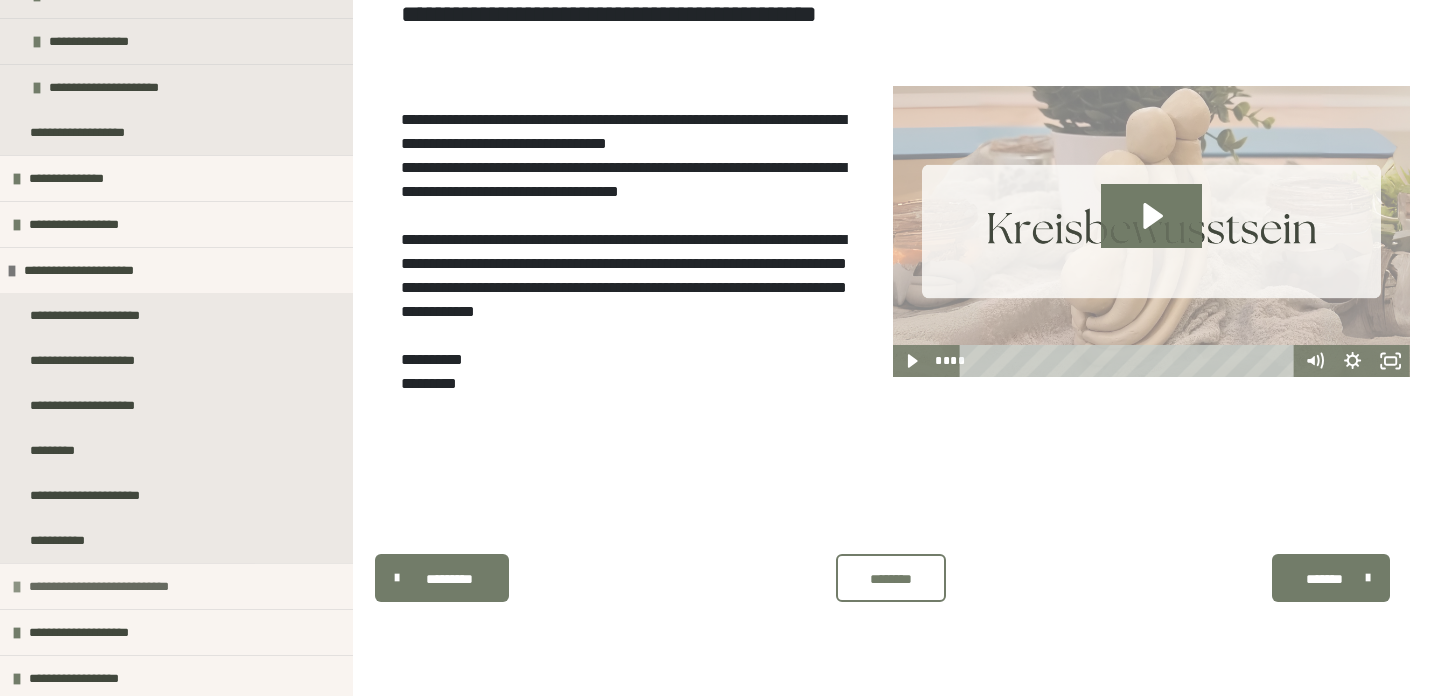scroll, scrollTop: 591, scrollLeft: 0, axis: vertical 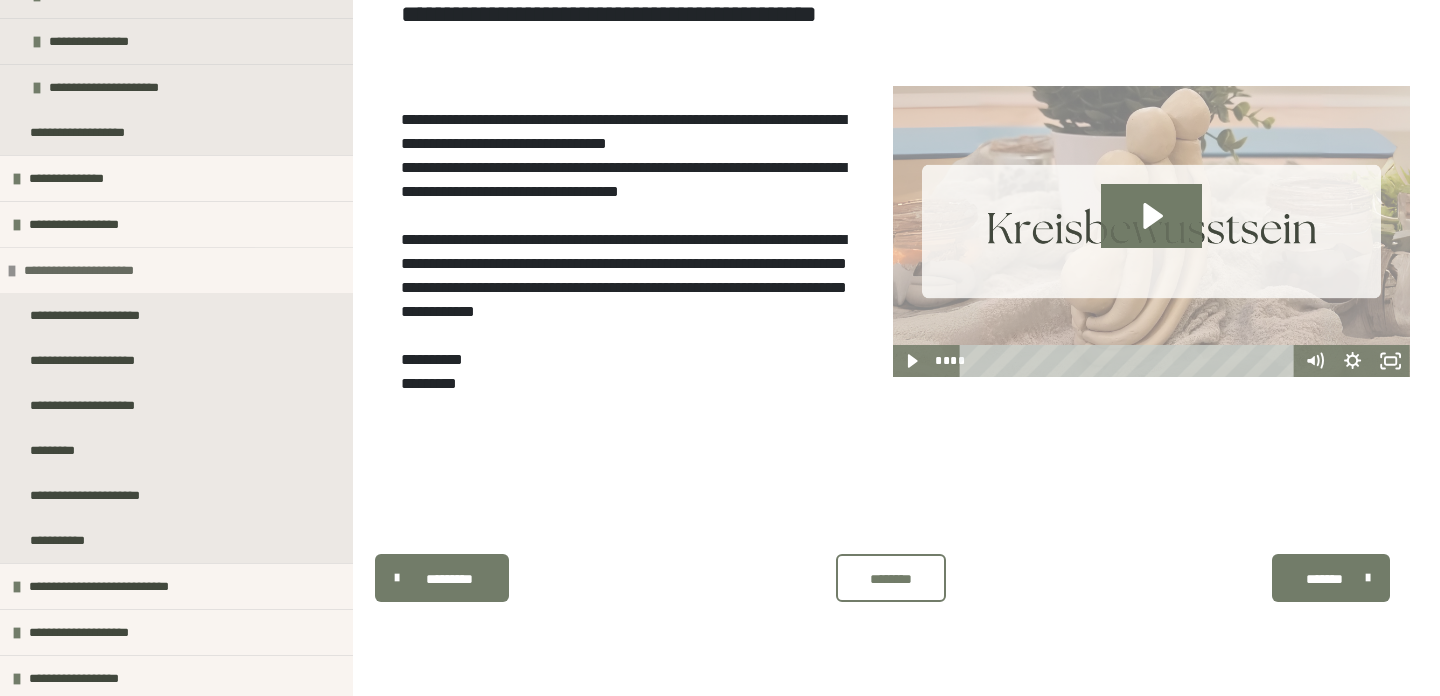 click at bounding box center (12, 271) 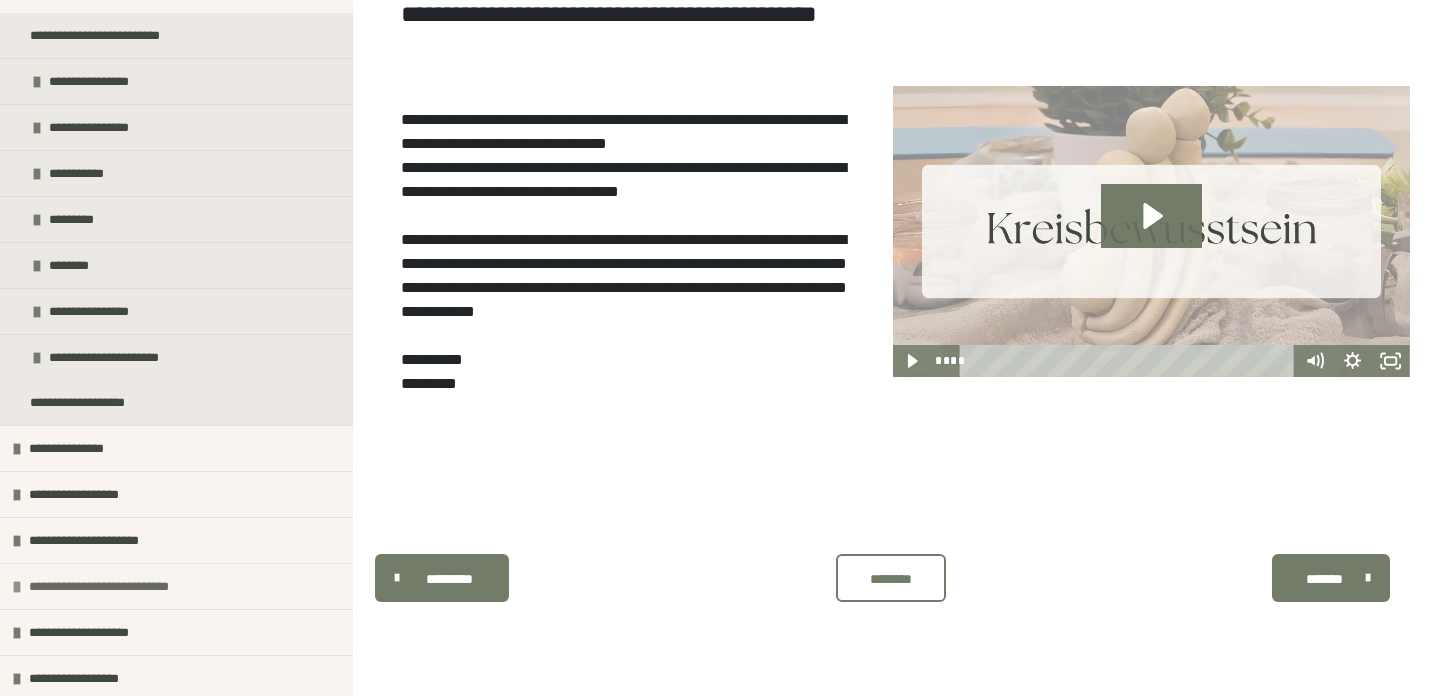 click on "**********" at bounding box center (113, 586) 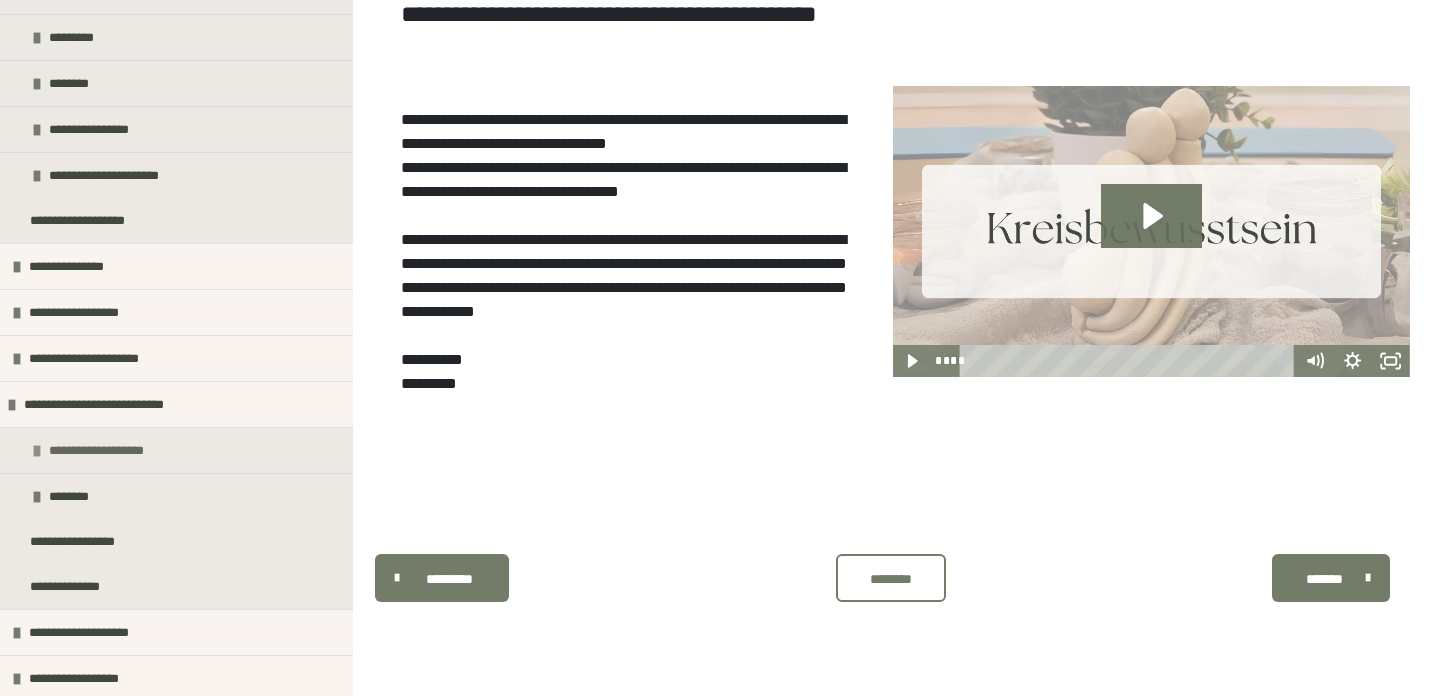 click on "**********" at bounding box center (176, 450) 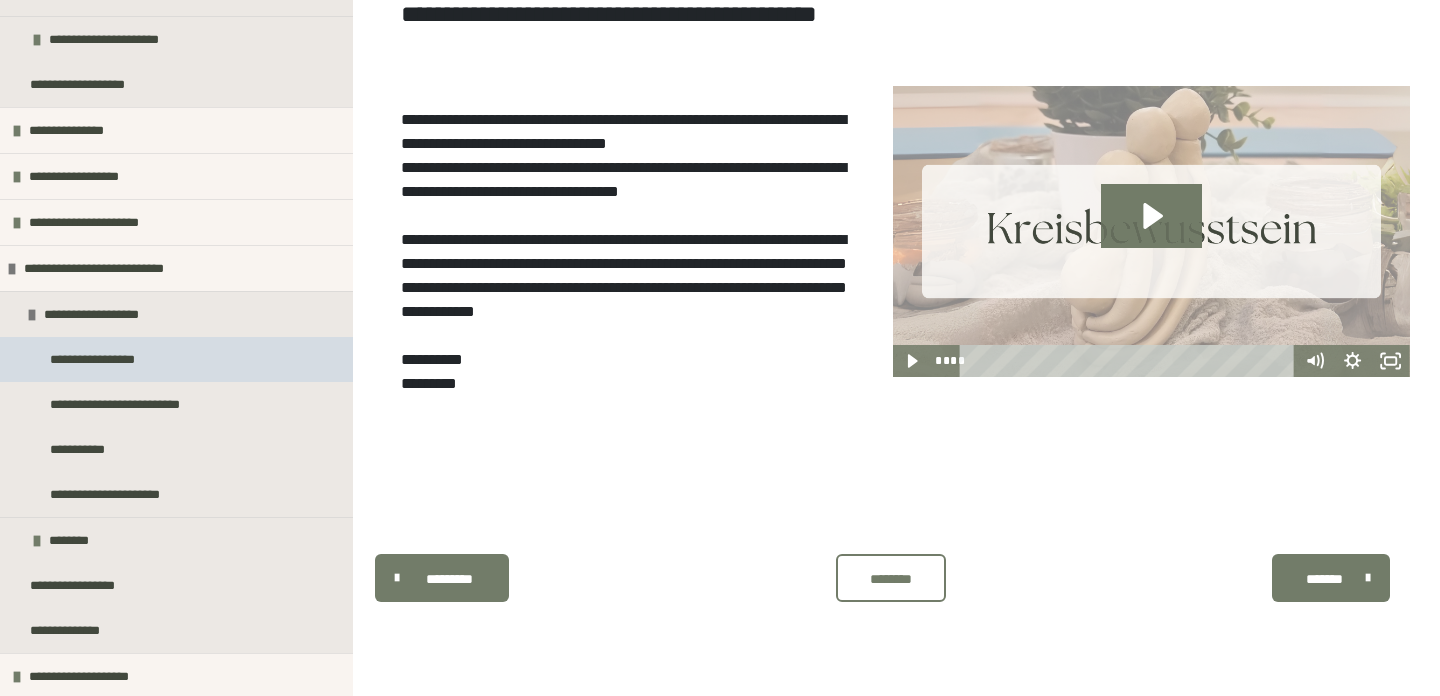 scroll, scrollTop: 643, scrollLeft: 0, axis: vertical 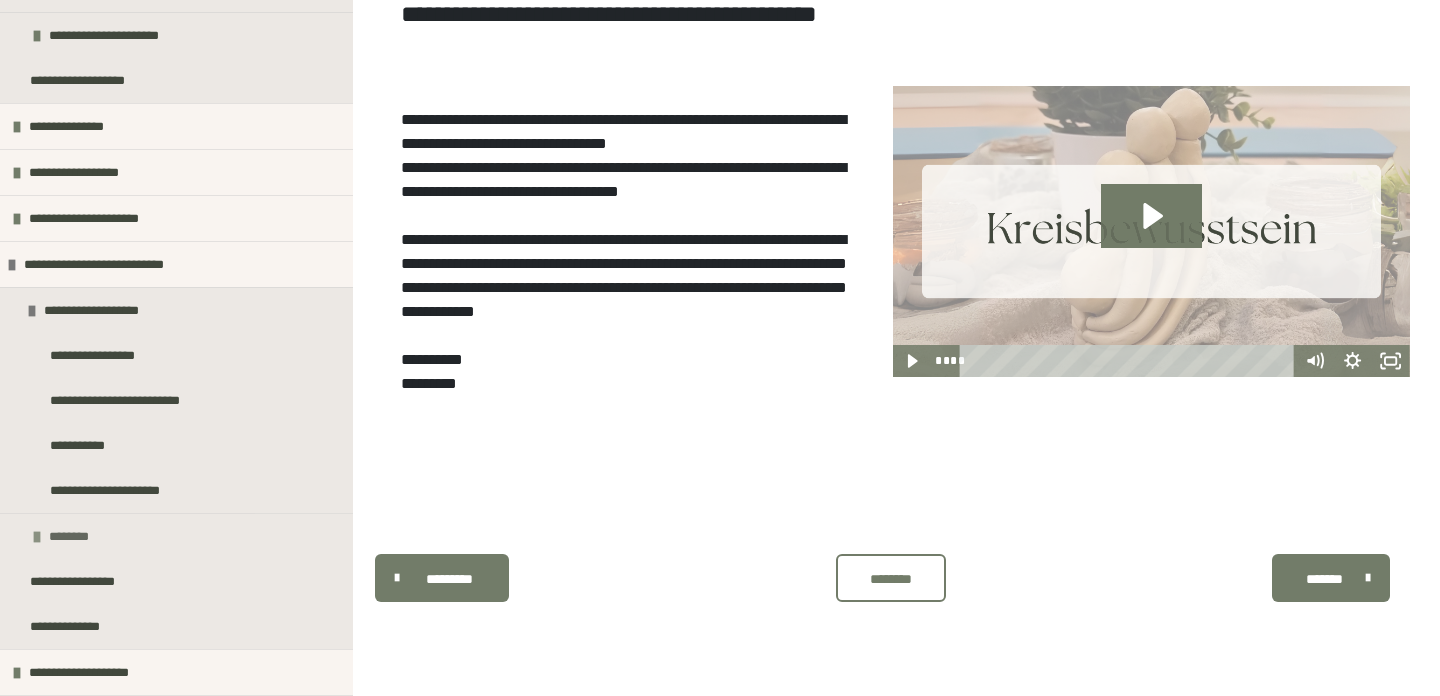 click at bounding box center (37, 537) 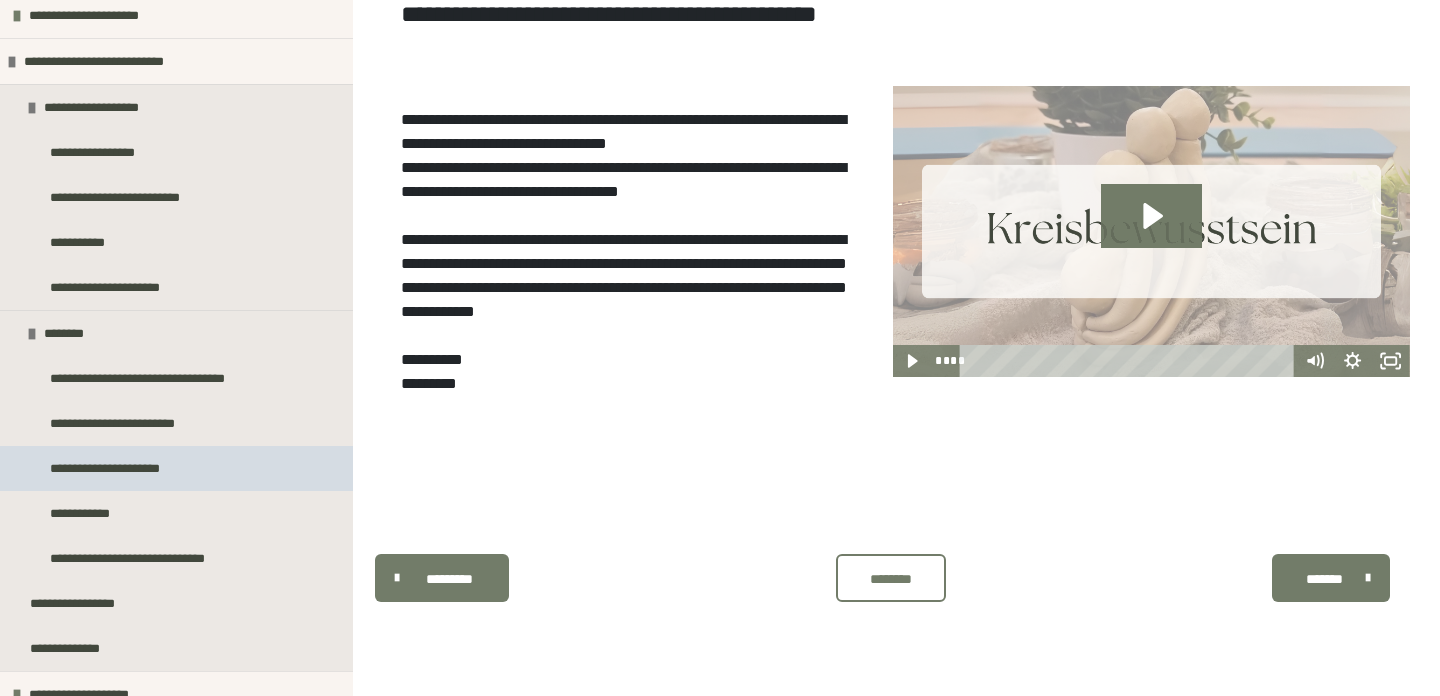 scroll, scrollTop: 851, scrollLeft: 0, axis: vertical 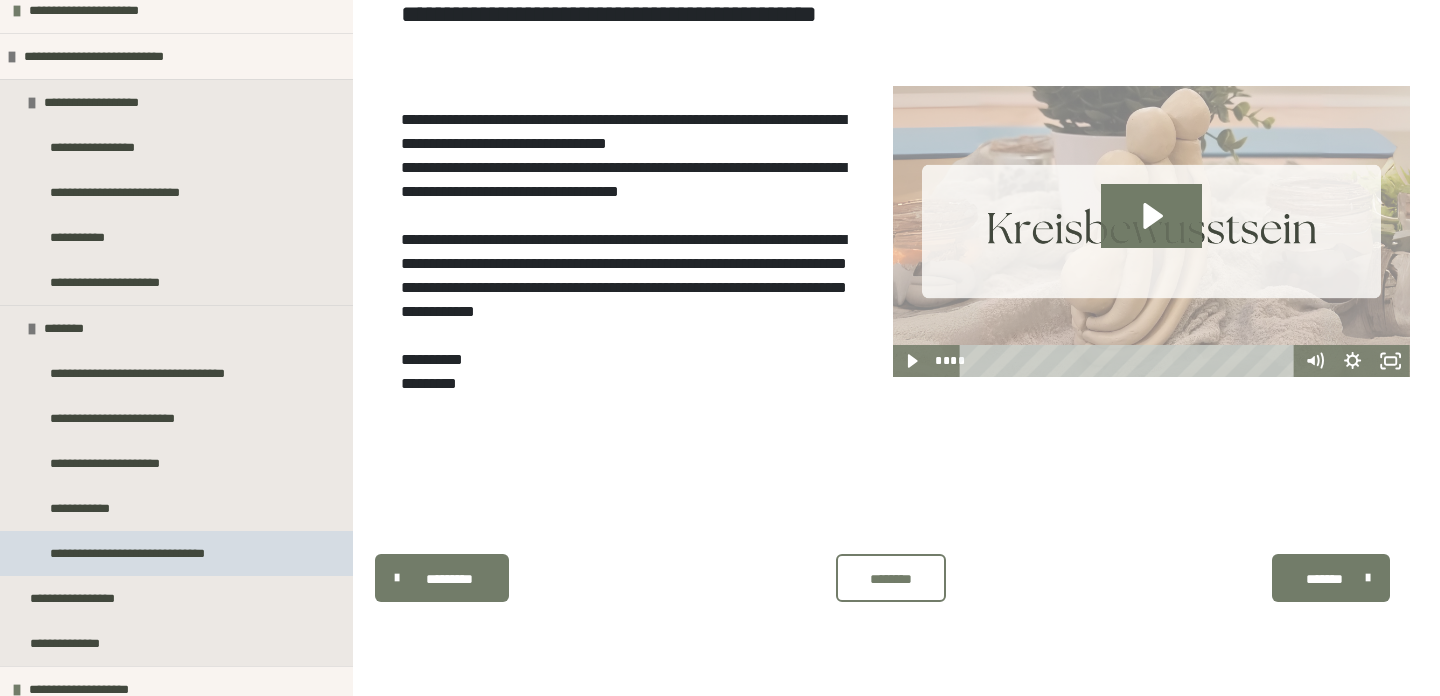 click on "**********" at bounding box center (148, 553) 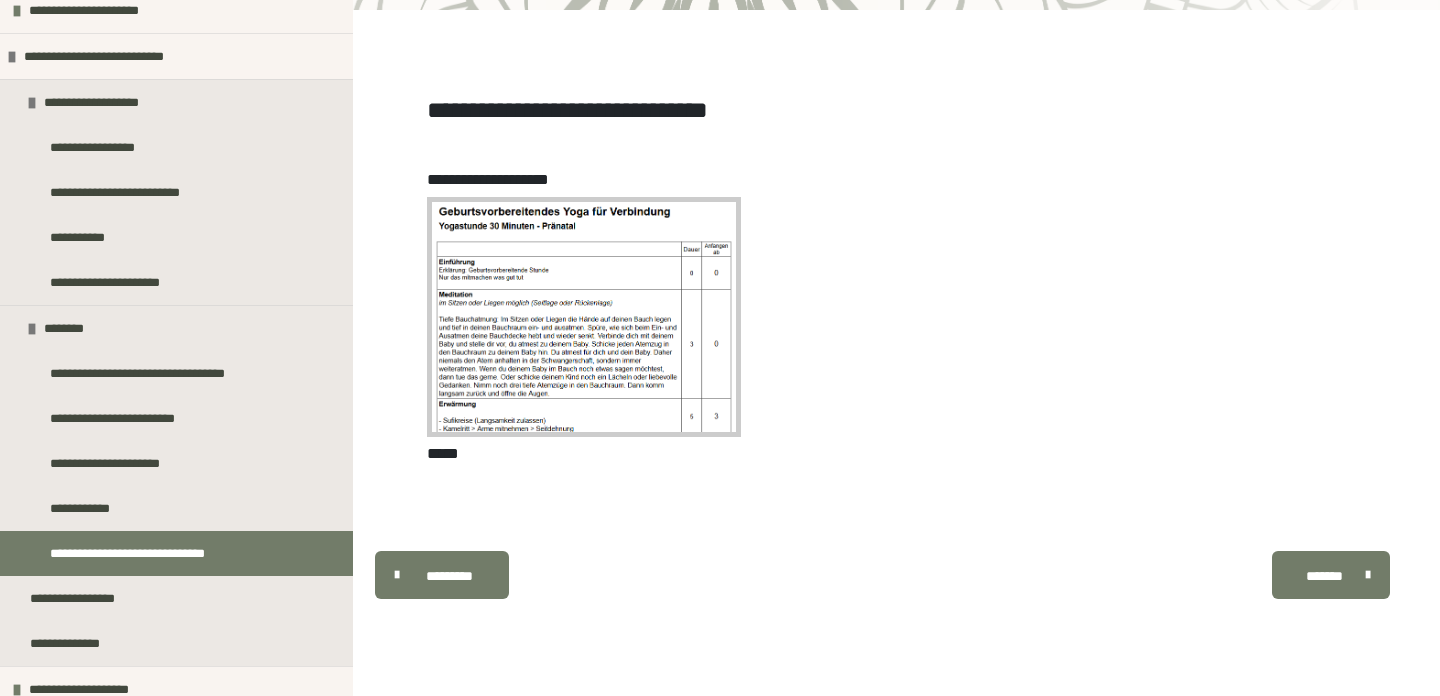 click at bounding box center [584, 317] 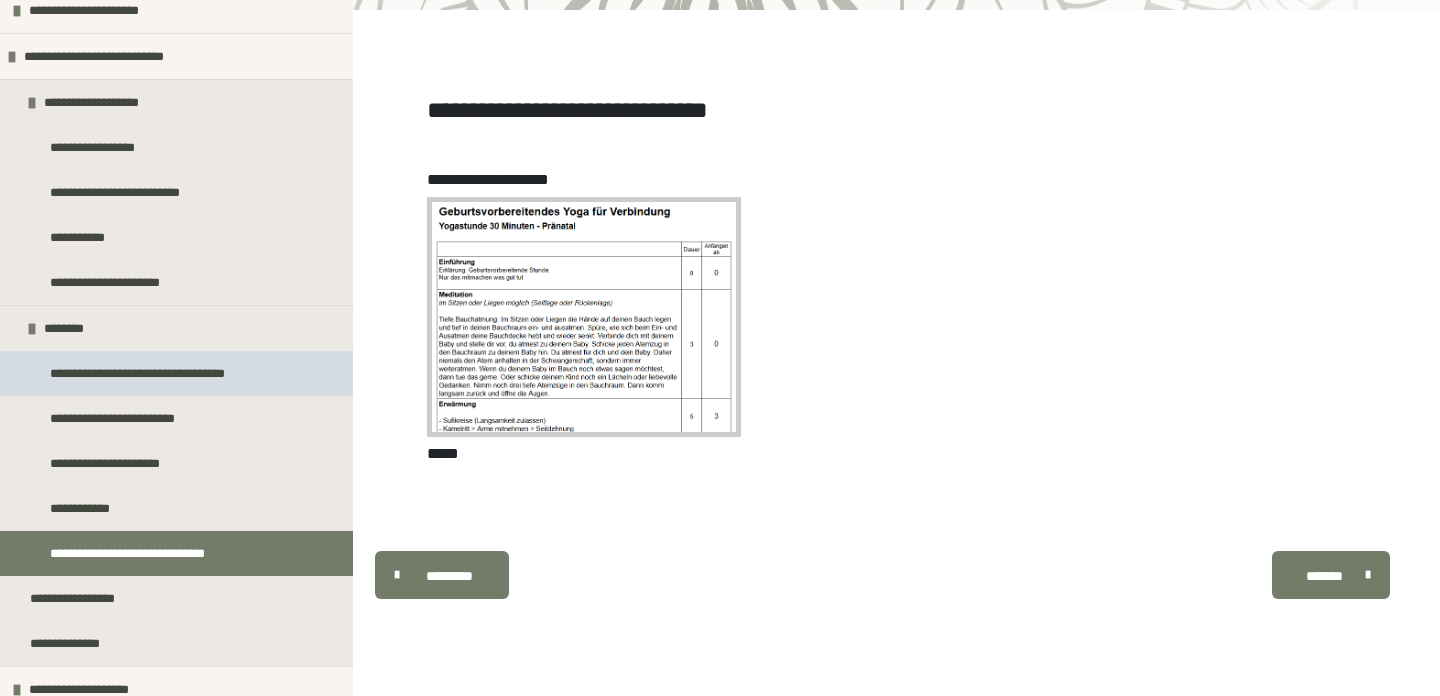 click on "**********" at bounding box center [158, 373] 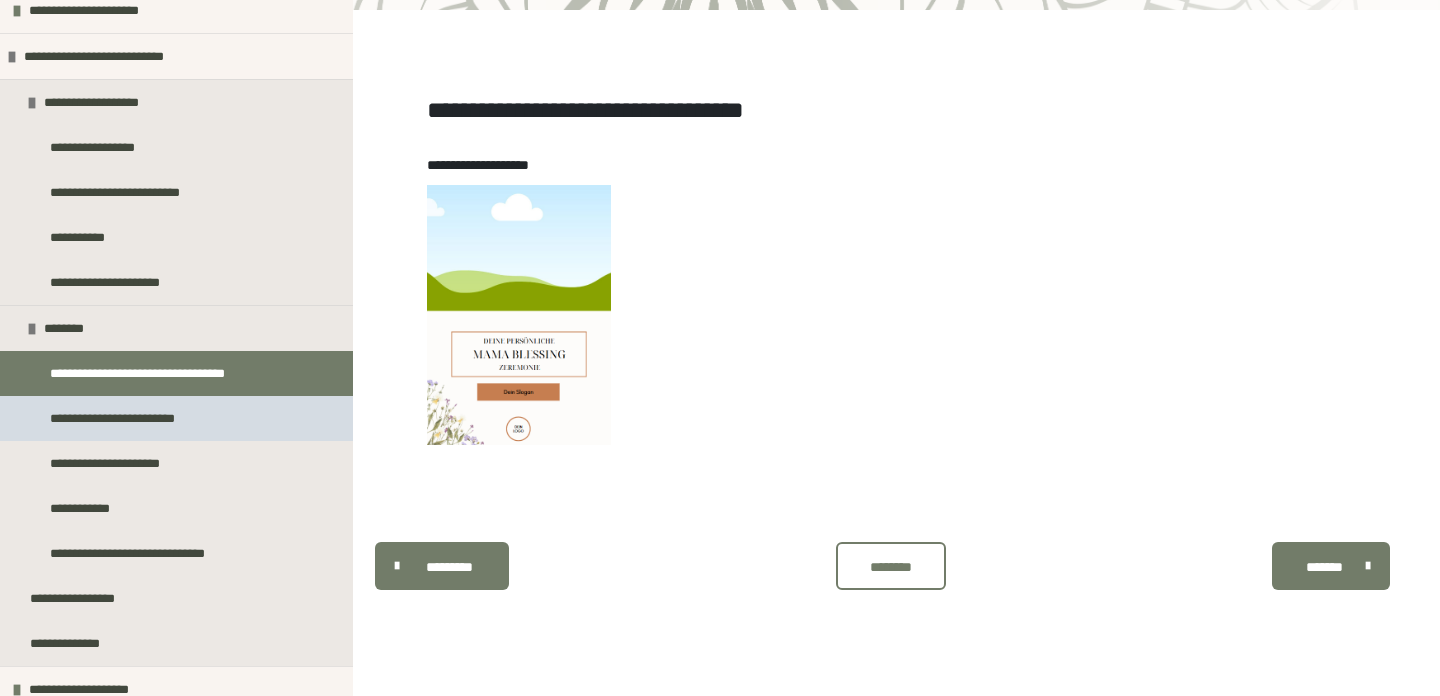 click on "**********" at bounding box center (124, 418) 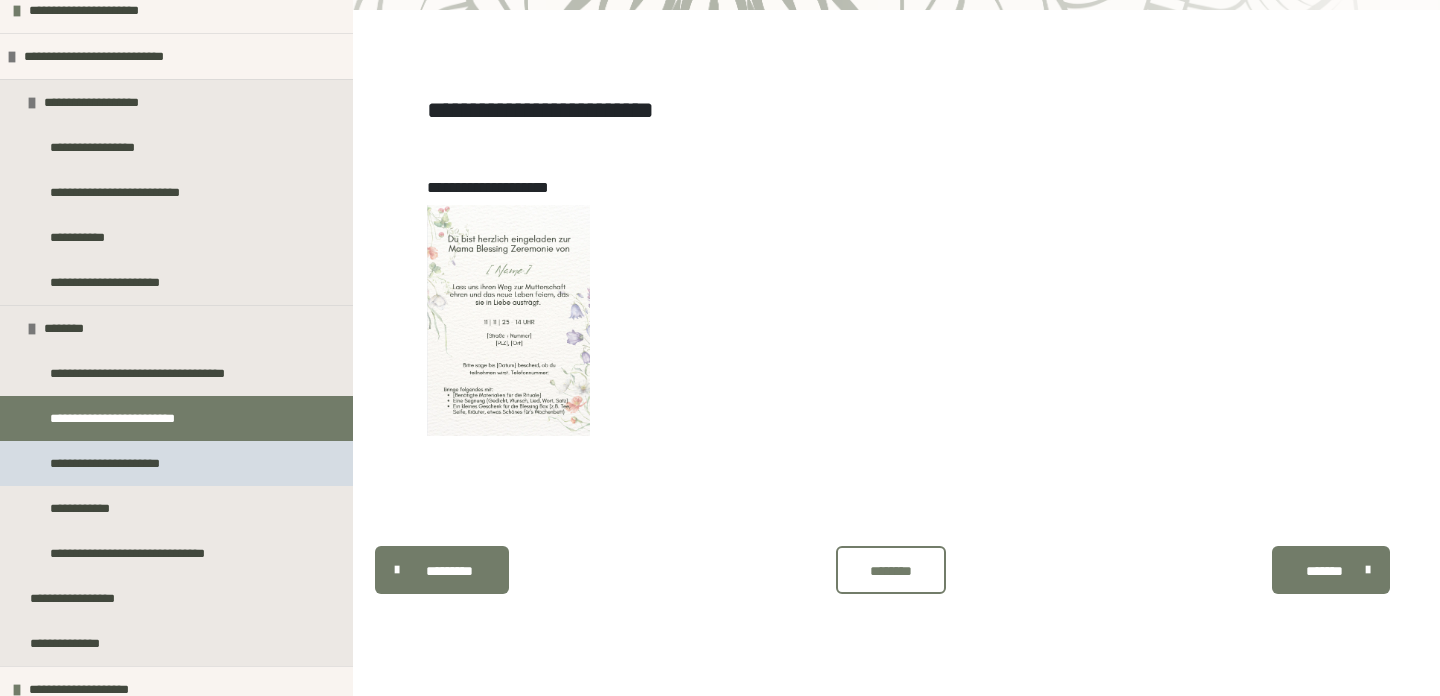 click on "**********" at bounding box center (114, 463) 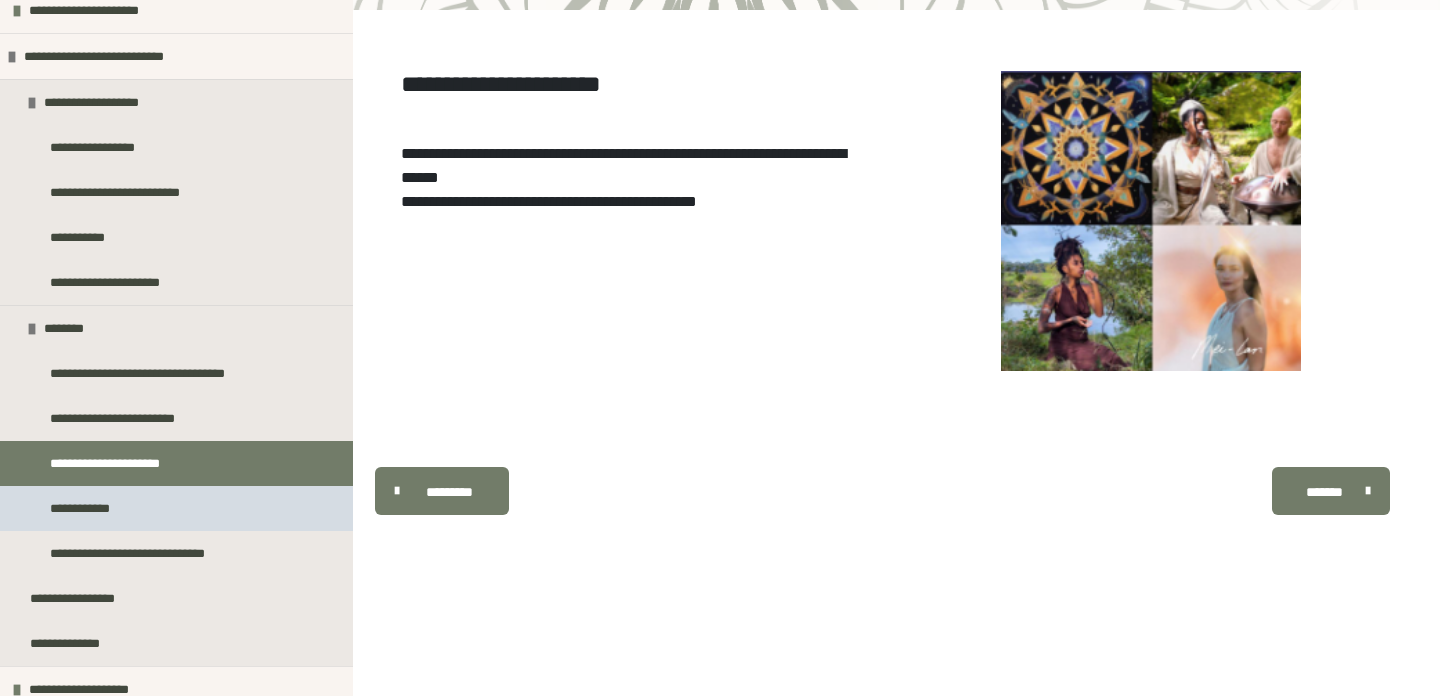 click on "**********" at bounding box center (176, 508) 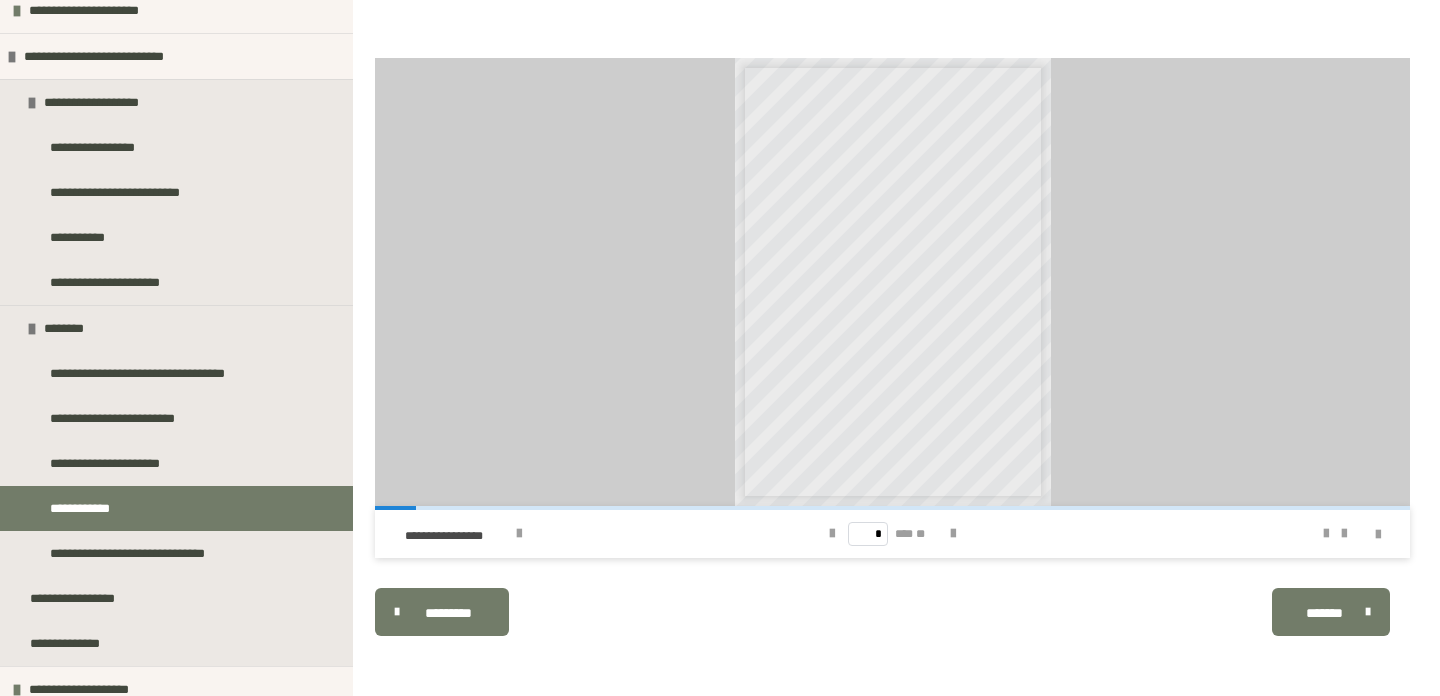 scroll, scrollTop: 459, scrollLeft: 0, axis: vertical 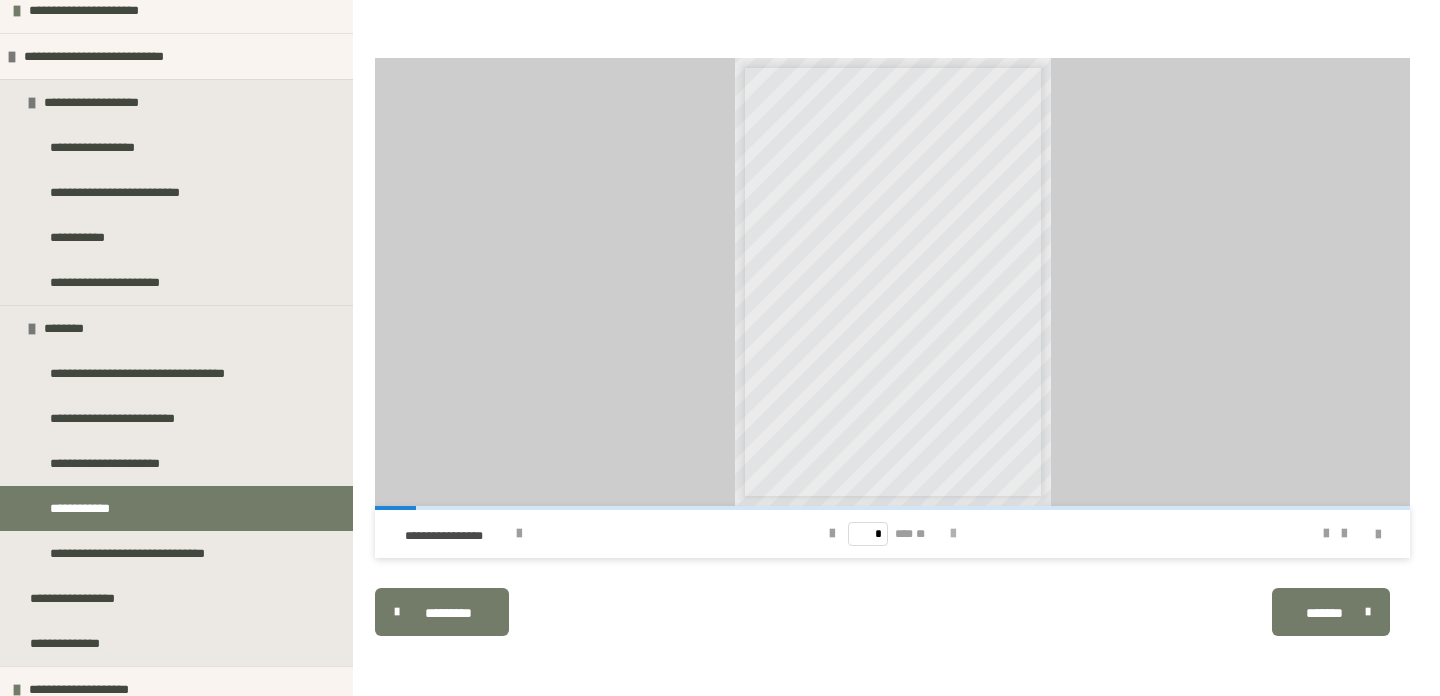 click at bounding box center (953, 534) 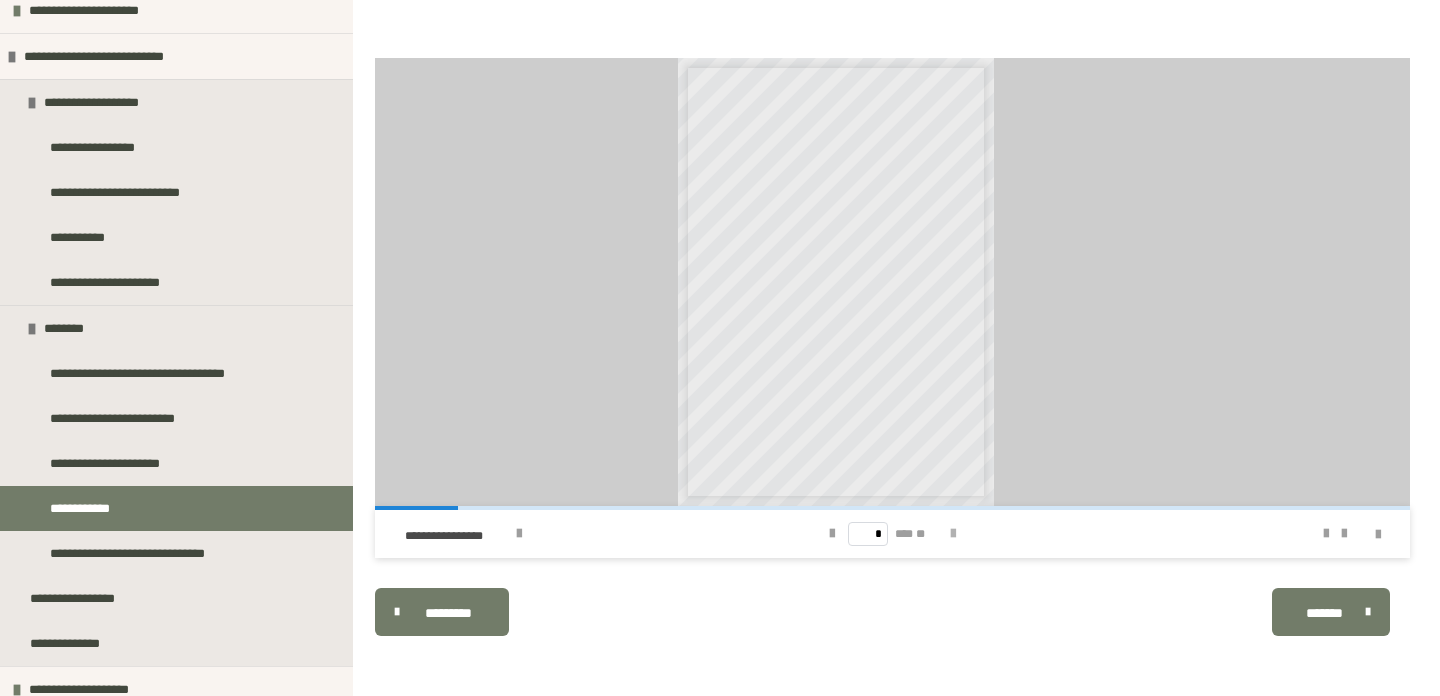 click at bounding box center (953, 534) 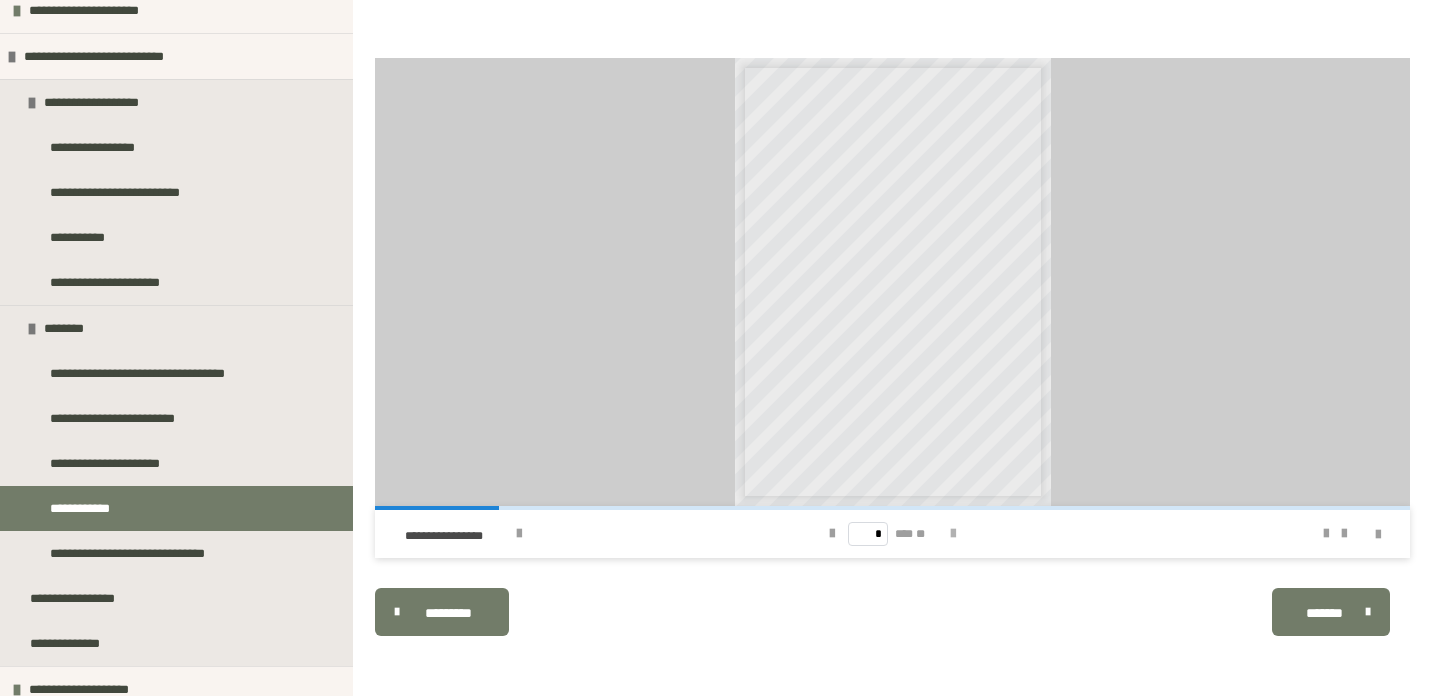 click at bounding box center (953, 534) 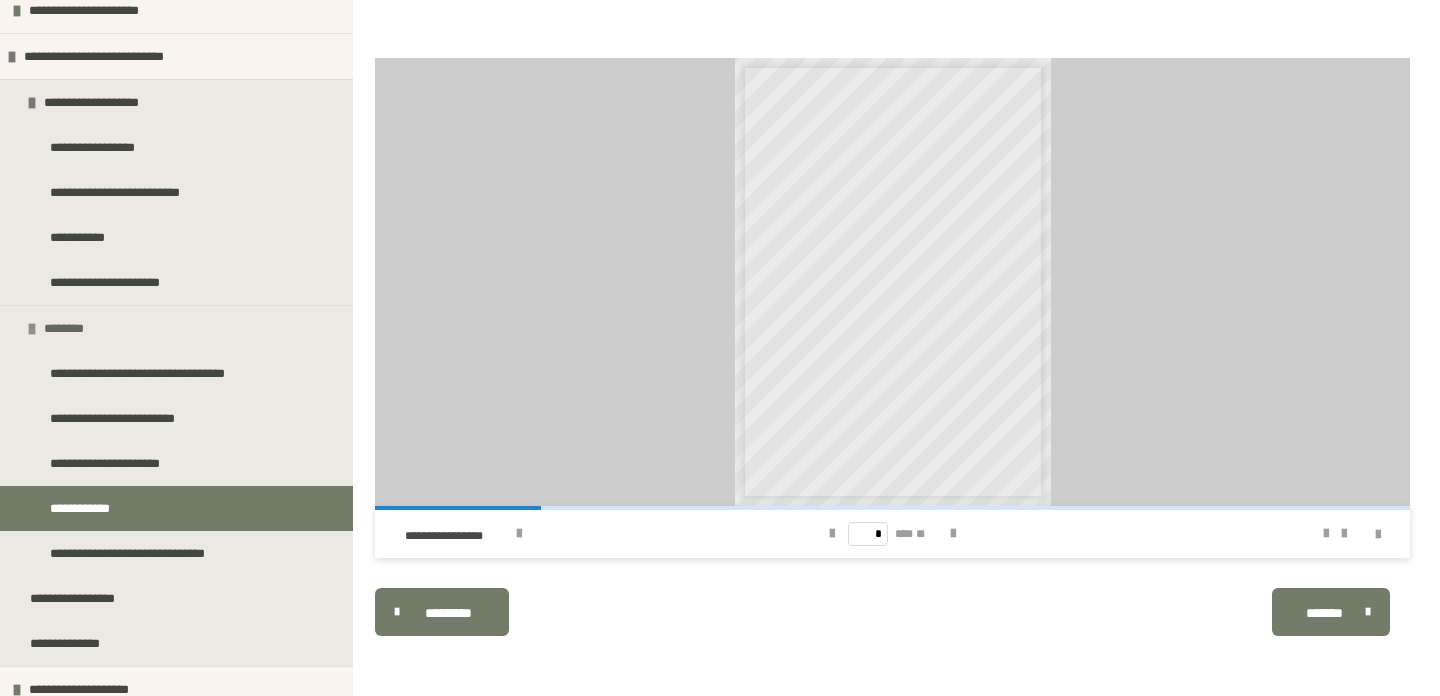 click on "********" at bounding box center [69, 328] 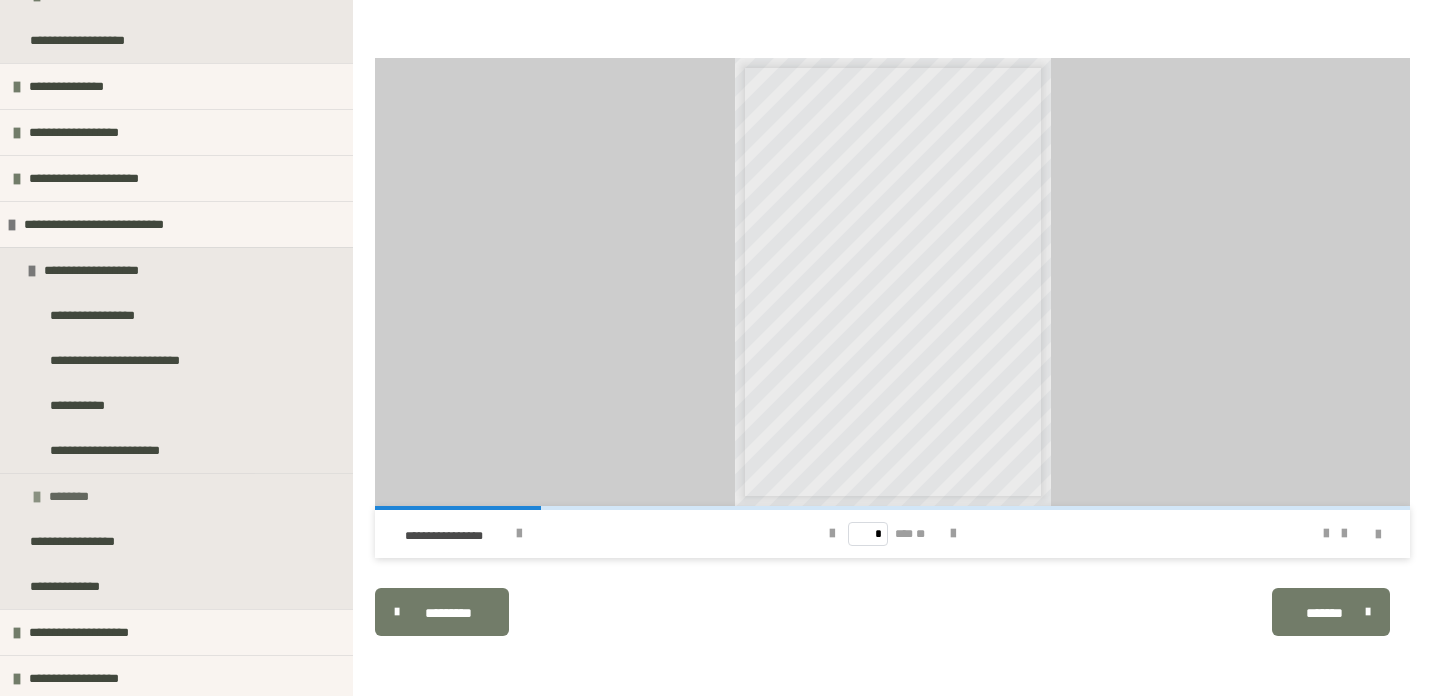 scroll, scrollTop: 683, scrollLeft: 0, axis: vertical 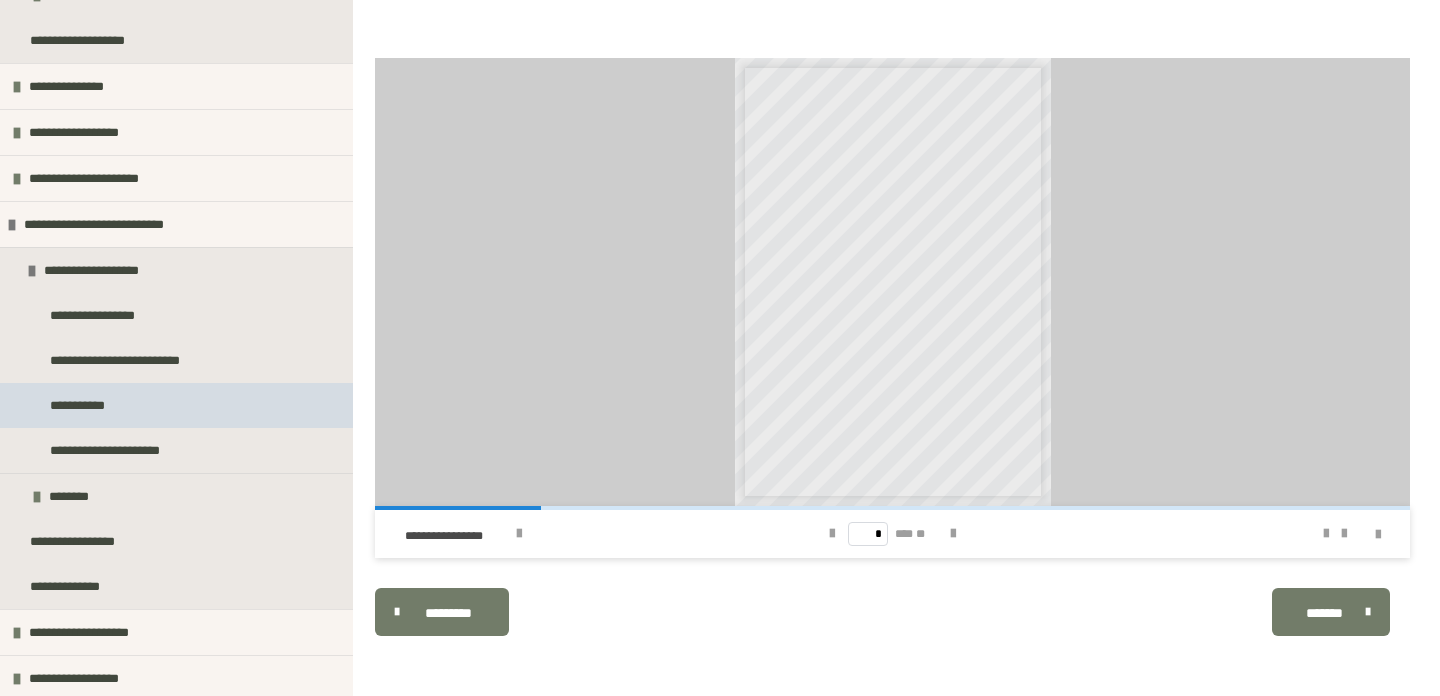 click on "**********" at bounding box center [176, 405] 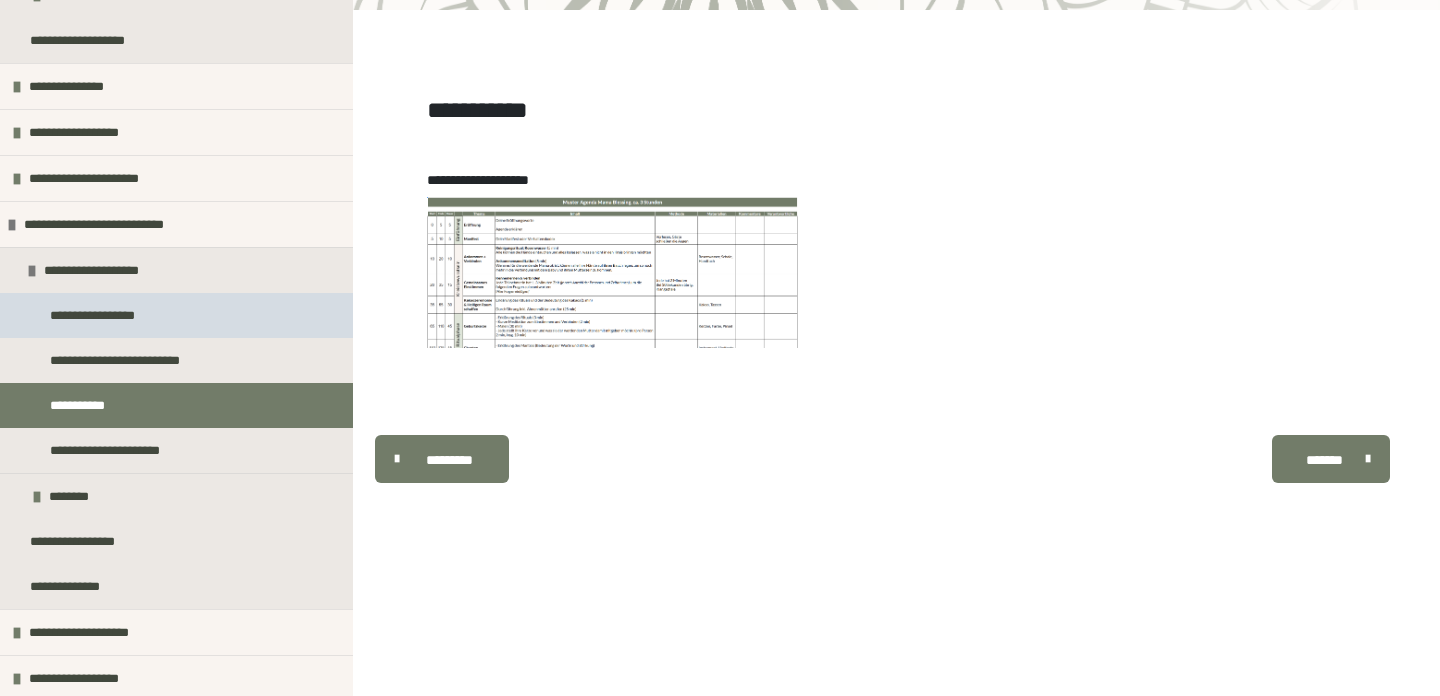 click on "**********" at bounding box center (100, 315) 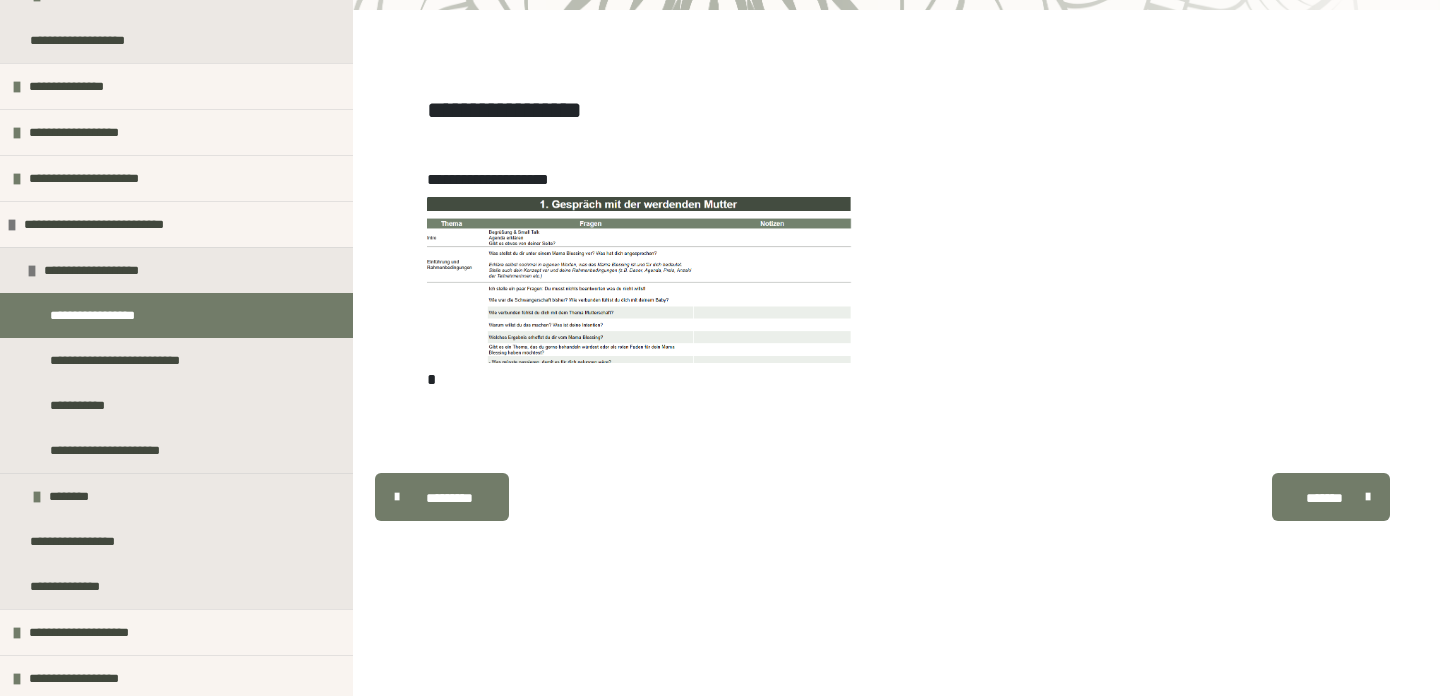 click at bounding box center (639, 280) 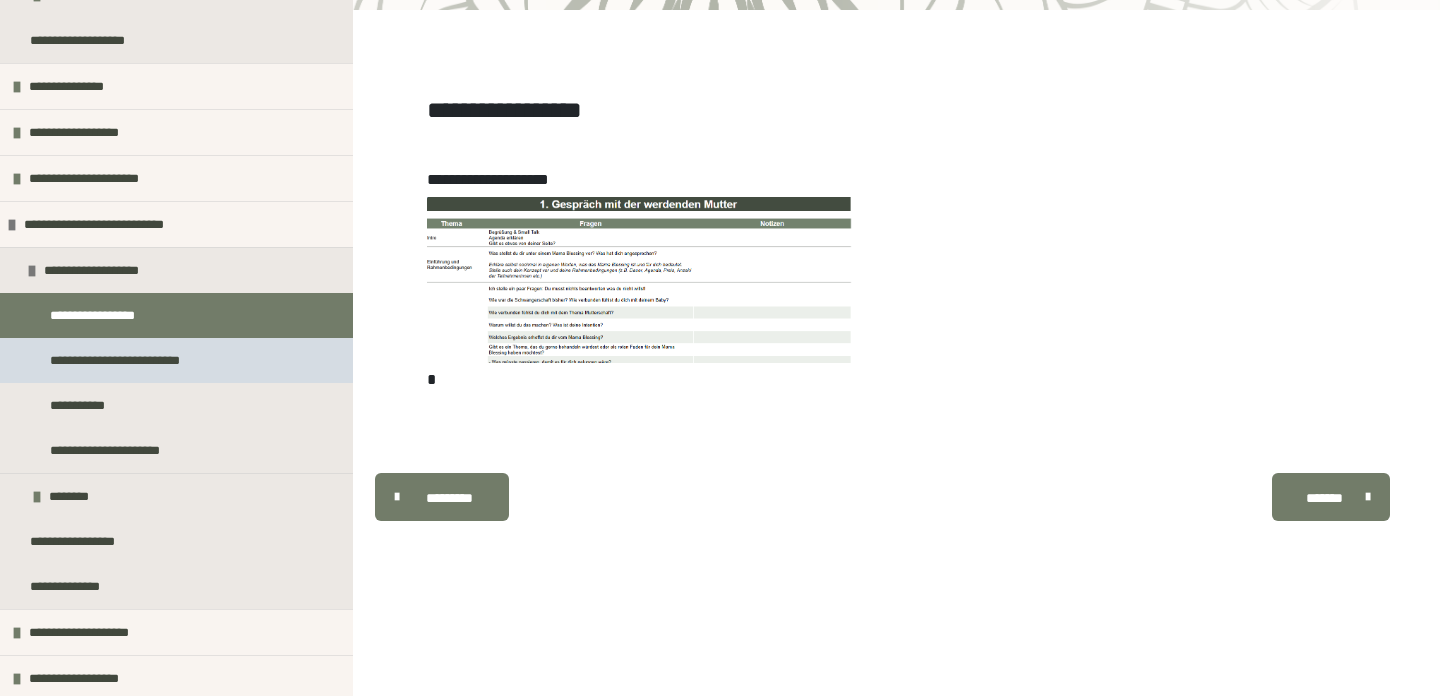 click on "**********" at bounding box center (176, 360) 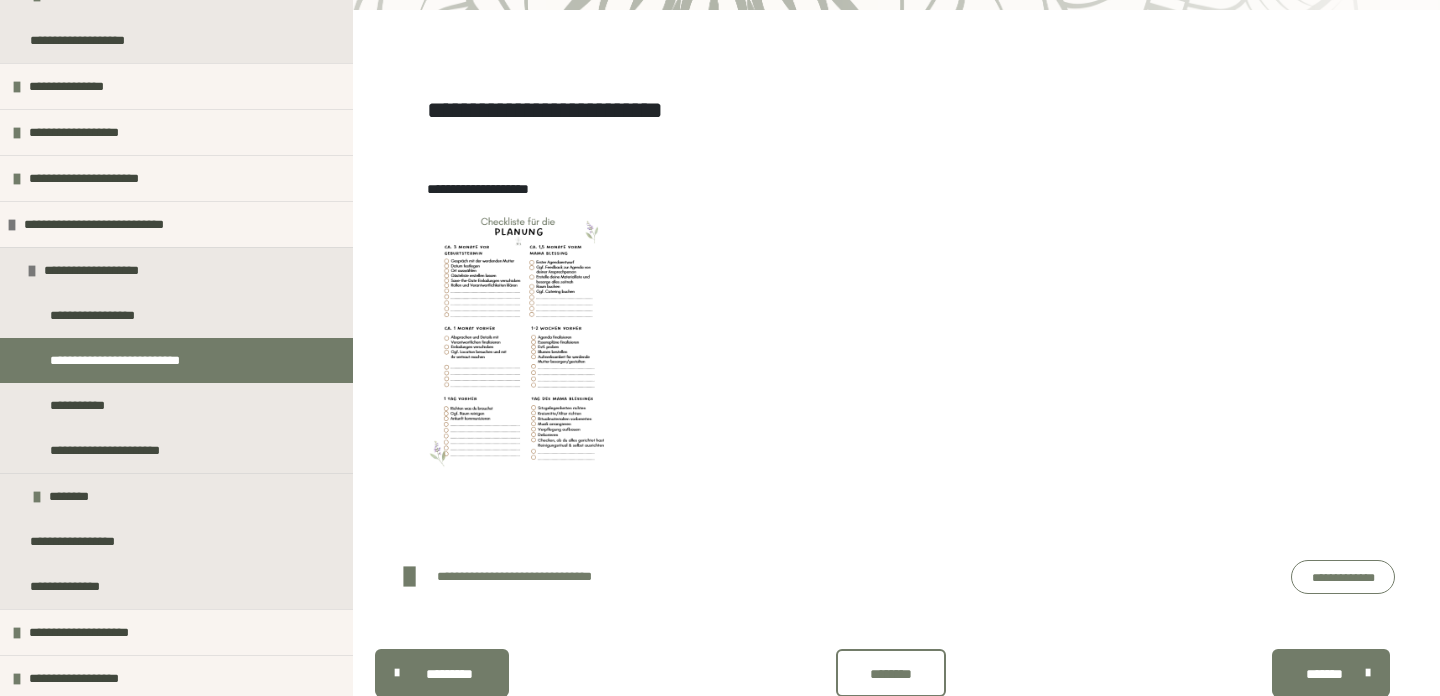 click at bounding box center [518, 338] 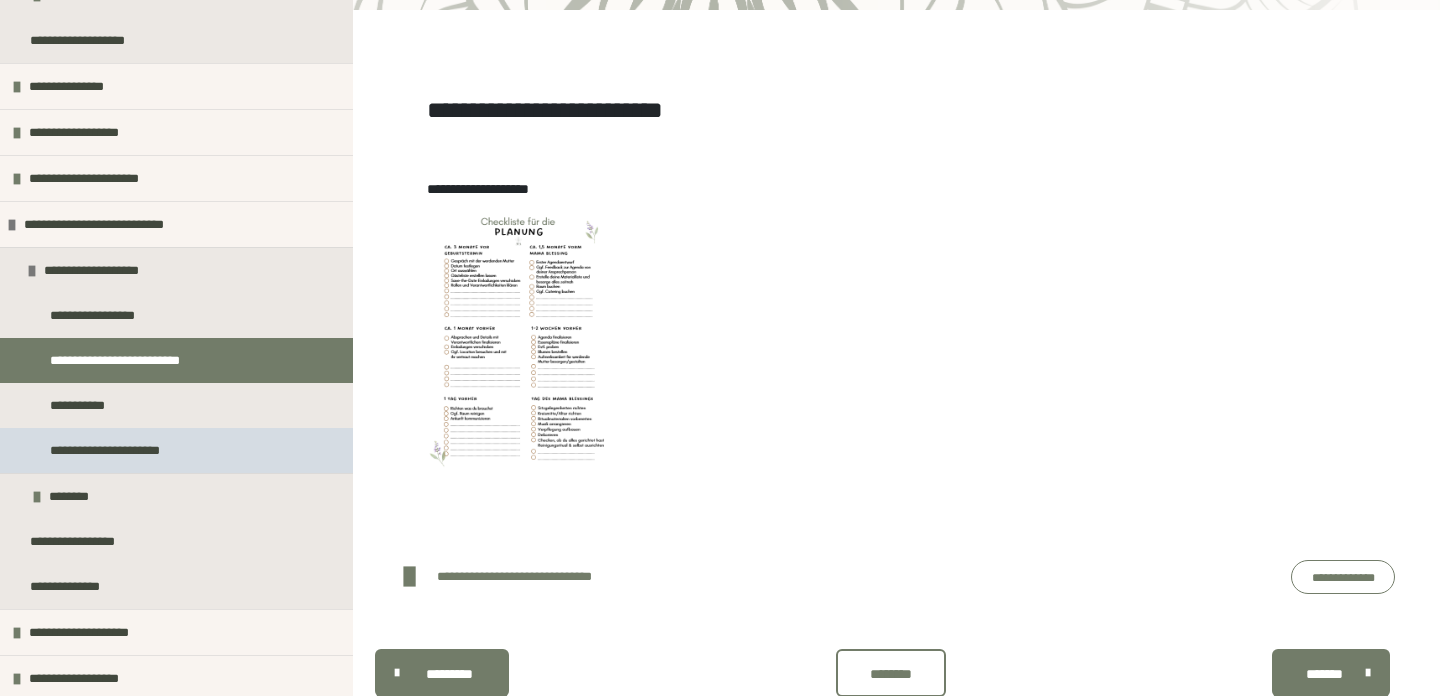 click on "**********" at bounding box center [113, 450] 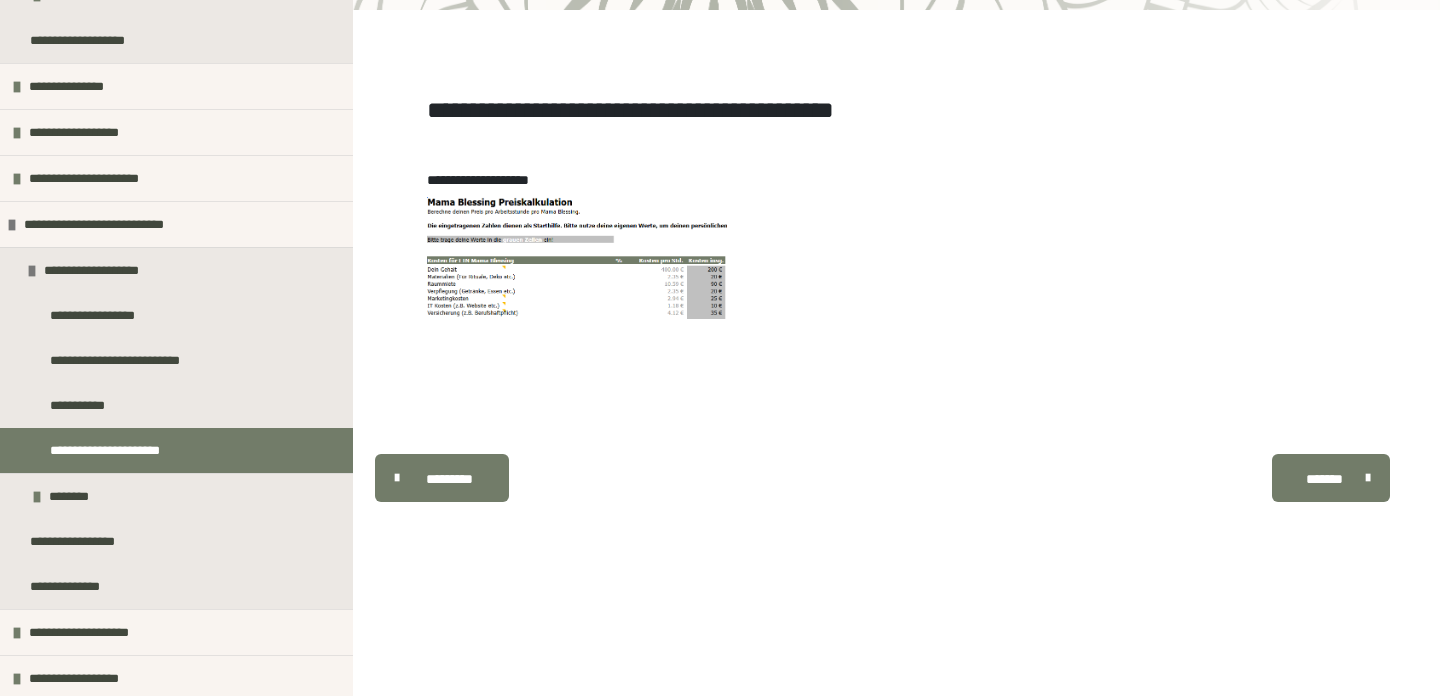 click at bounding box center (577, 258) 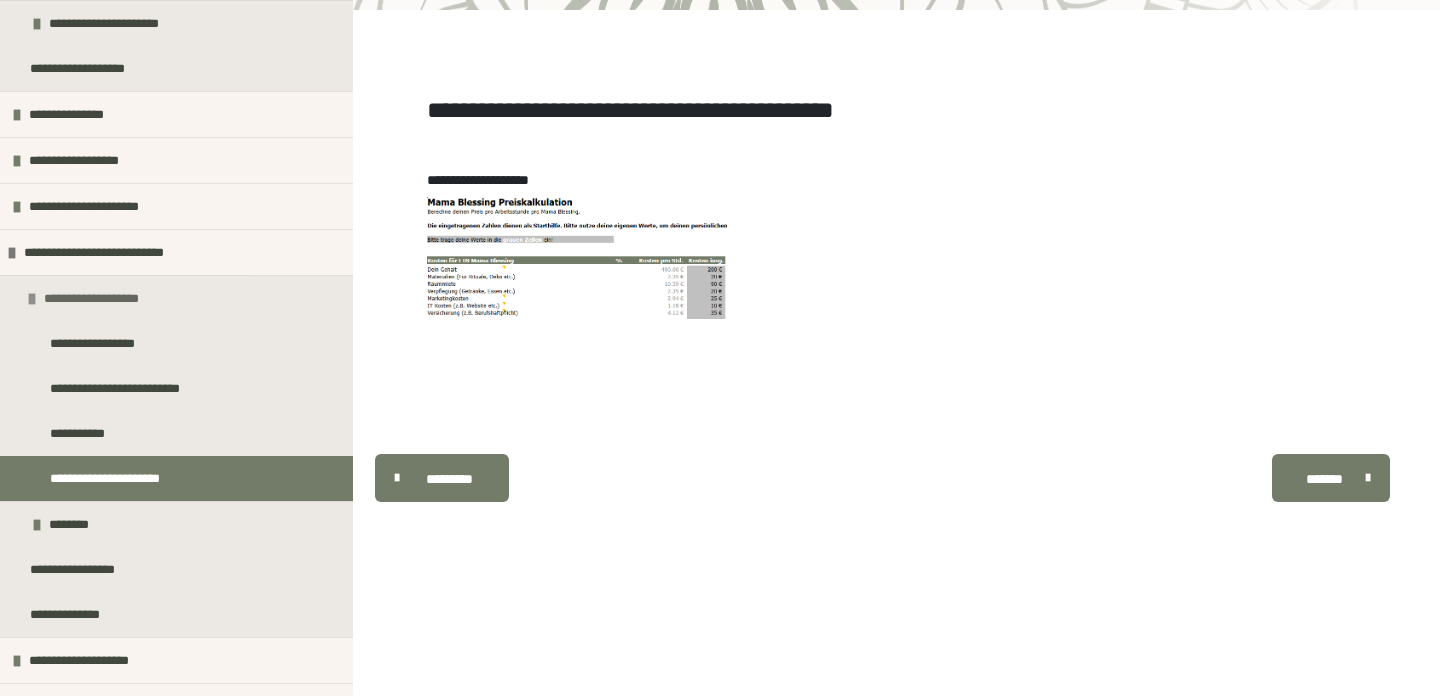 scroll, scrollTop: 651, scrollLeft: 0, axis: vertical 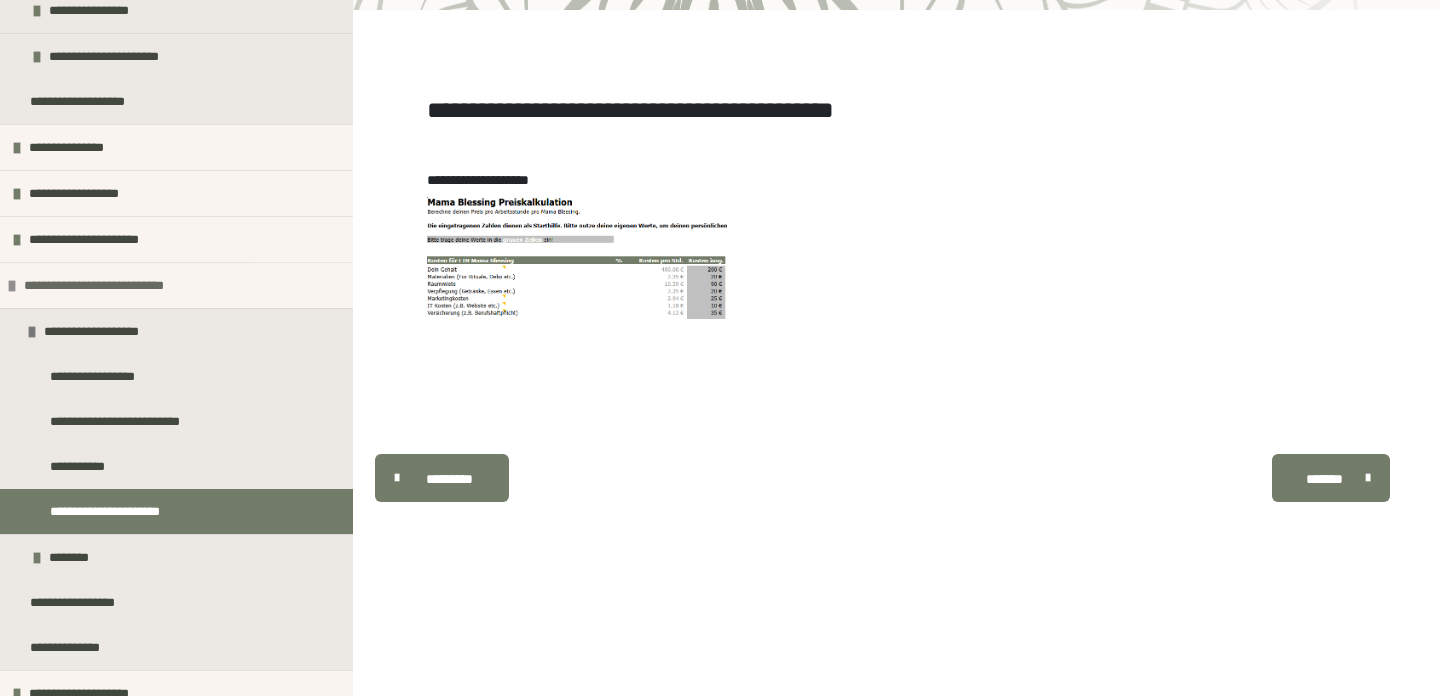 click on "**********" at bounding box center (108, 285) 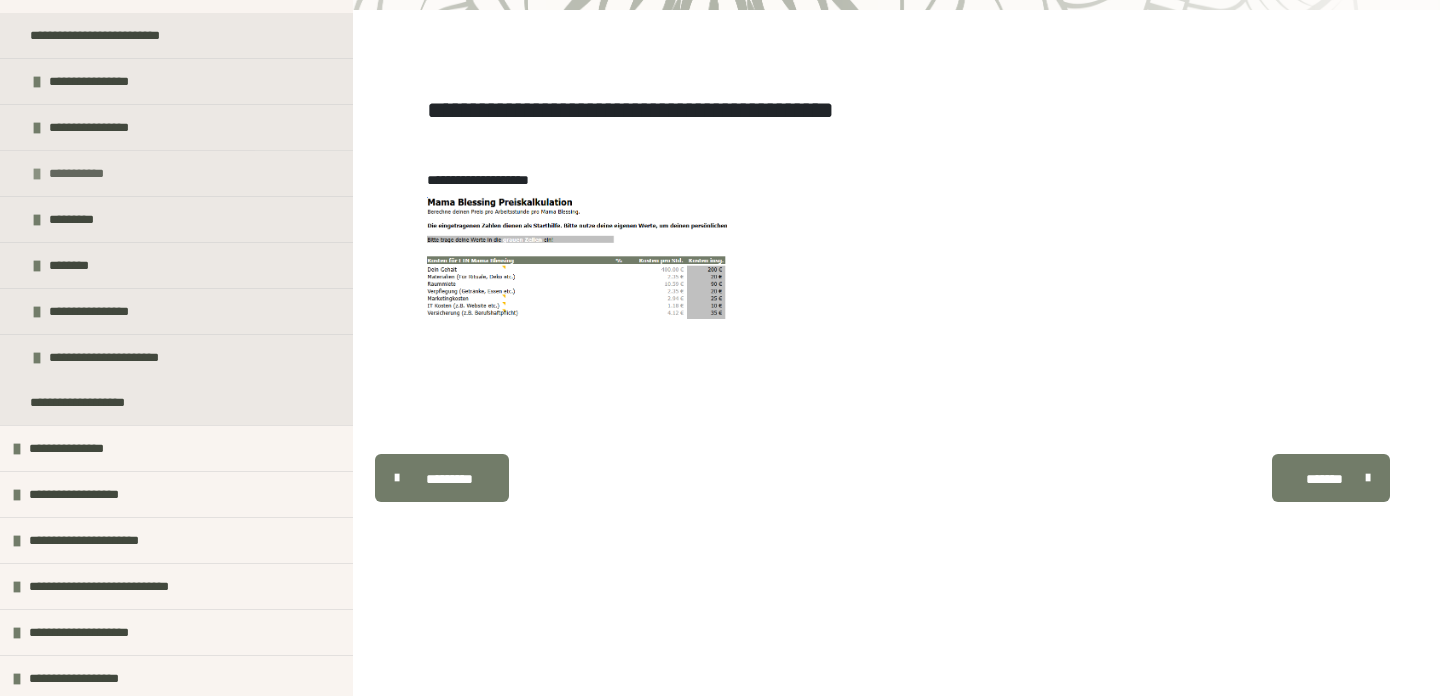 scroll, scrollTop: 321, scrollLeft: 0, axis: vertical 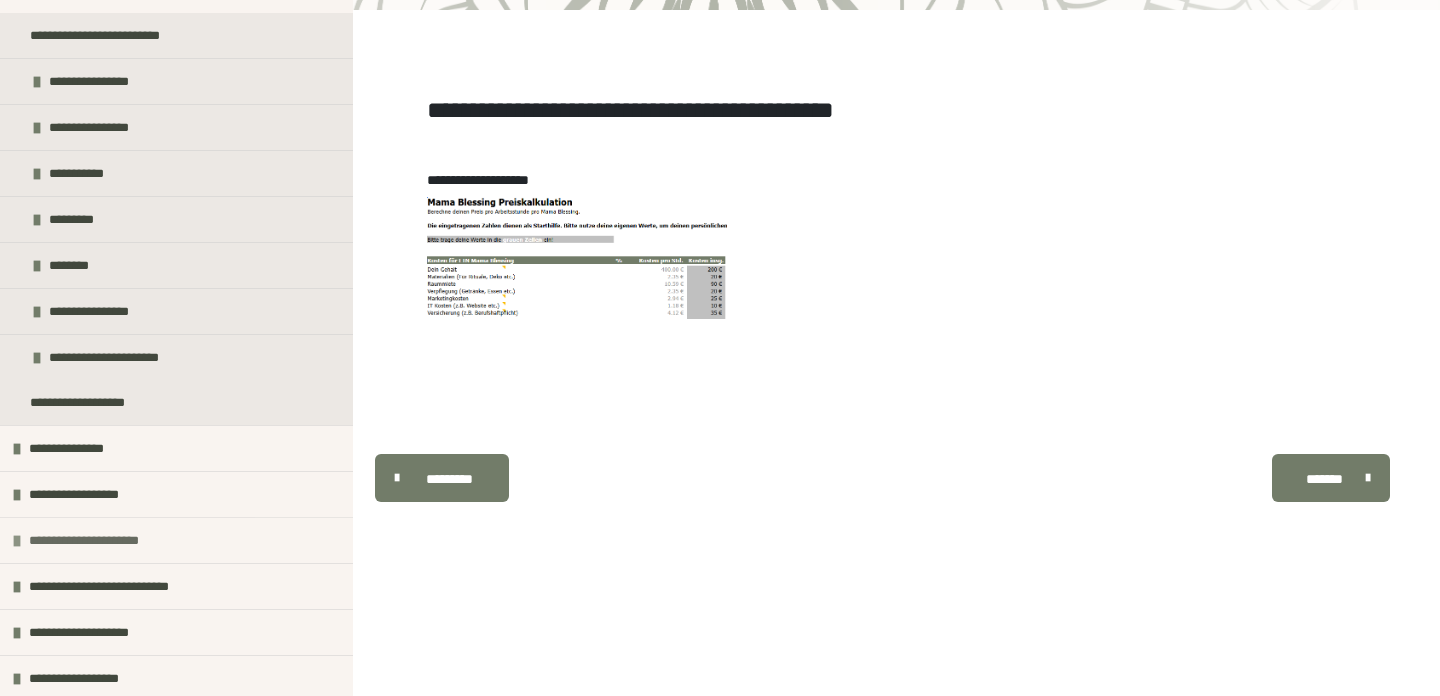 click on "**********" at bounding box center (93, 540) 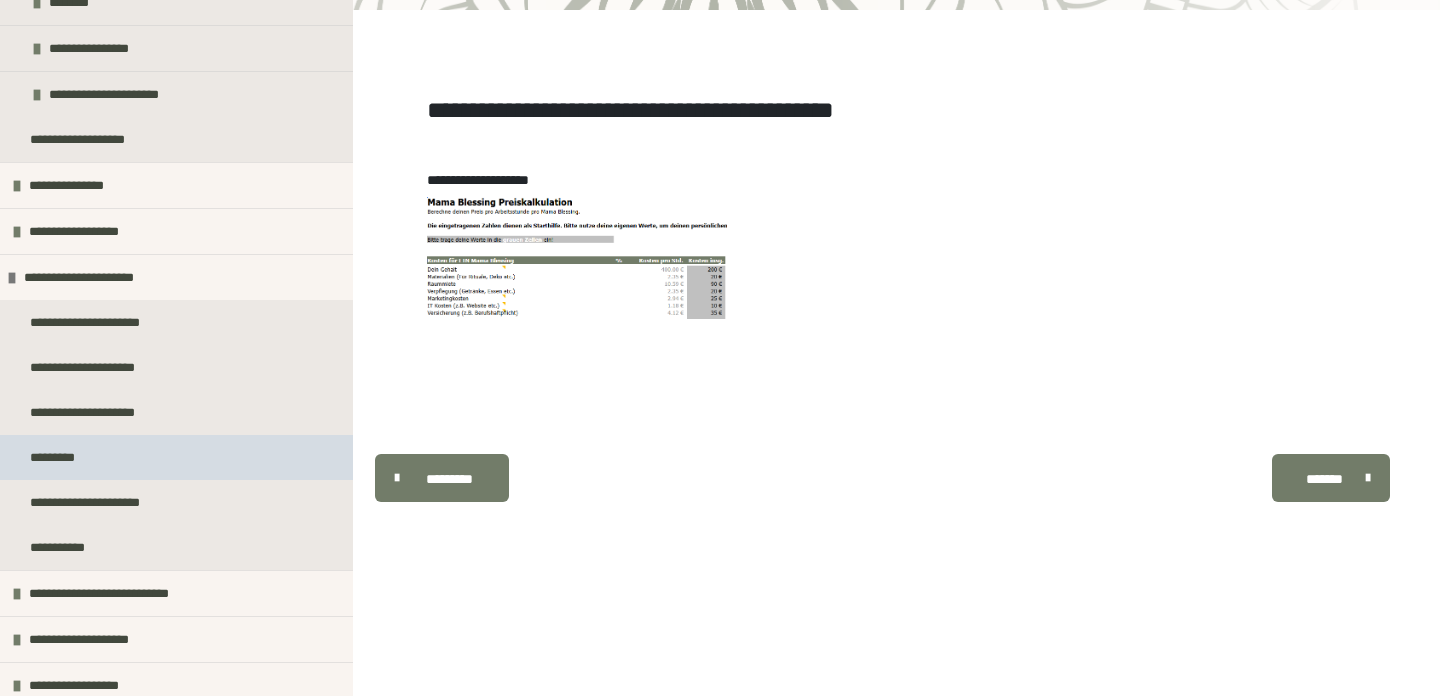 scroll, scrollTop: 590, scrollLeft: 0, axis: vertical 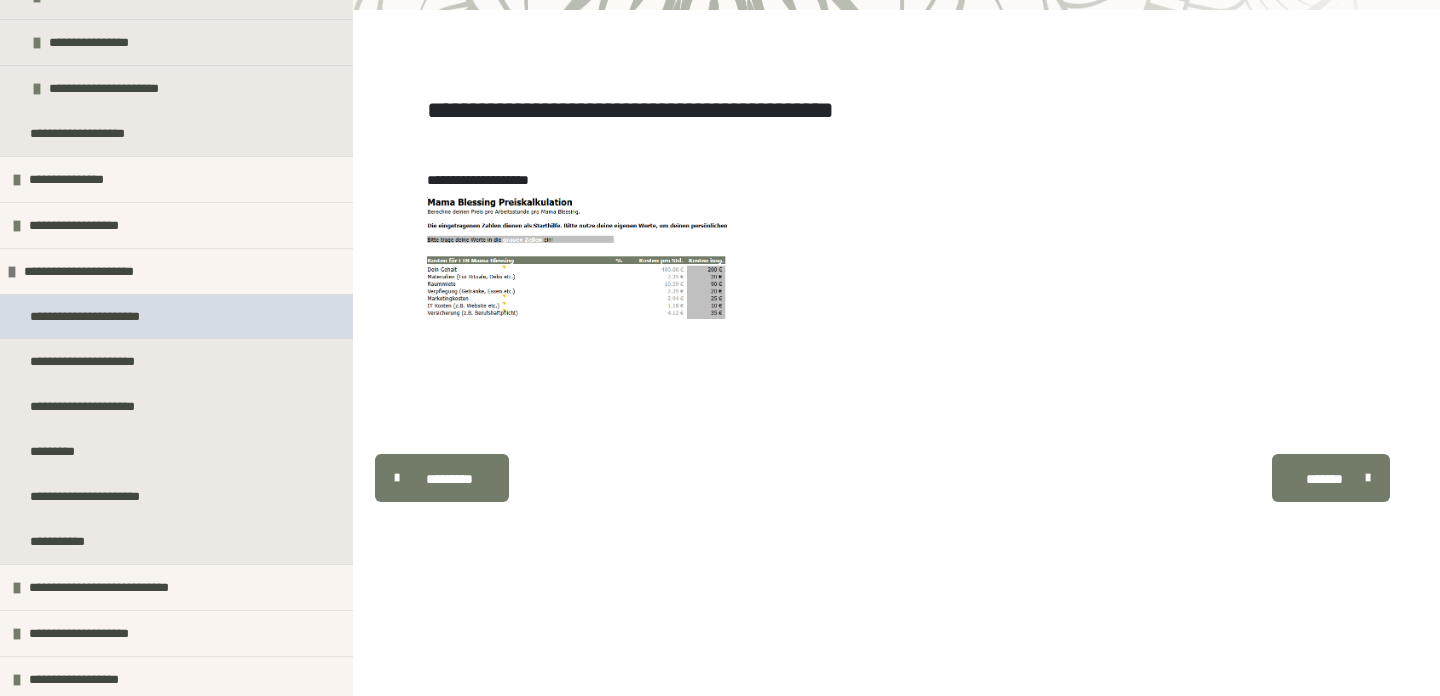 click on "**********" at bounding box center (94, 316) 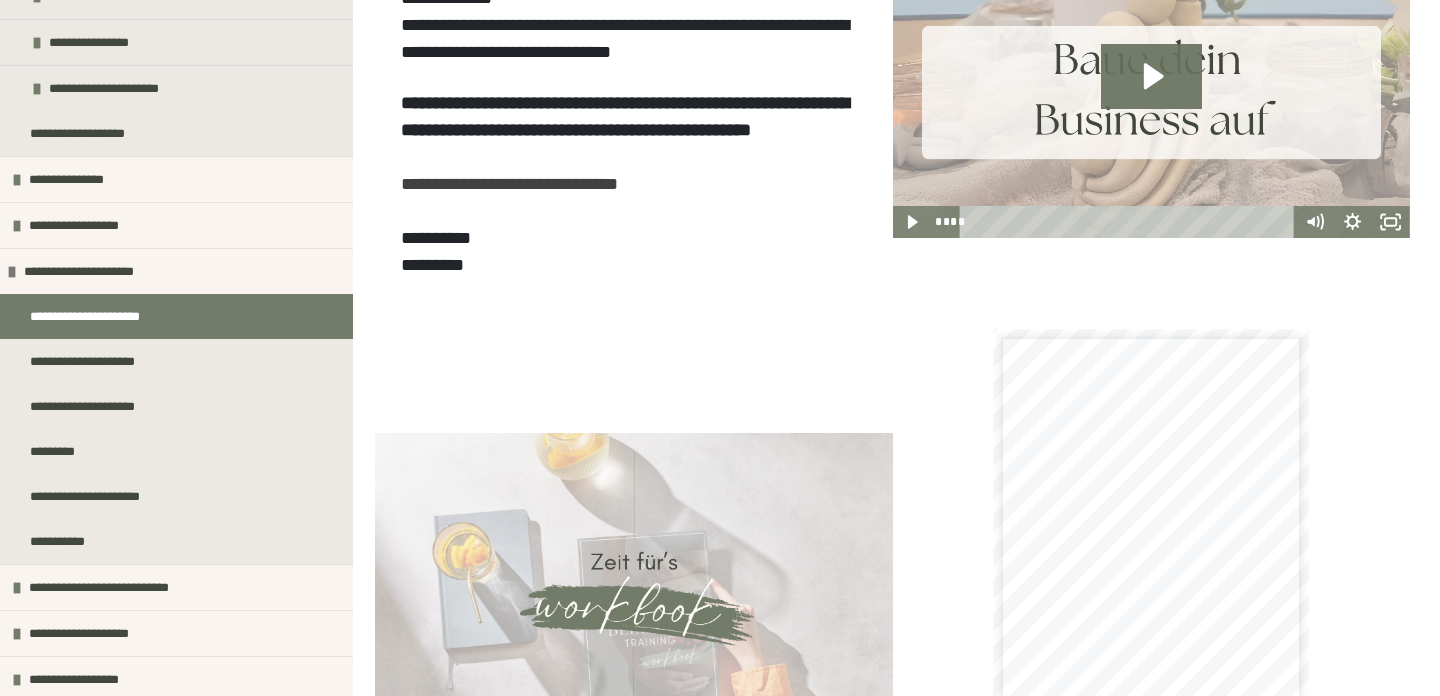 scroll, scrollTop: 0, scrollLeft: 0, axis: both 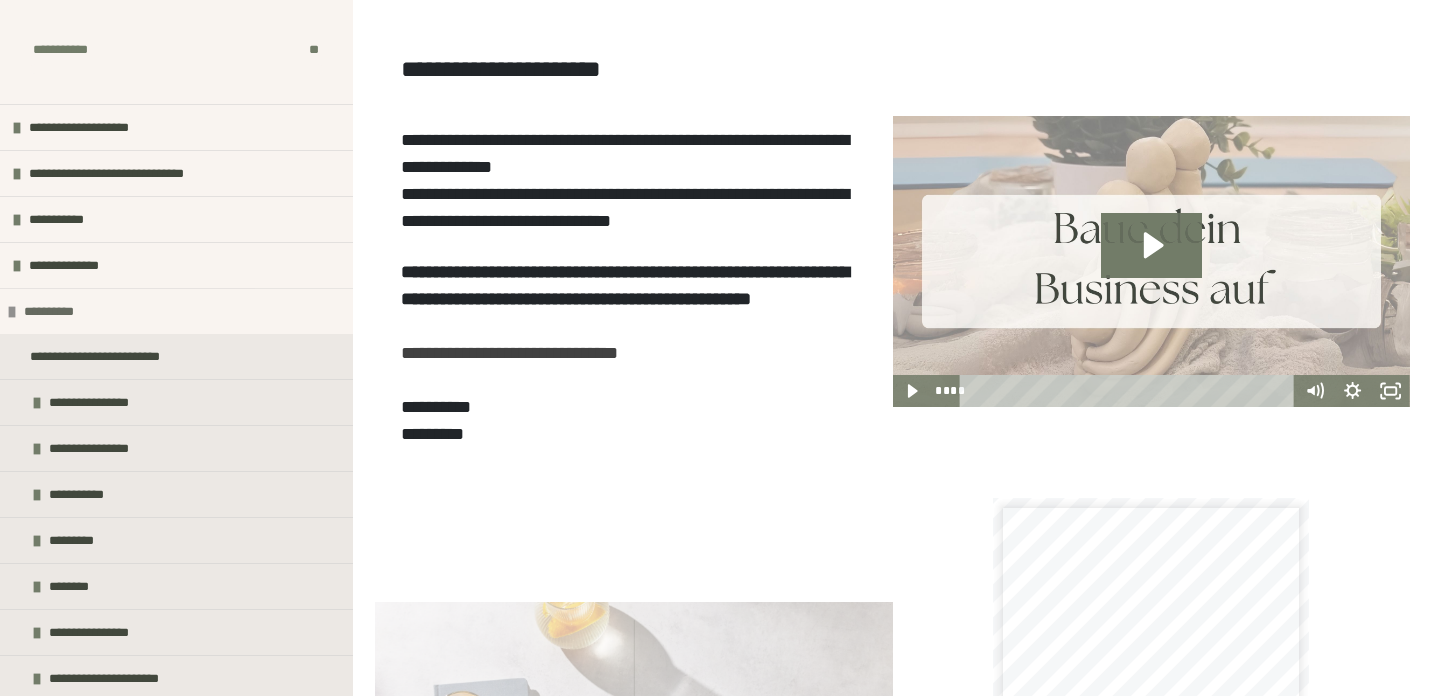 click on "**********" at bounding box center [55, 311] 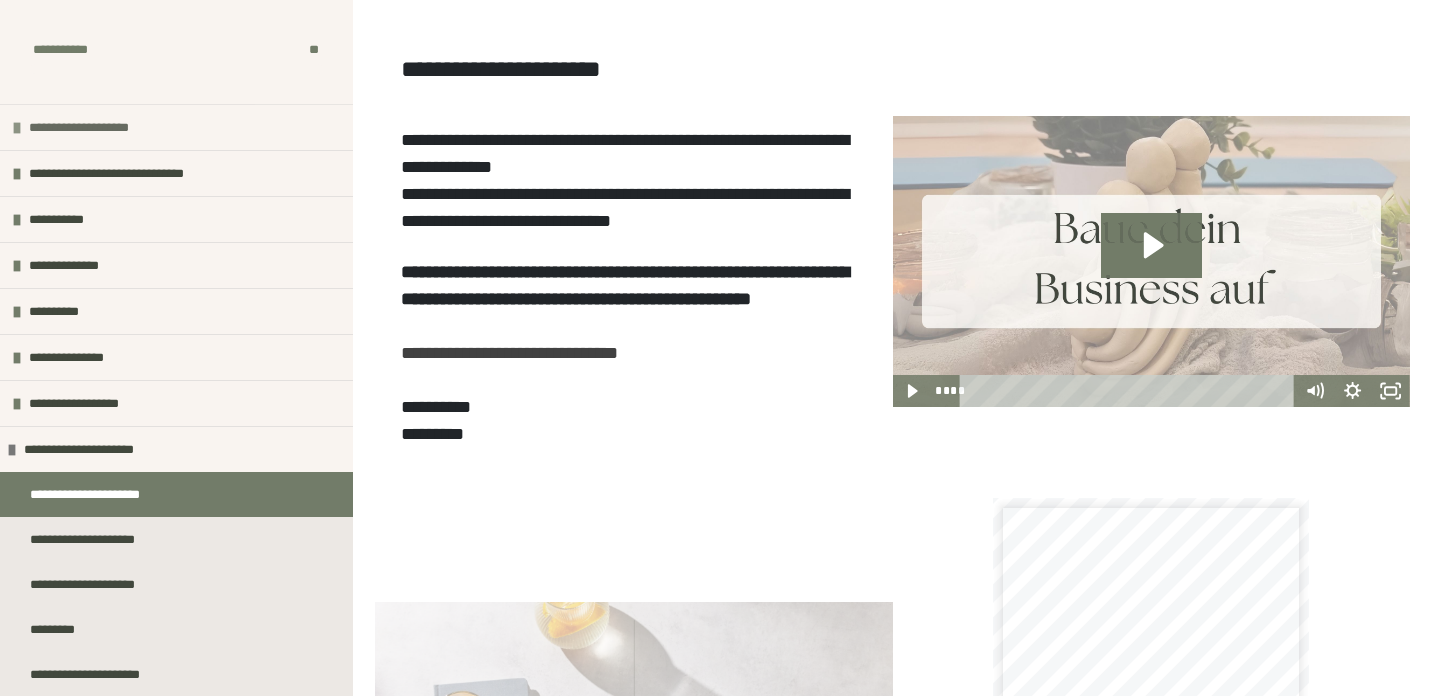 click on "**********" at bounding box center [92, 127] 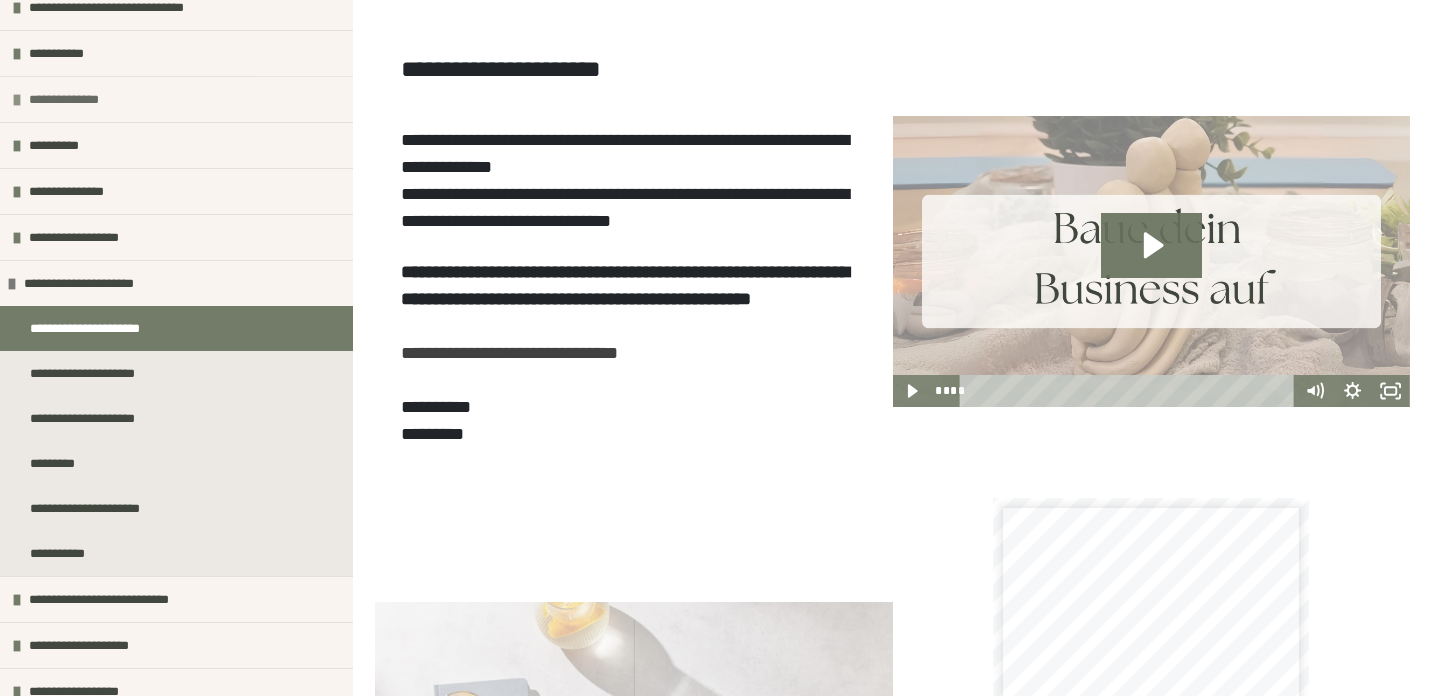 scroll, scrollTop: 393, scrollLeft: 0, axis: vertical 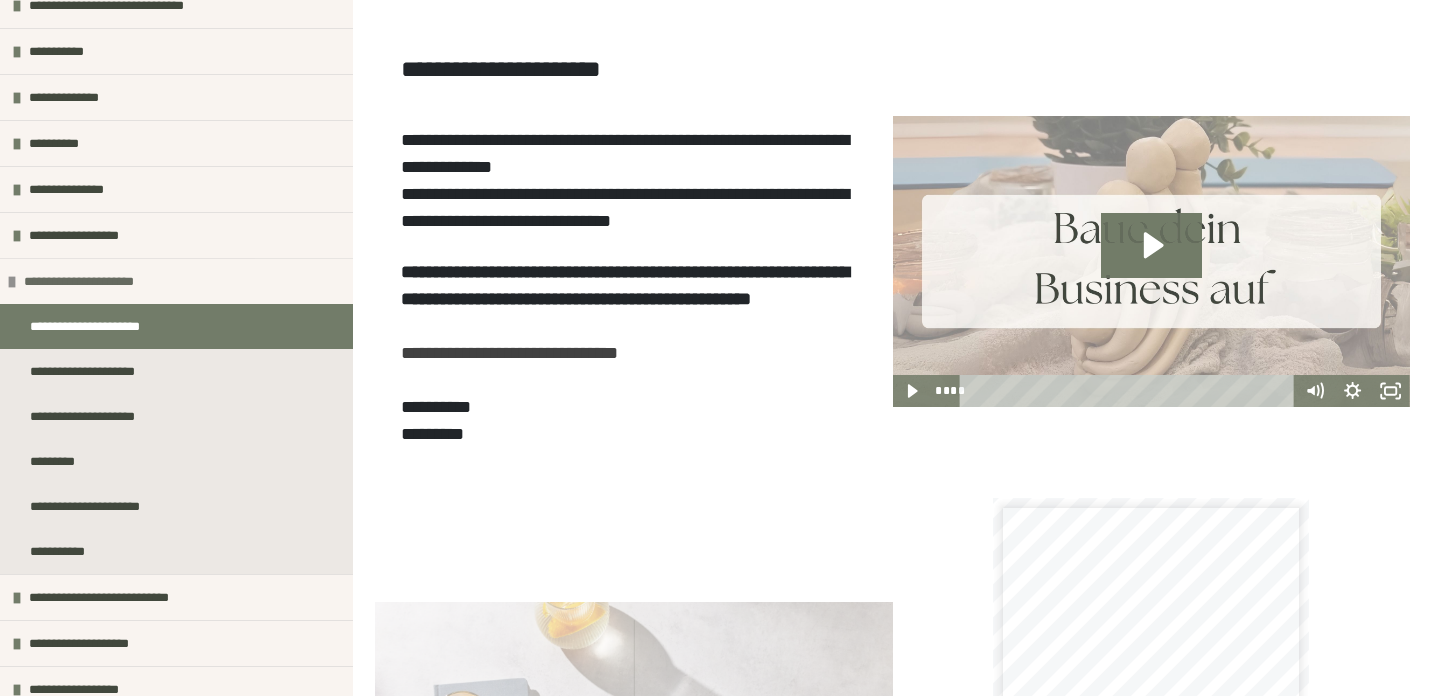 click on "**********" at bounding box center [88, 281] 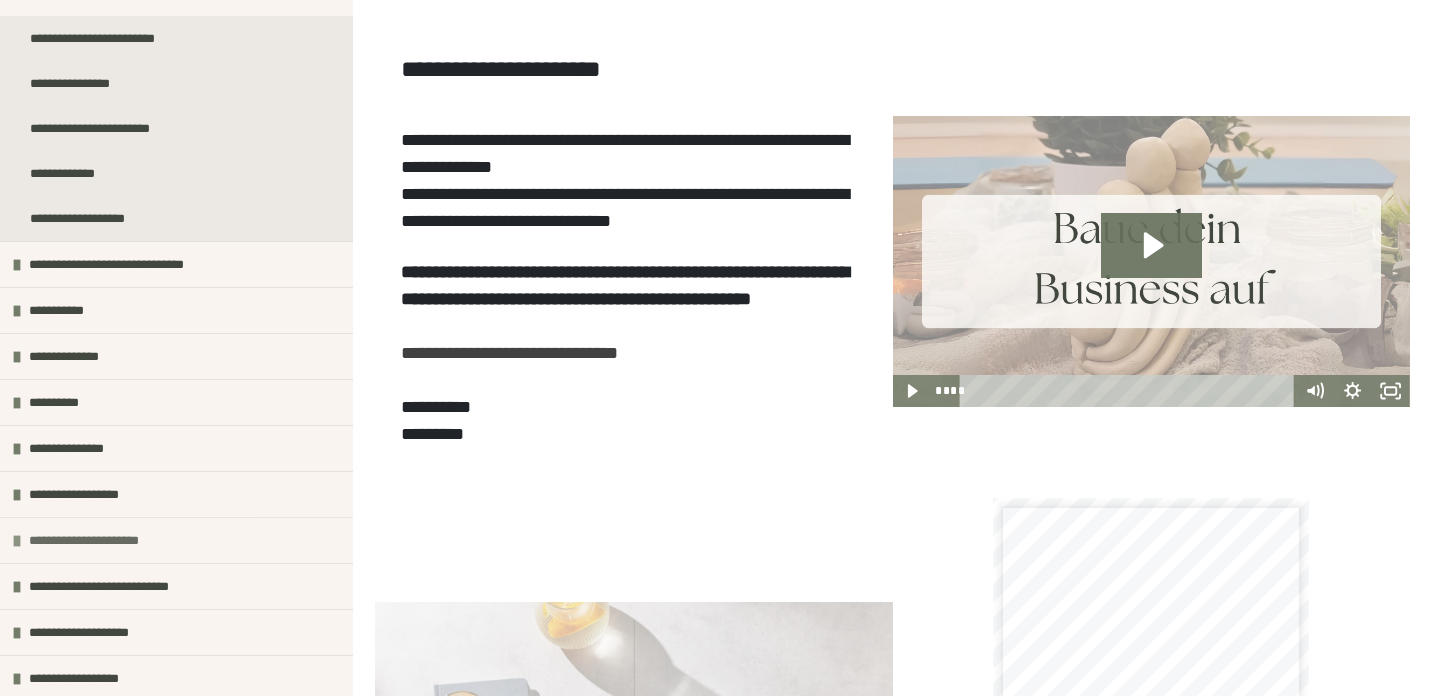 scroll, scrollTop: 134, scrollLeft: 0, axis: vertical 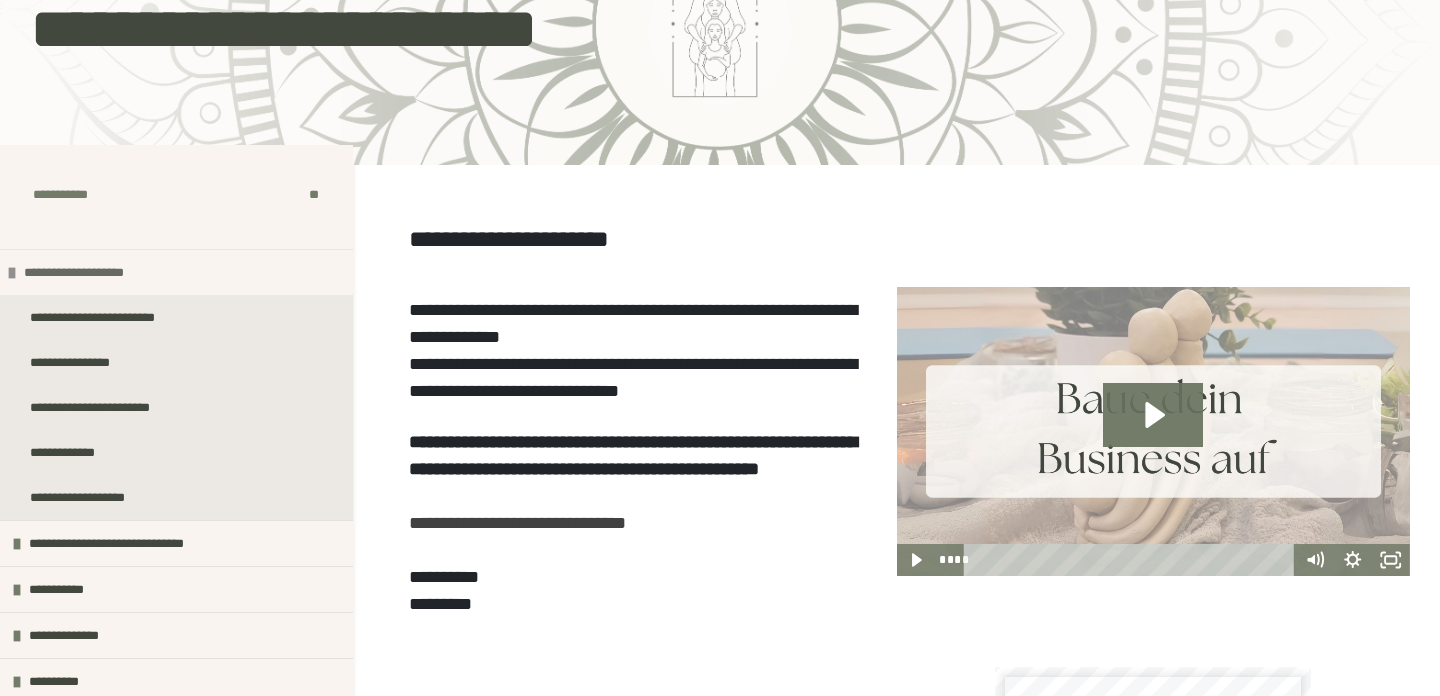 click on "**********" at bounding box center [87, 272] 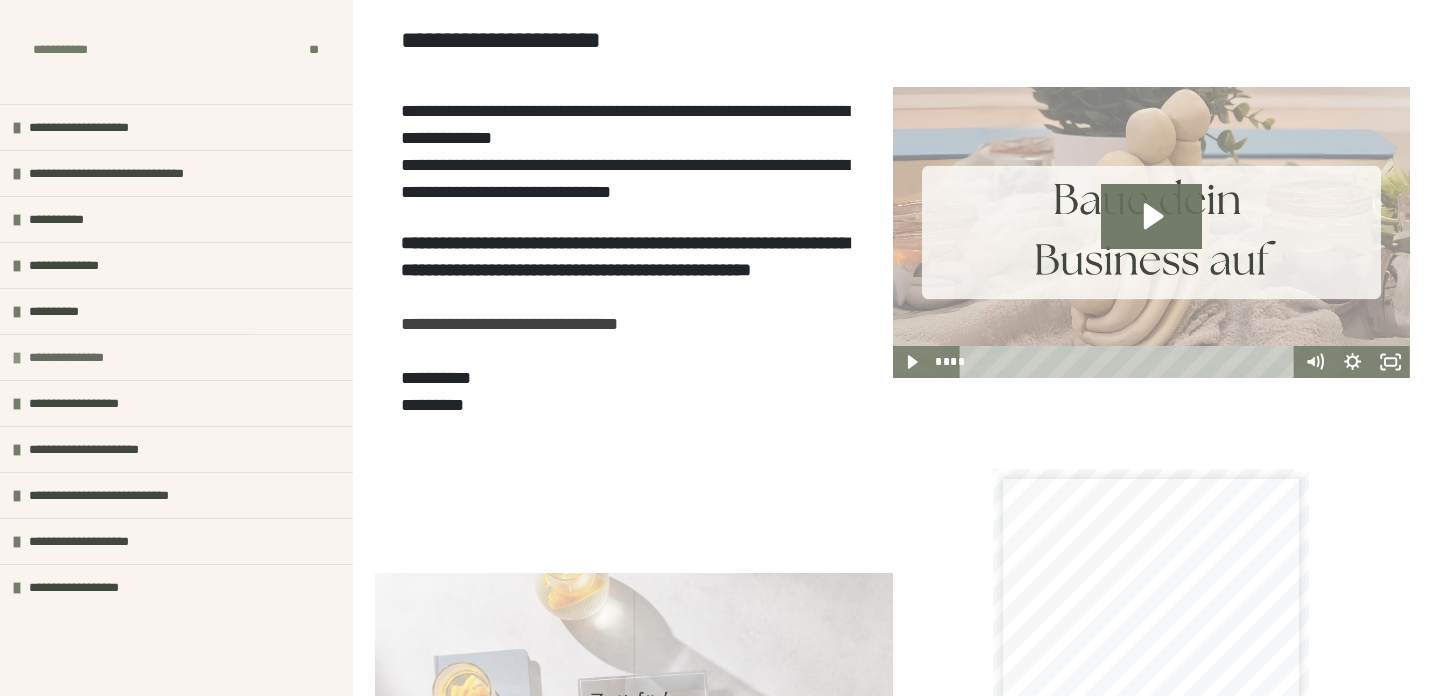 scroll, scrollTop: 258, scrollLeft: 0, axis: vertical 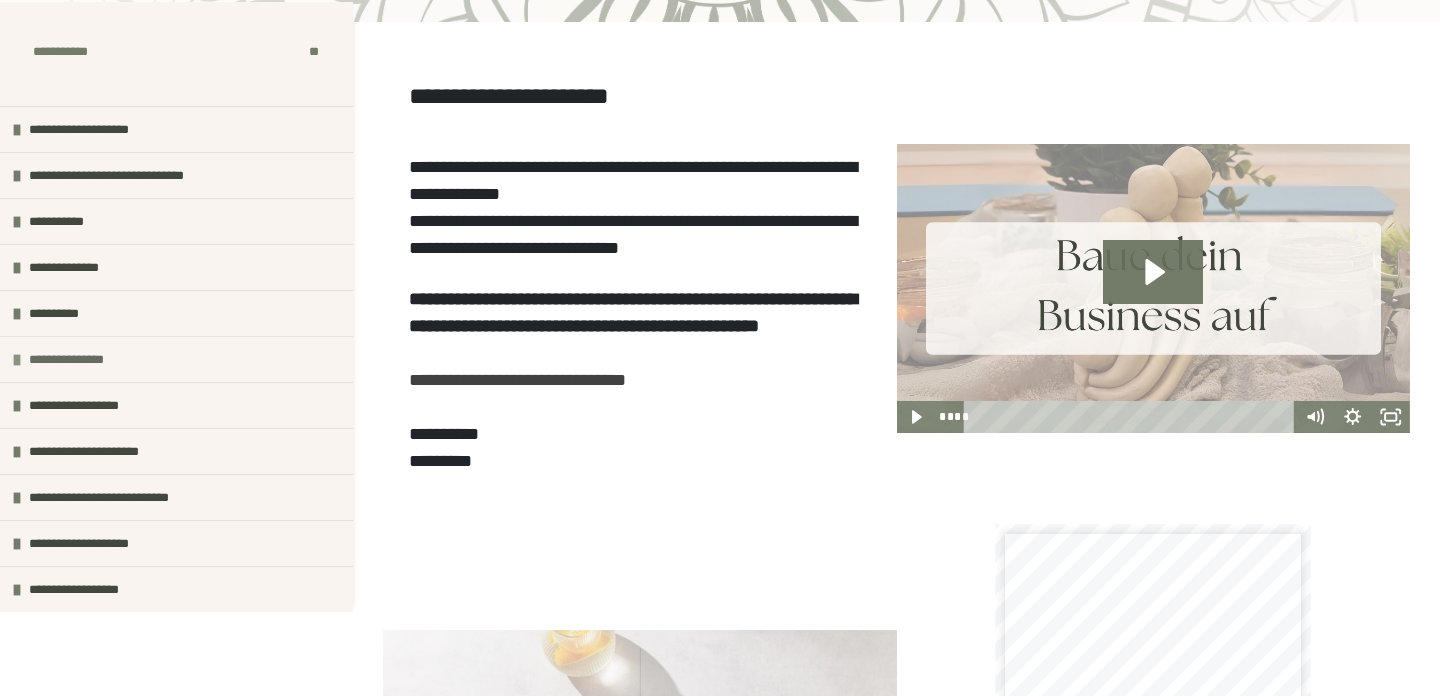 click on "**********" at bounding box center (70, 359) 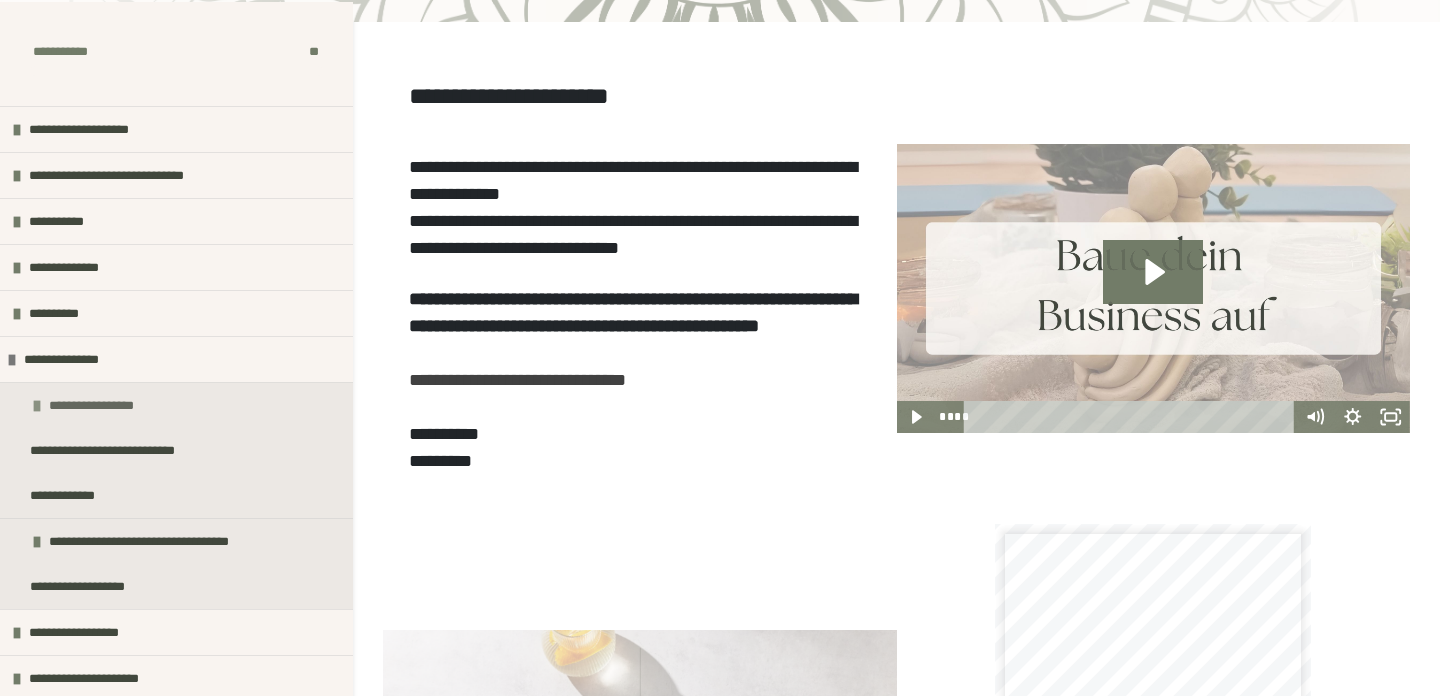click on "**********" at bounding box center (102, 405) 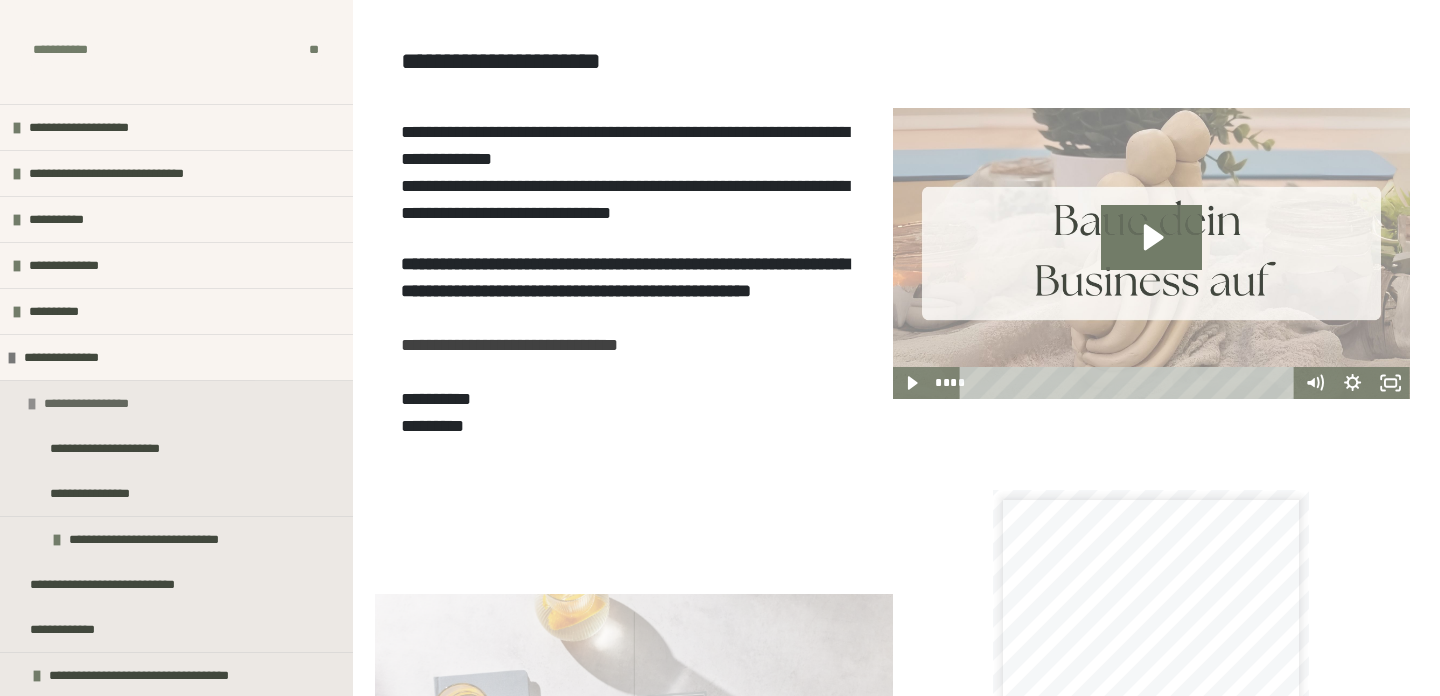 scroll, scrollTop: 294, scrollLeft: 1, axis: both 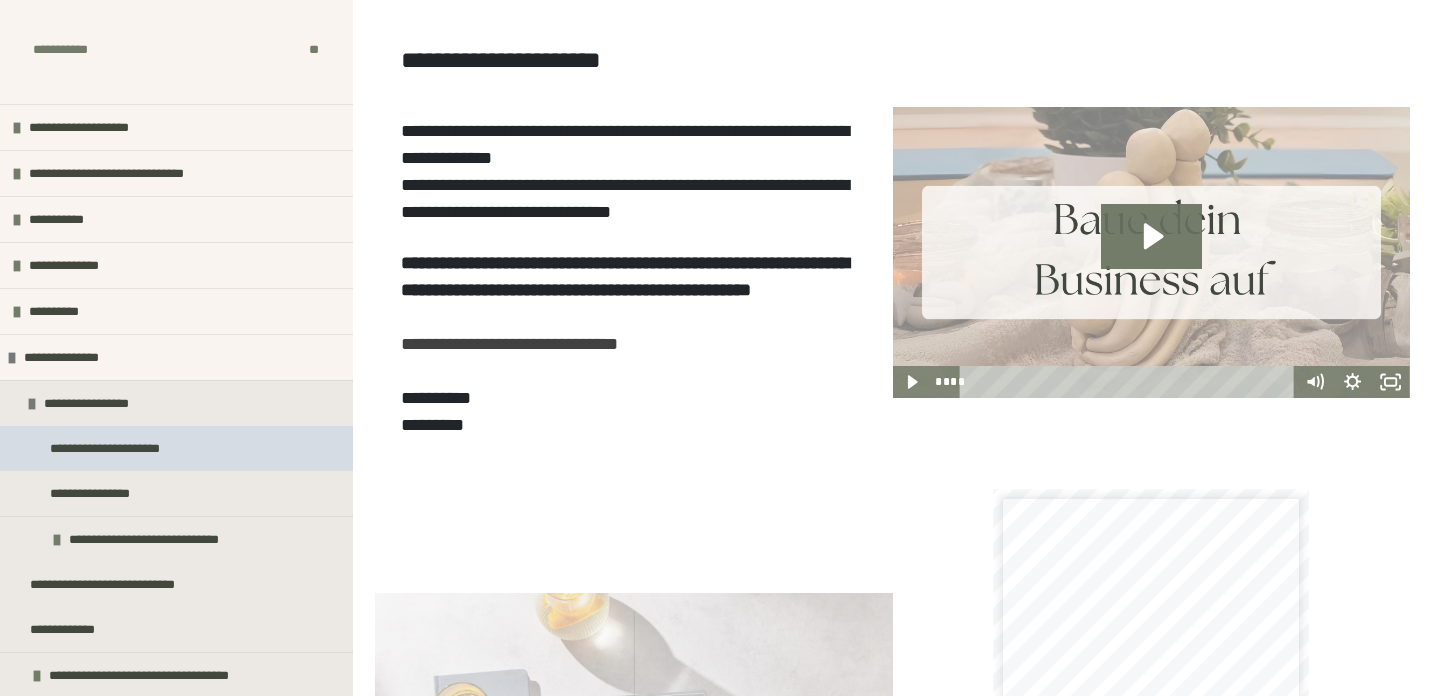 click on "**********" at bounding box center [110, 448] 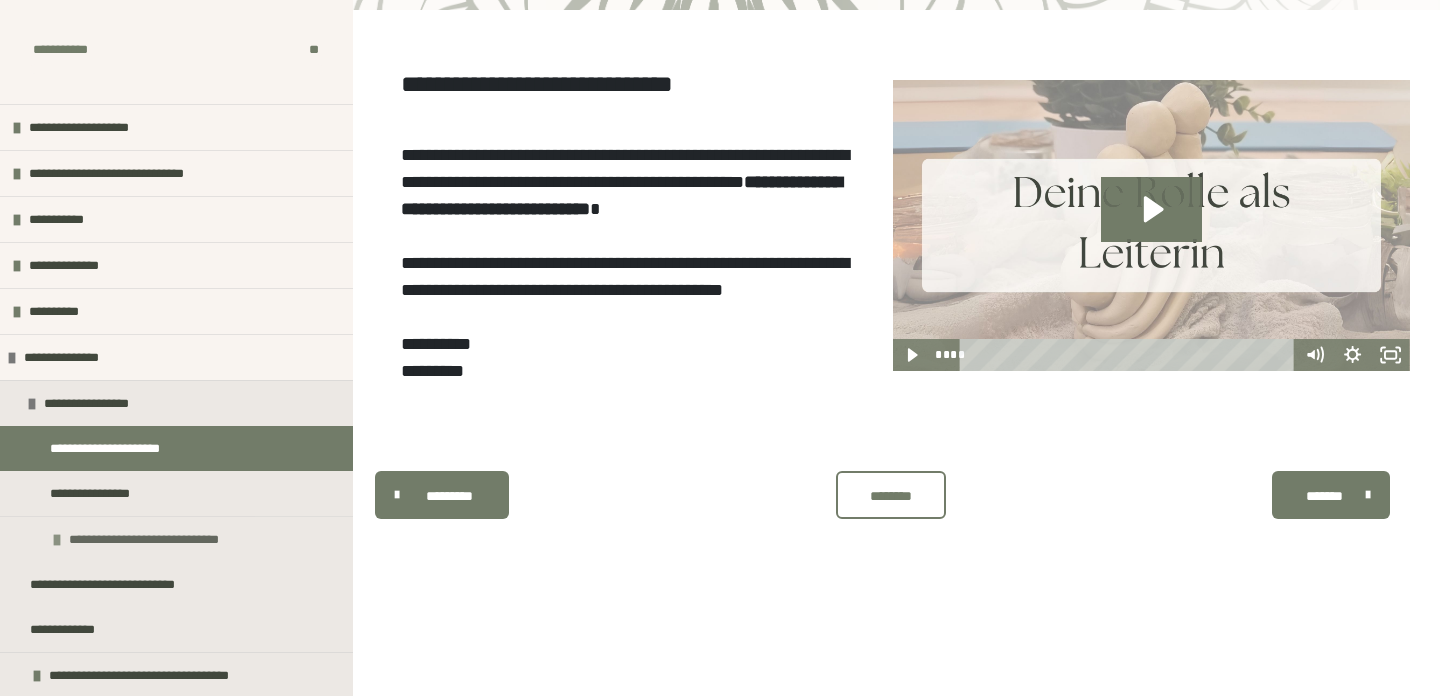 click on "**********" at bounding box center [153, 539] 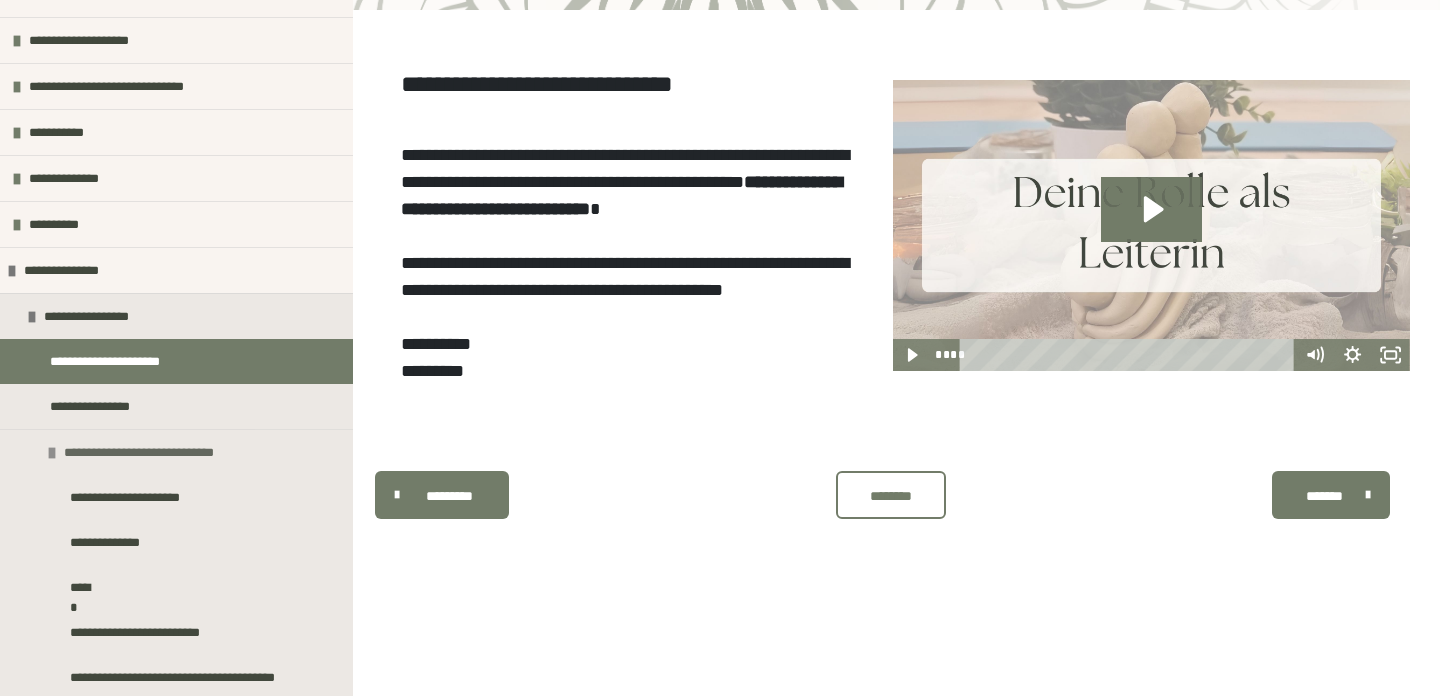 scroll, scrollTop: 88, scrollLeft: 0, axis: vertical 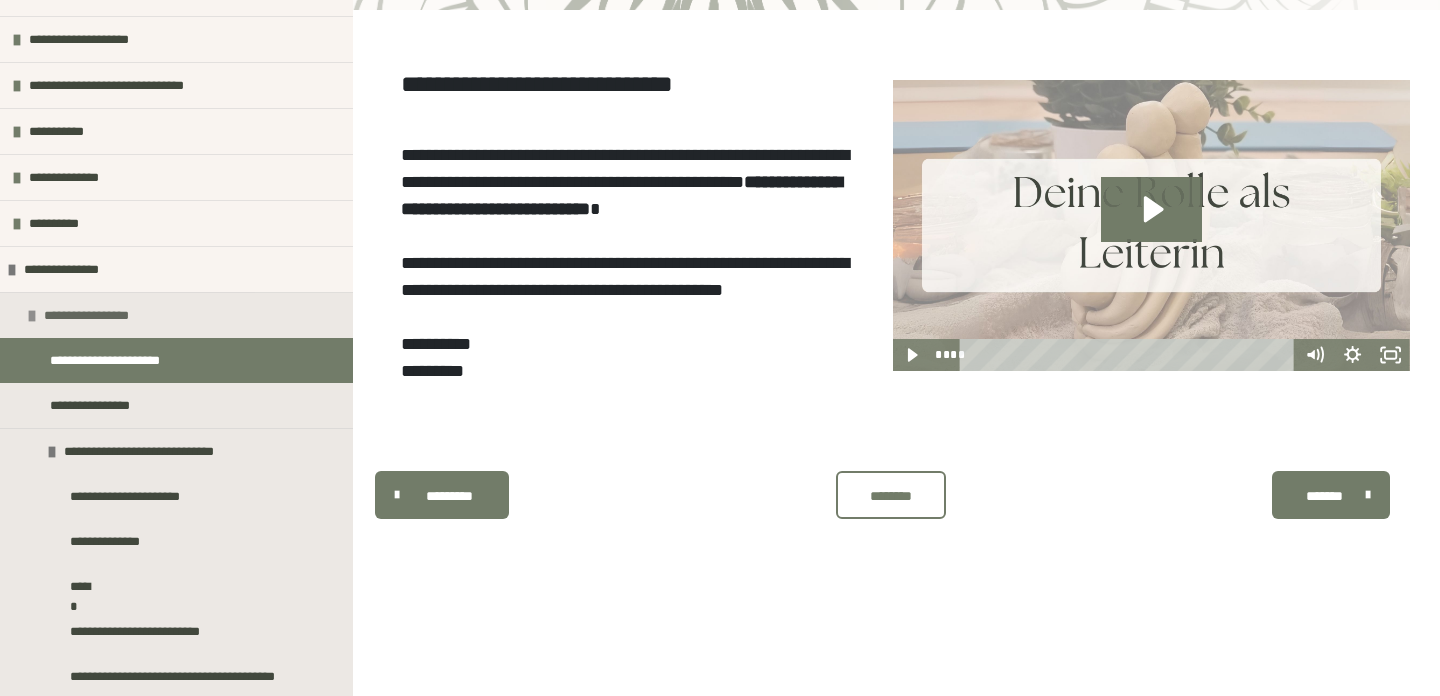 click on "**********" at bounding box center (97, 315) 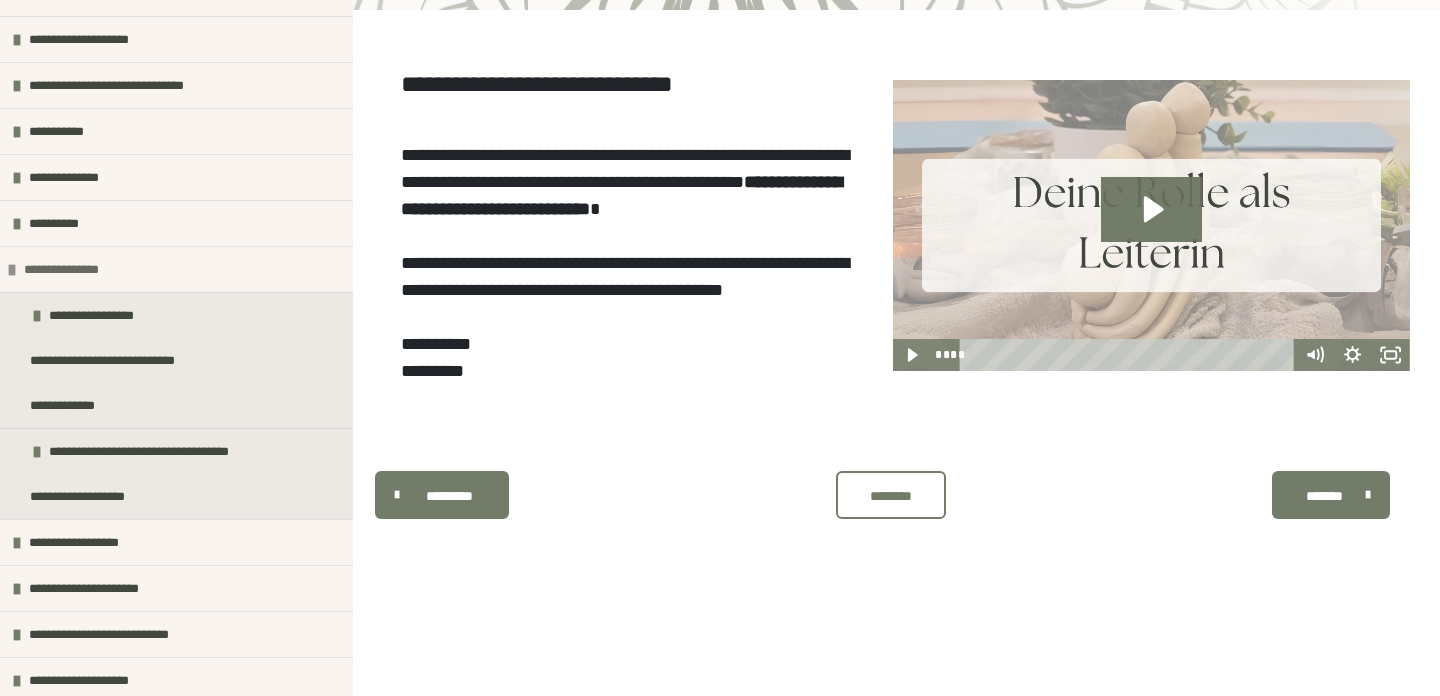 click on "**********" at bounding box center [65, 269] 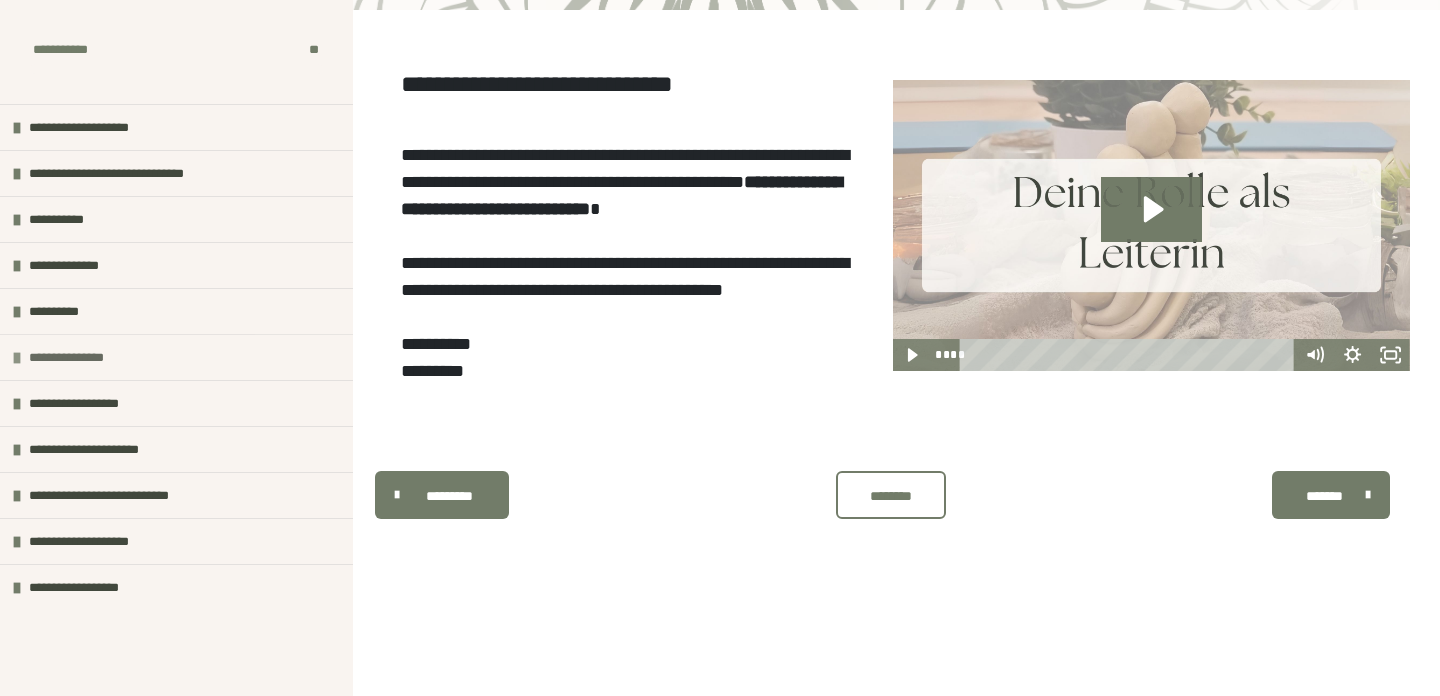 scroll, scrollTop: 0, scrollLeft: 0, axis: both 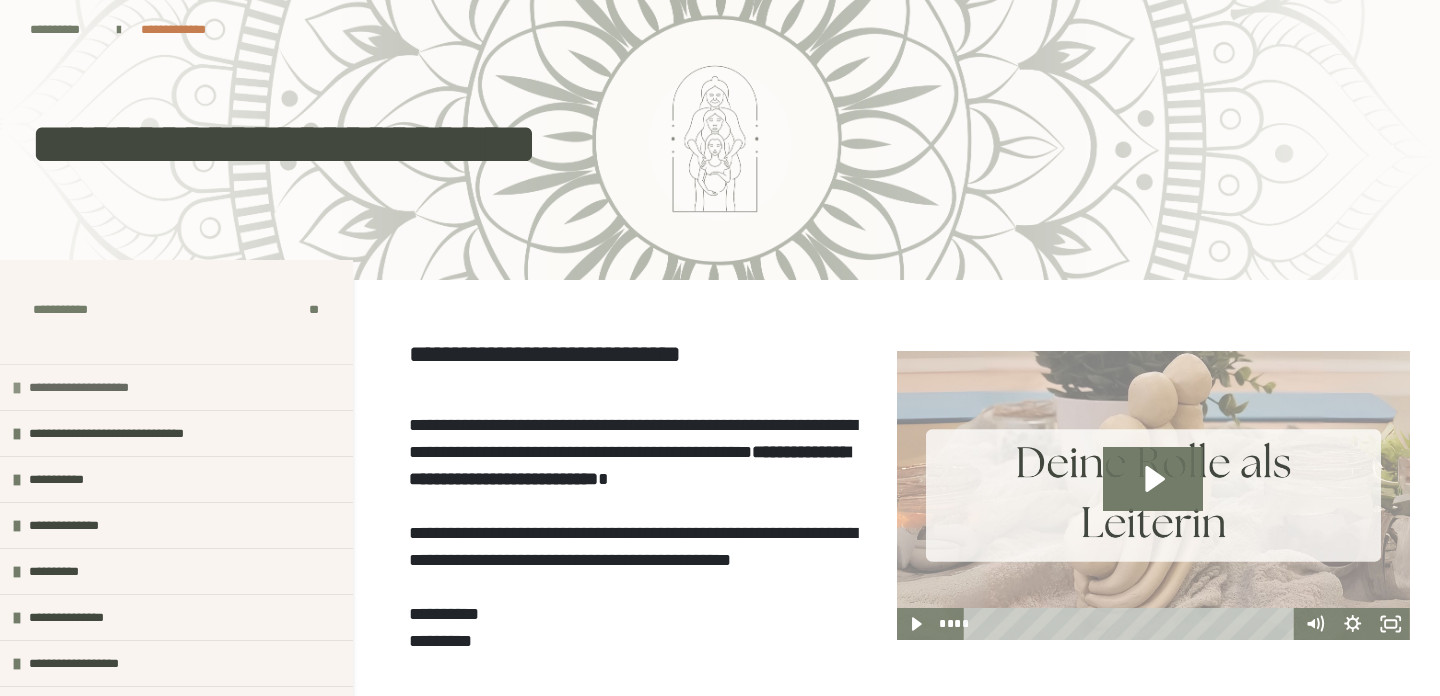 click on "**********" at bounding box center [92, 387] 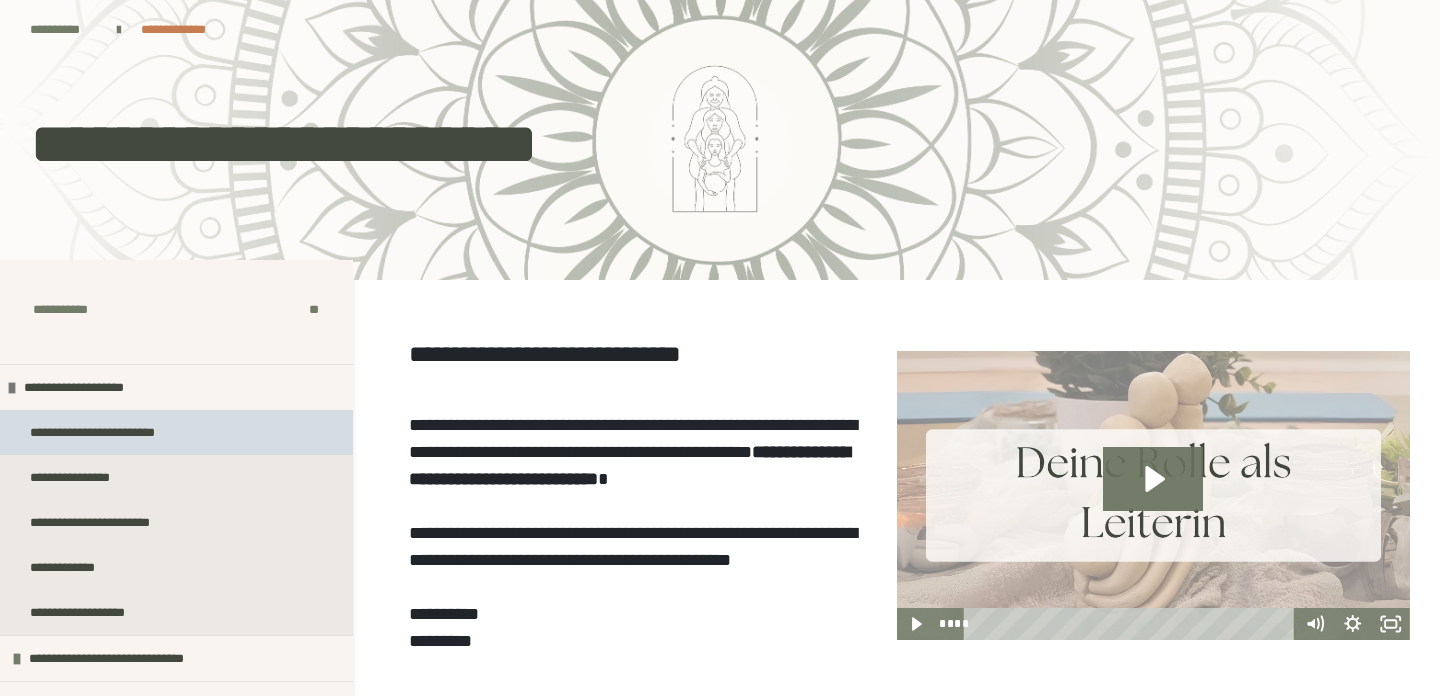 click on "**********" at bounding box center (97, 432) 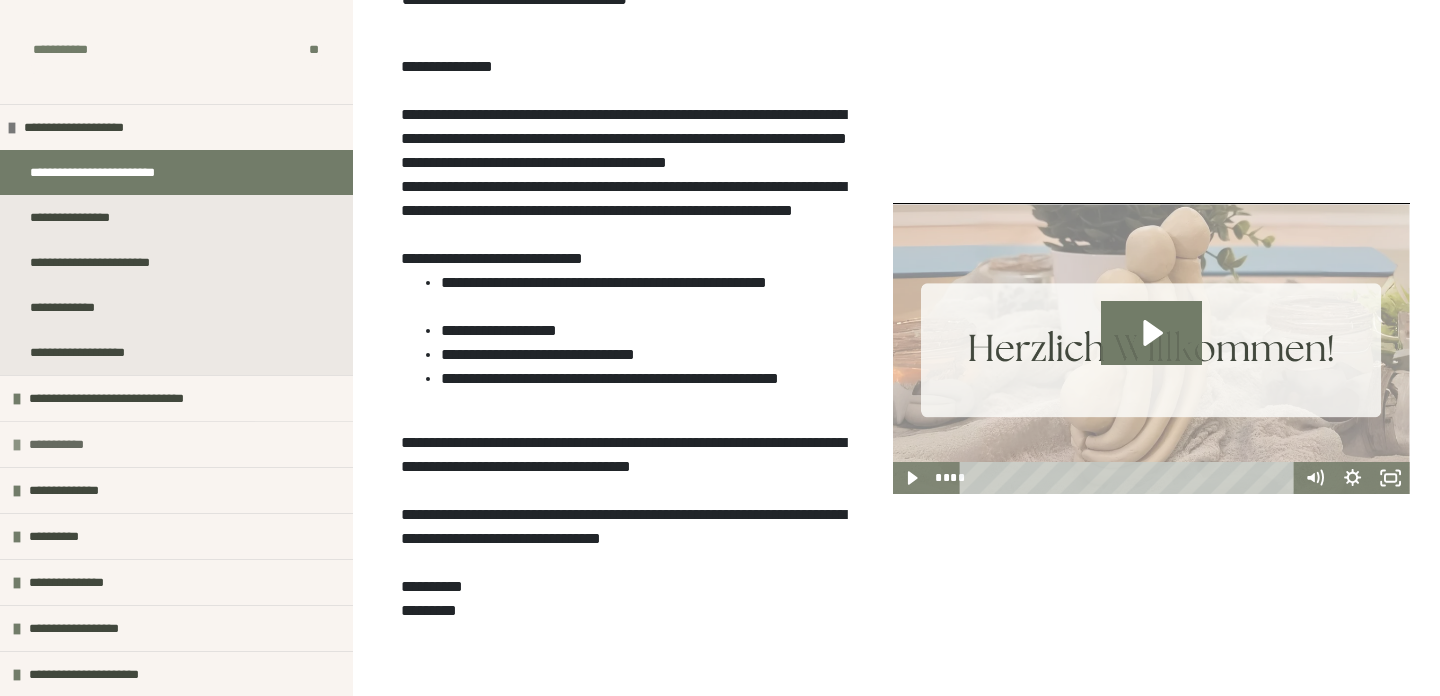 scroll, scrollTop: 352, scrollLeft: 0, axis: vertical 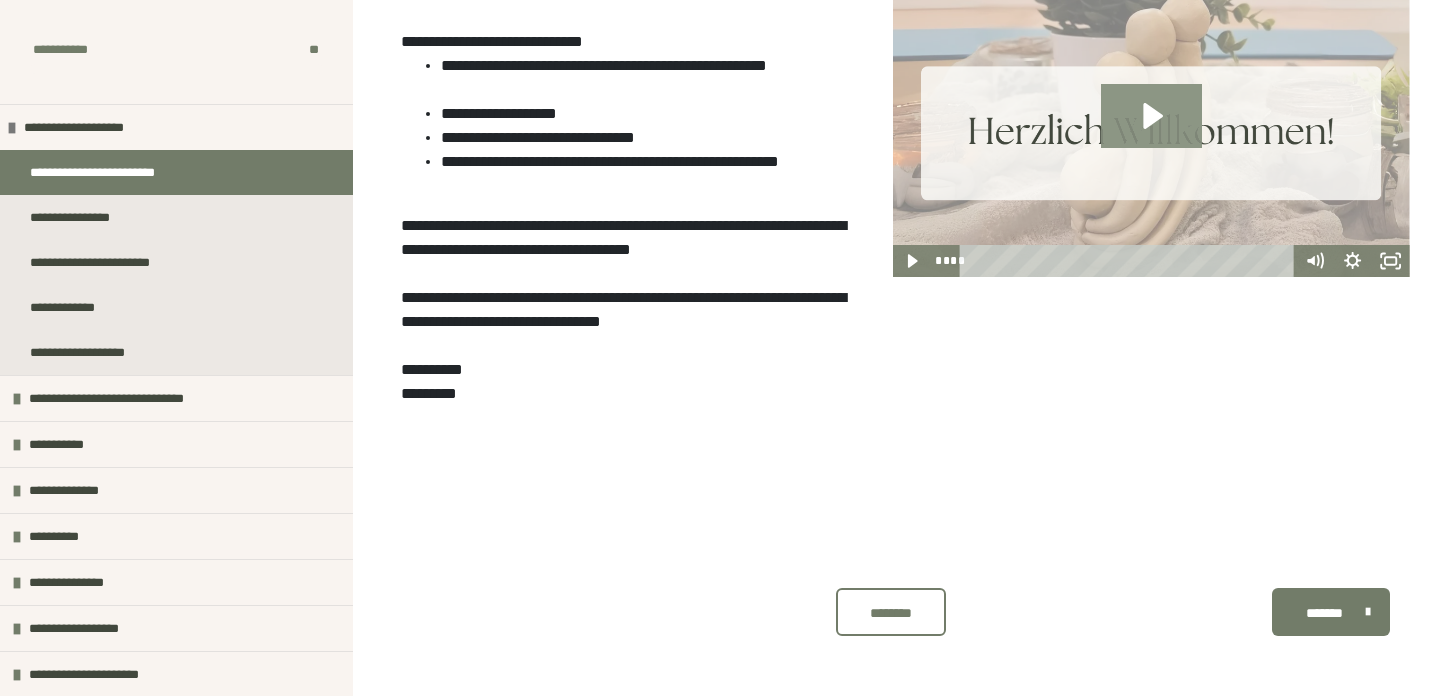 click 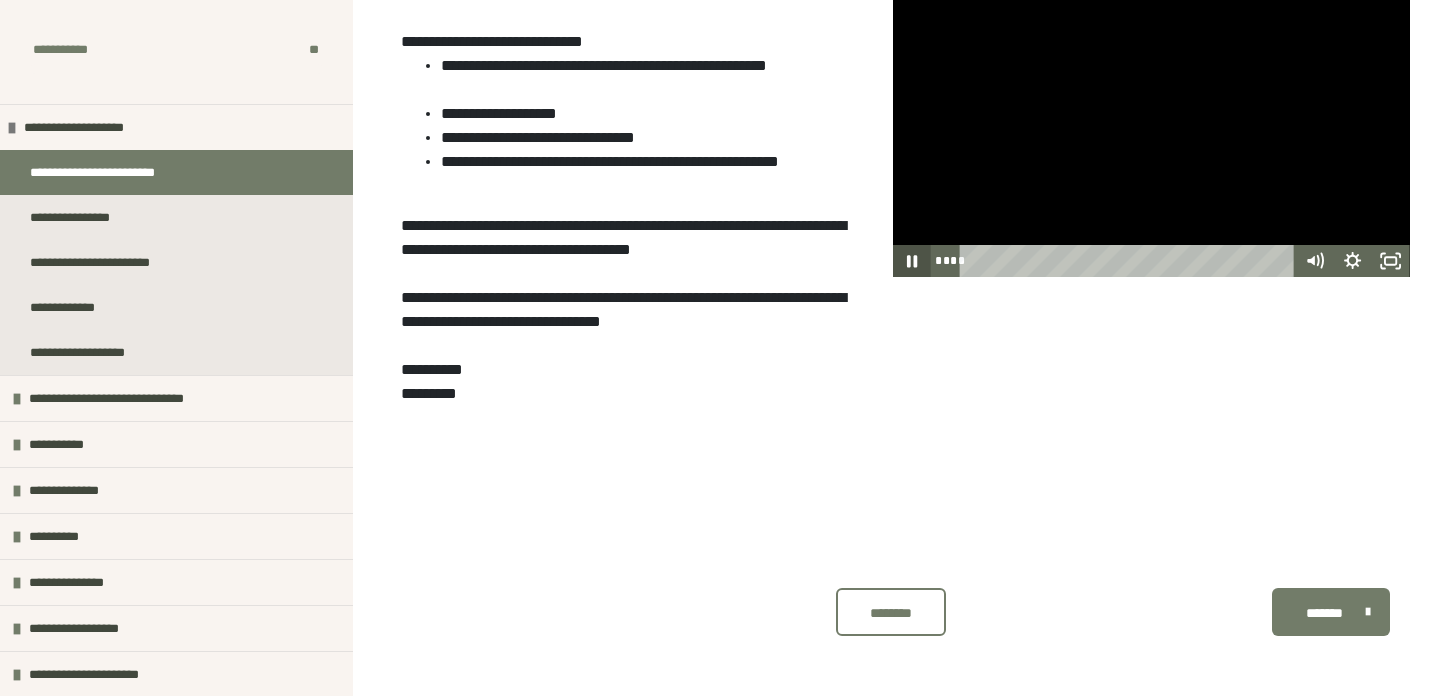 click 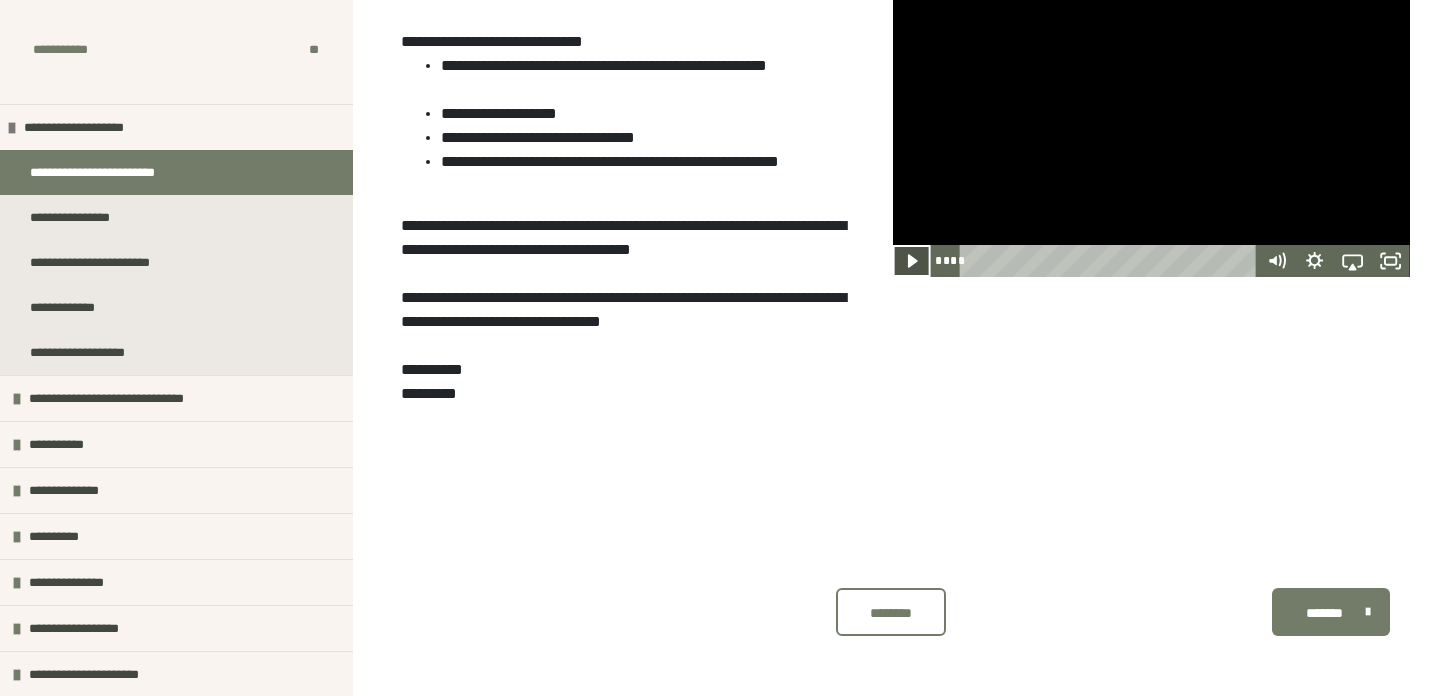 click 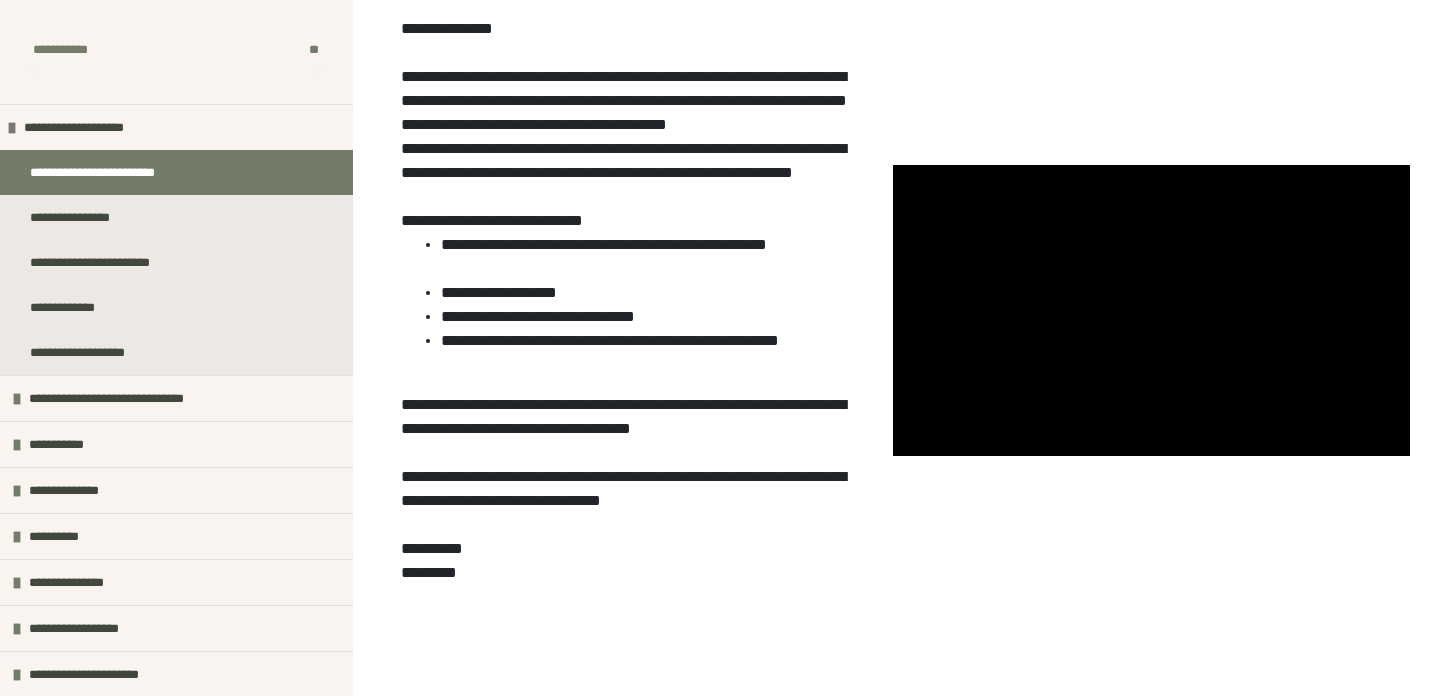 scroll, scrollTop: 393, scrollLeft: 0, axis: vertical 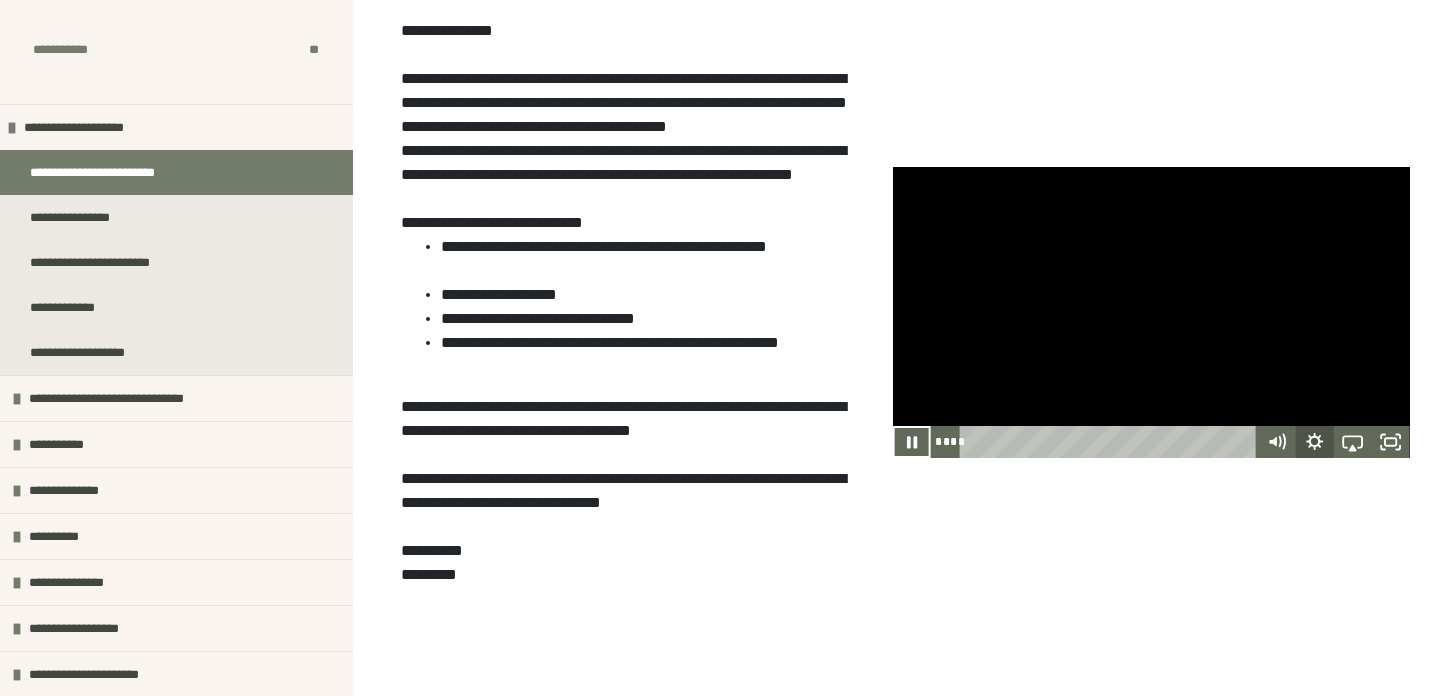 click 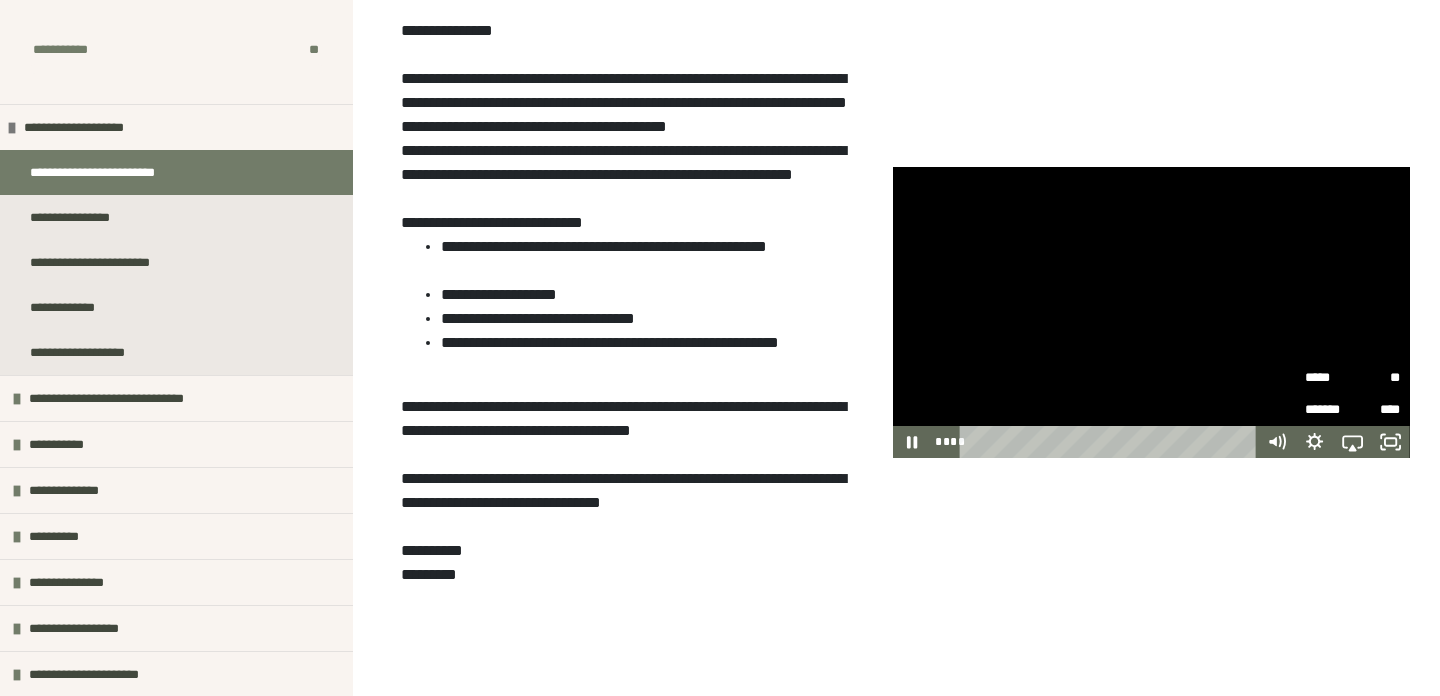click on "*****" at bounding box center [1329, 378] 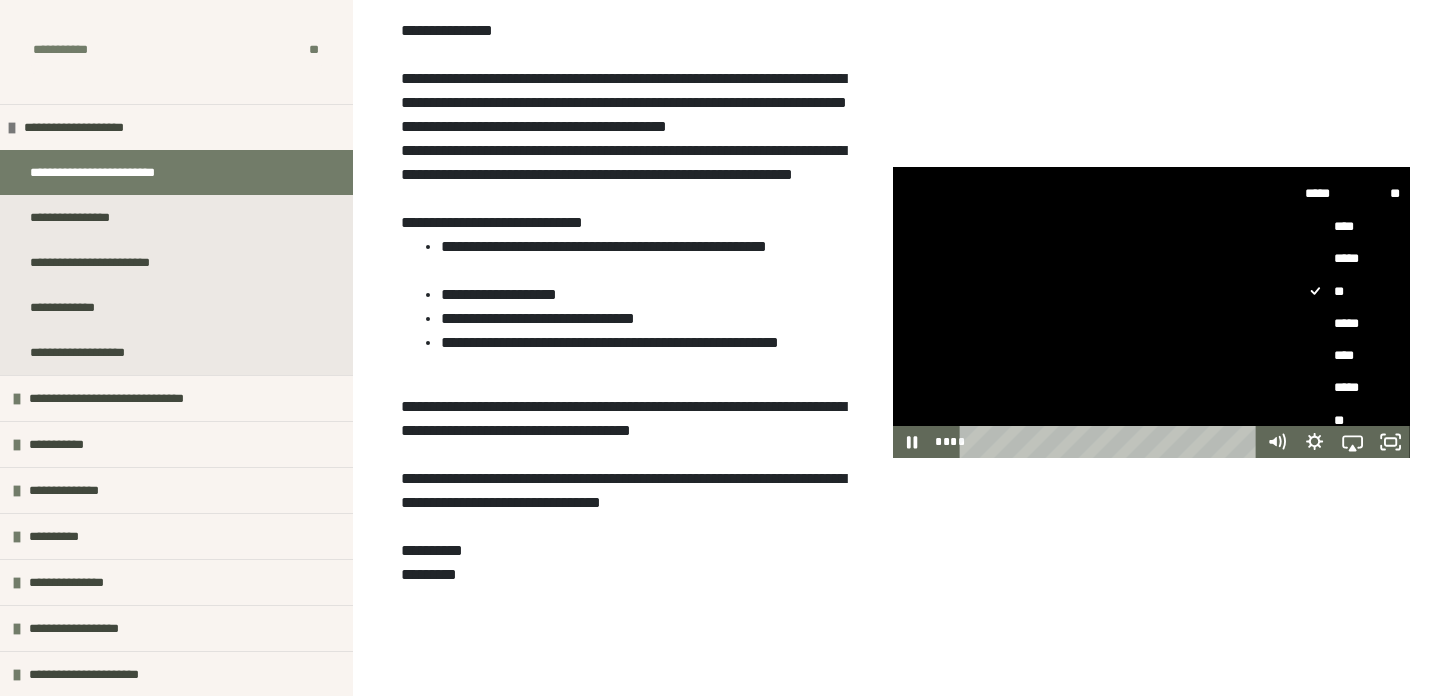click on "****" at bounding box center [1353, 355] 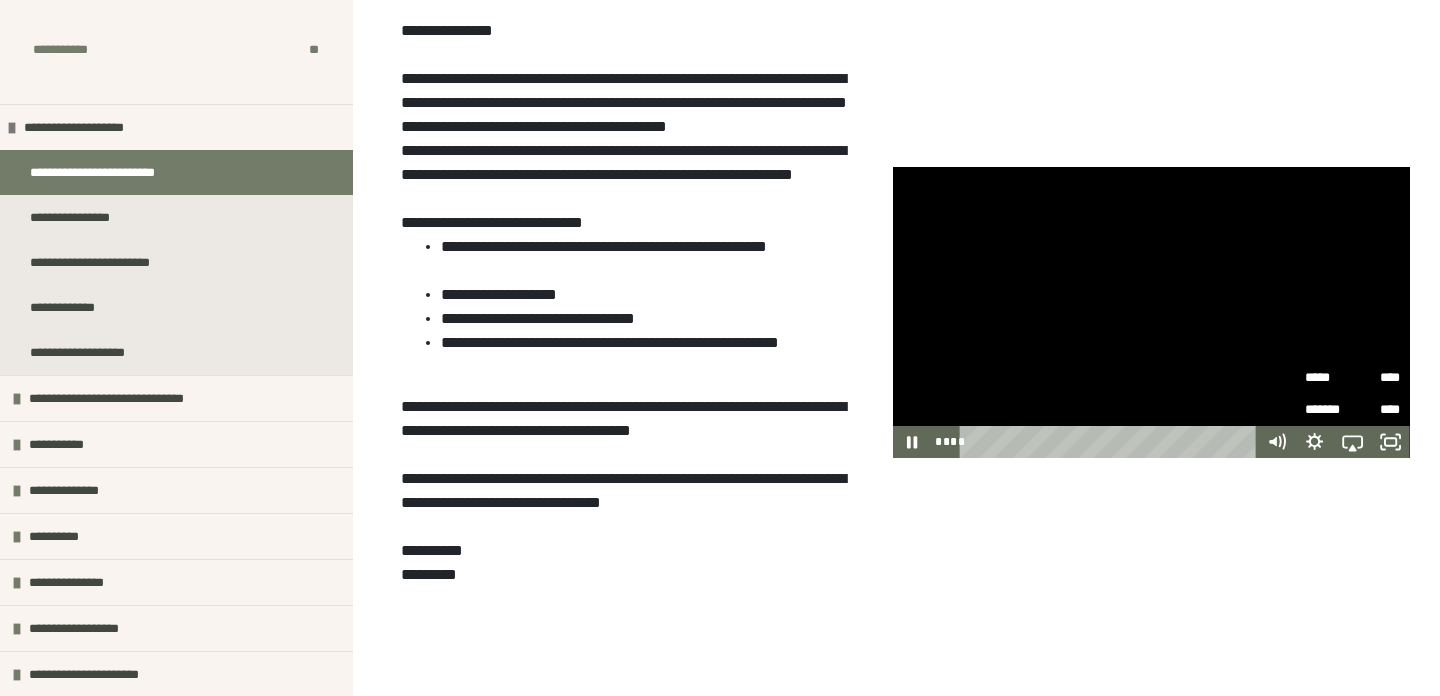 click at bounding box center (1151, 313) 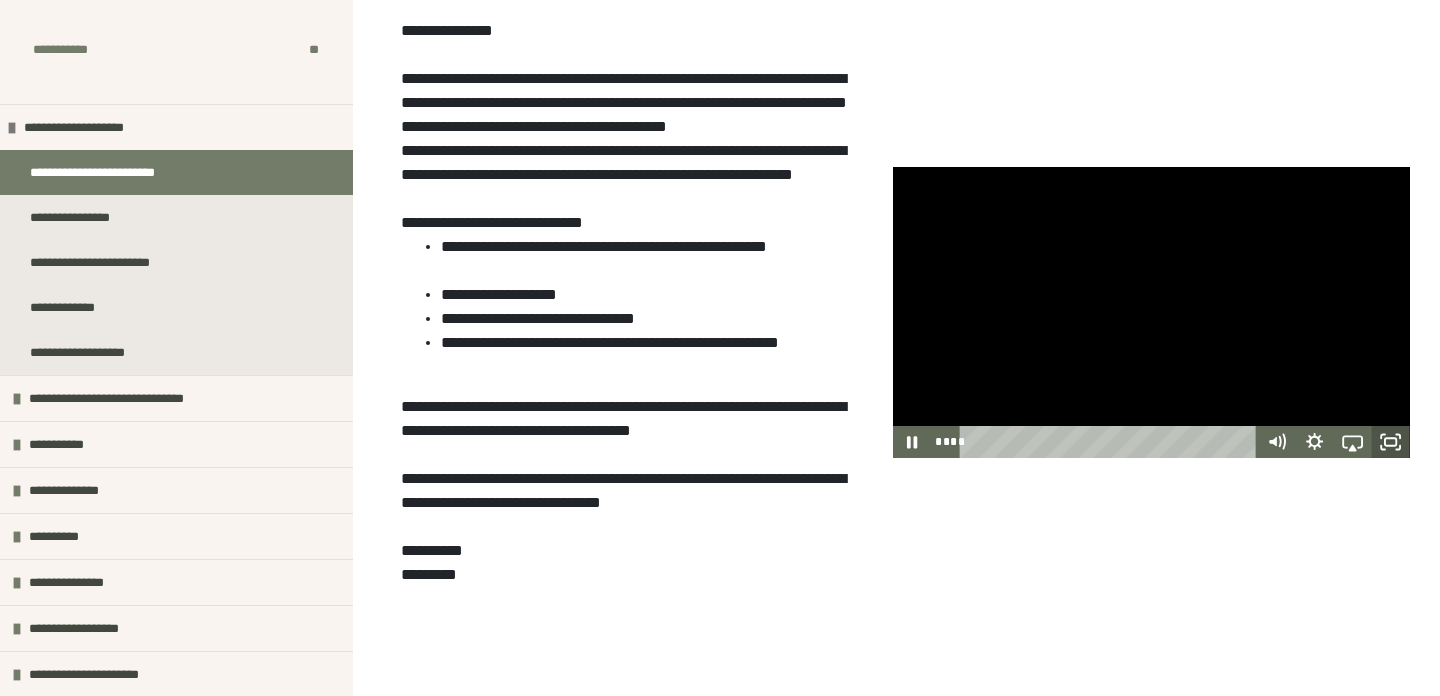 click 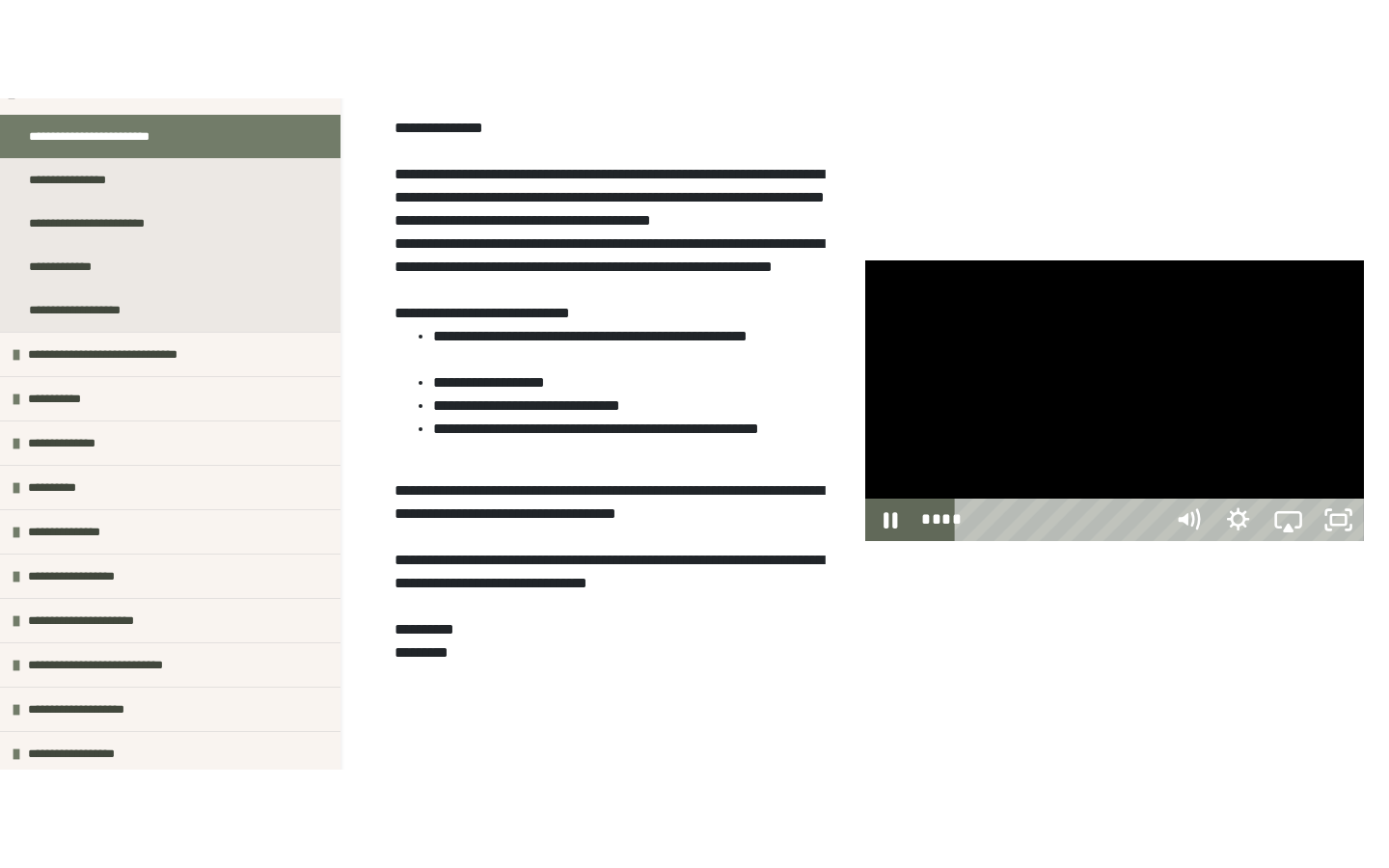 scroll, scrollTop: 0, scrollLeft: 0, axis: both 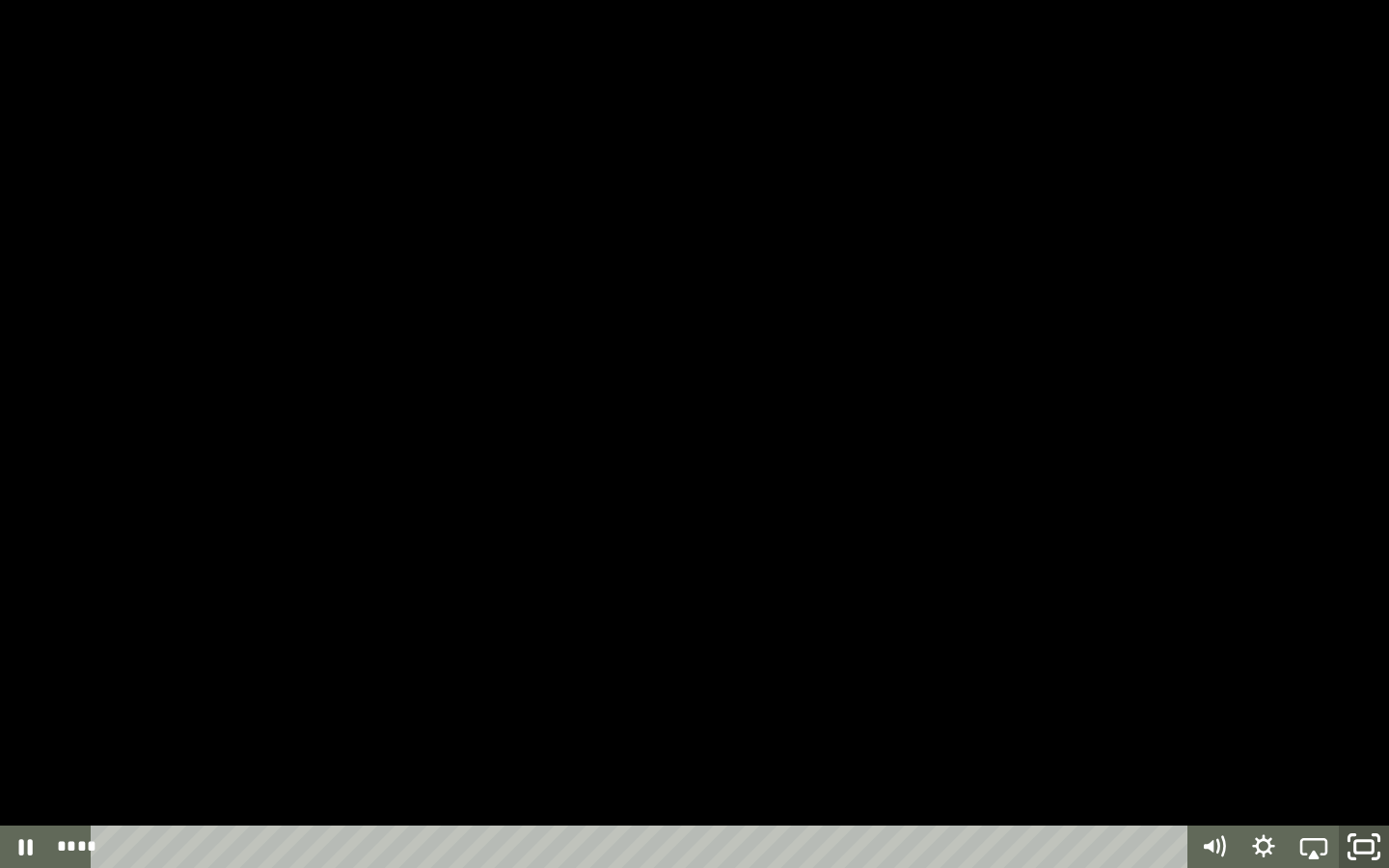 click 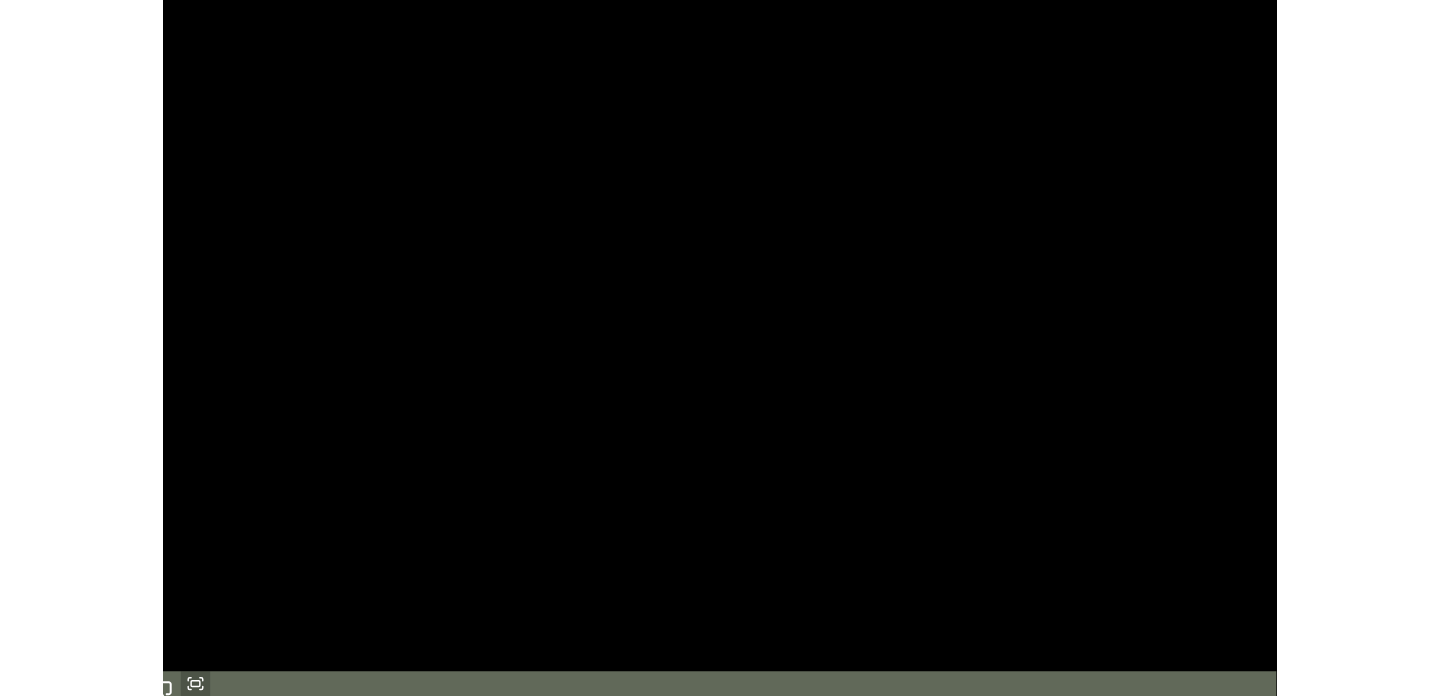 scroll, scrollTop: 393, scrollLeft: 0, axis: vertical 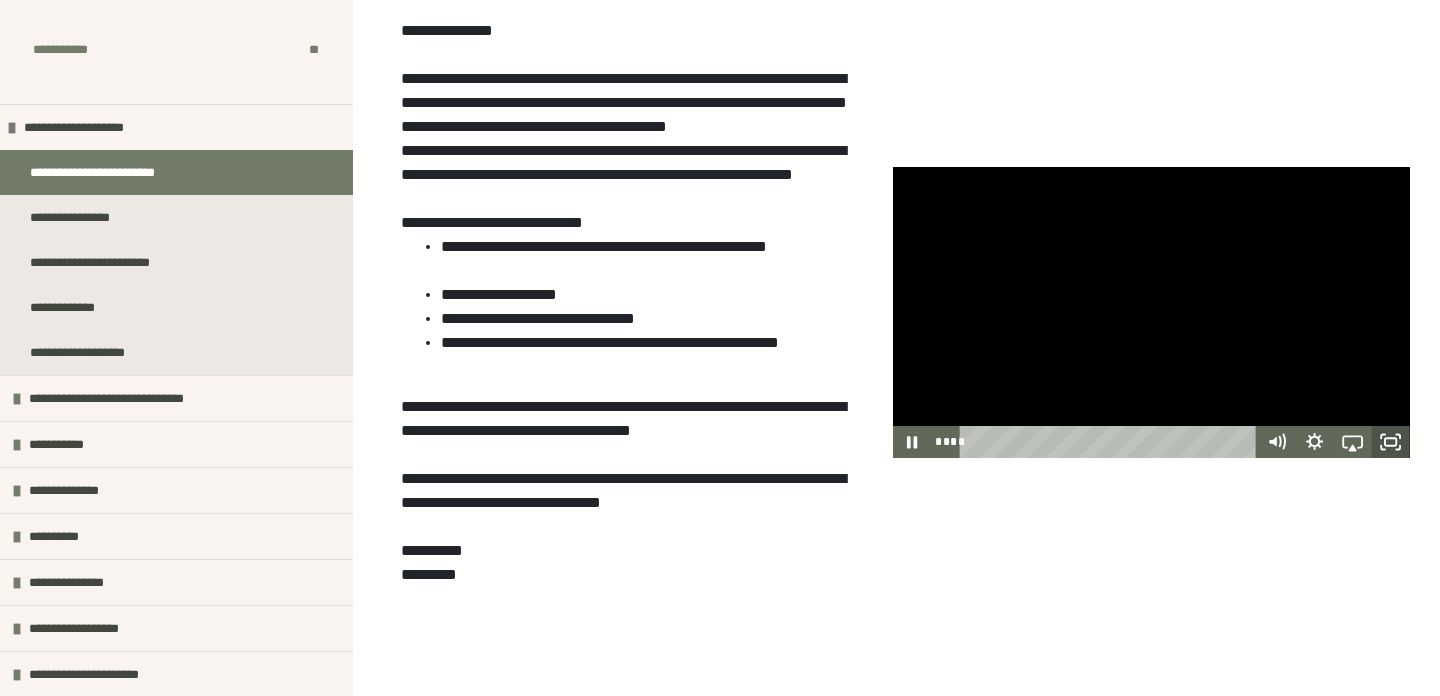 click 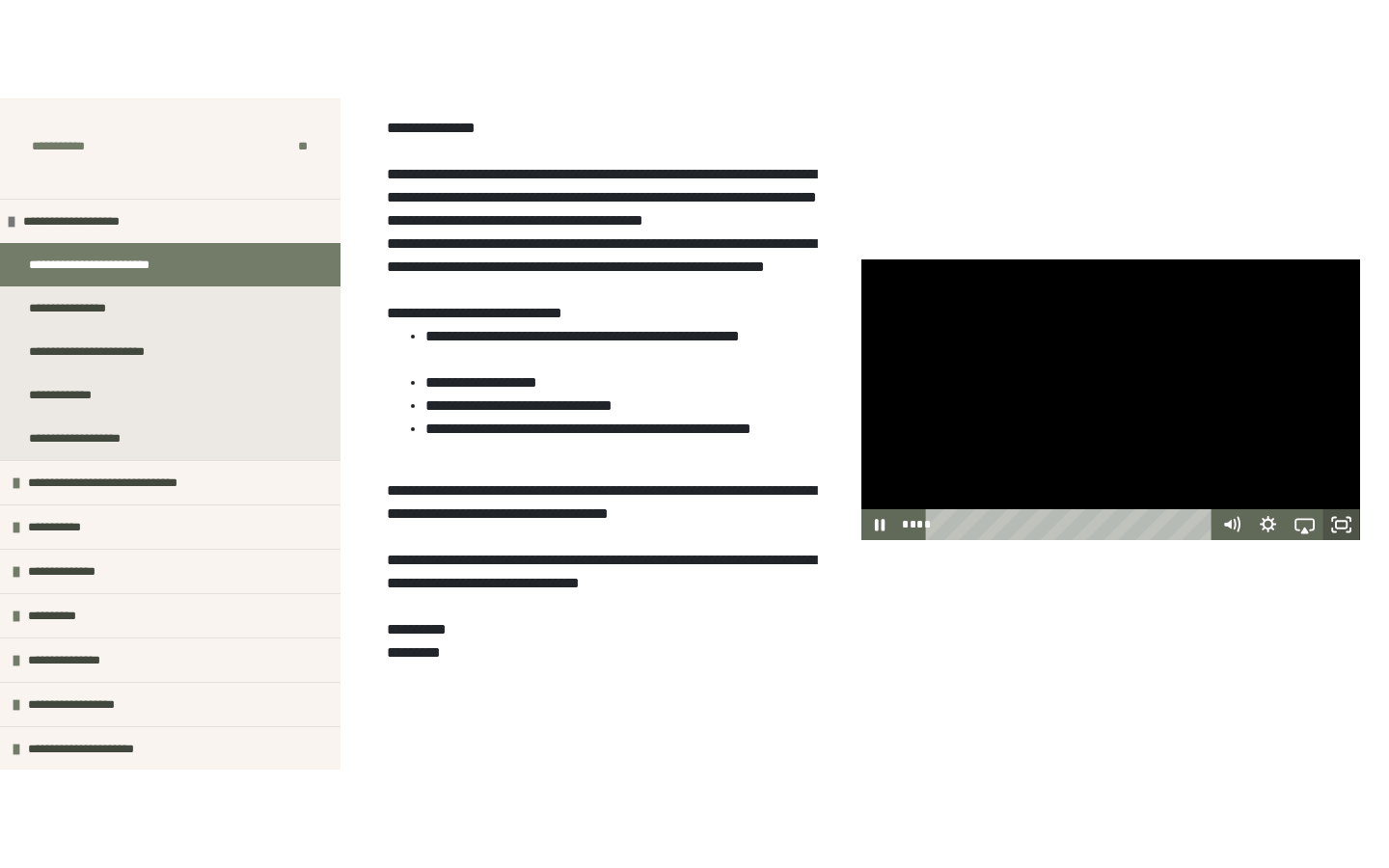 scroll, scrollTop: 0, scrollLeft: 0, axis: both 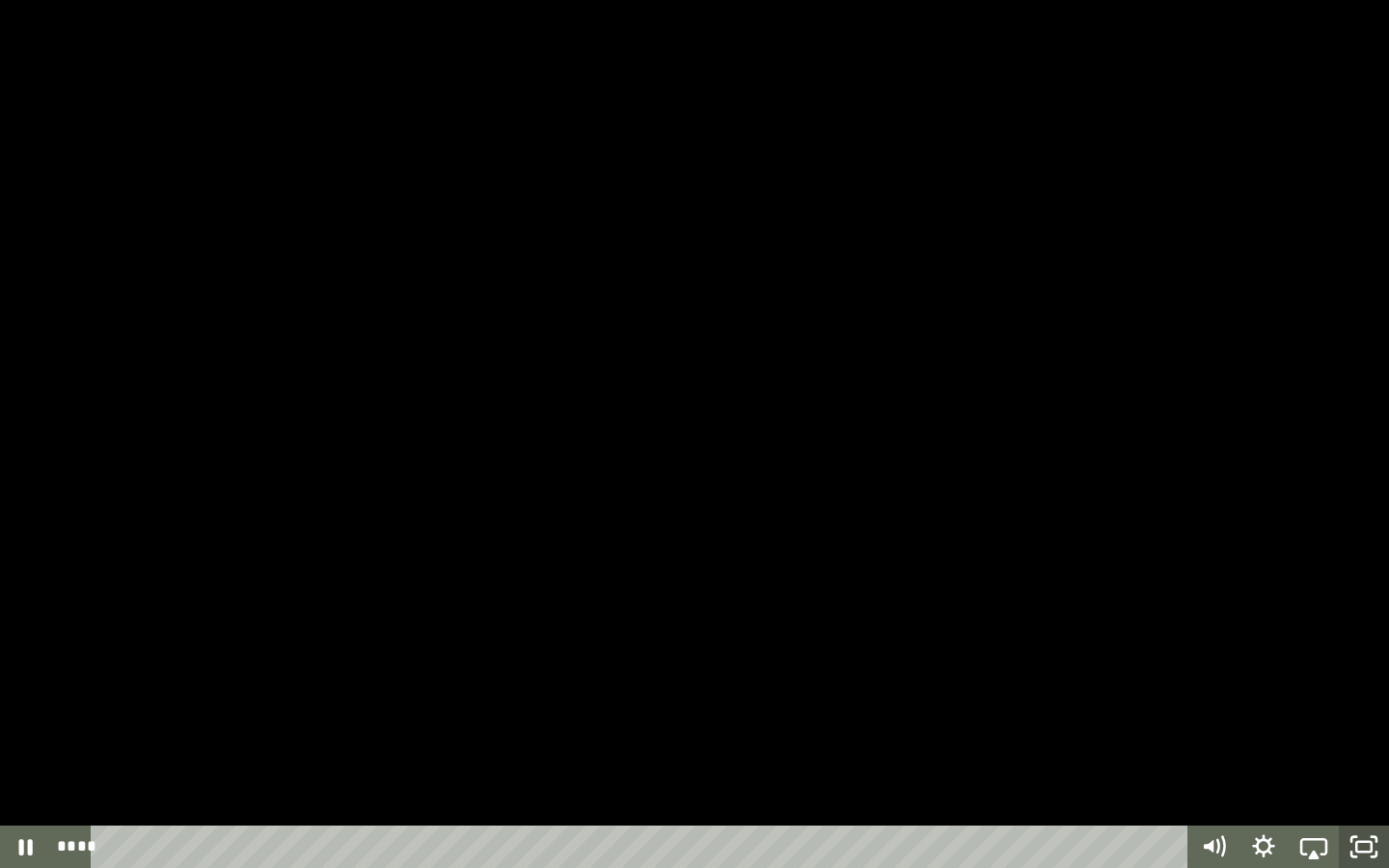 click 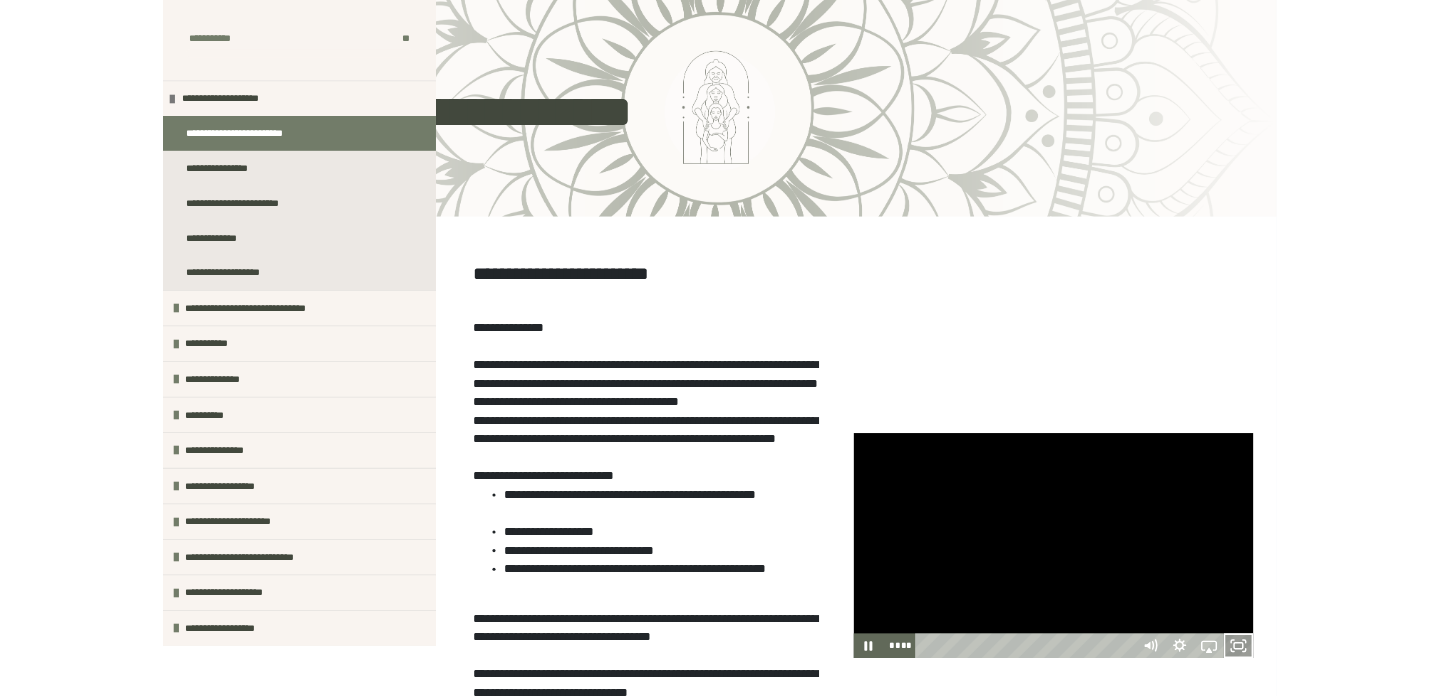scroll, scrollTop: 393, scrollLeft: 0, axis: vertical 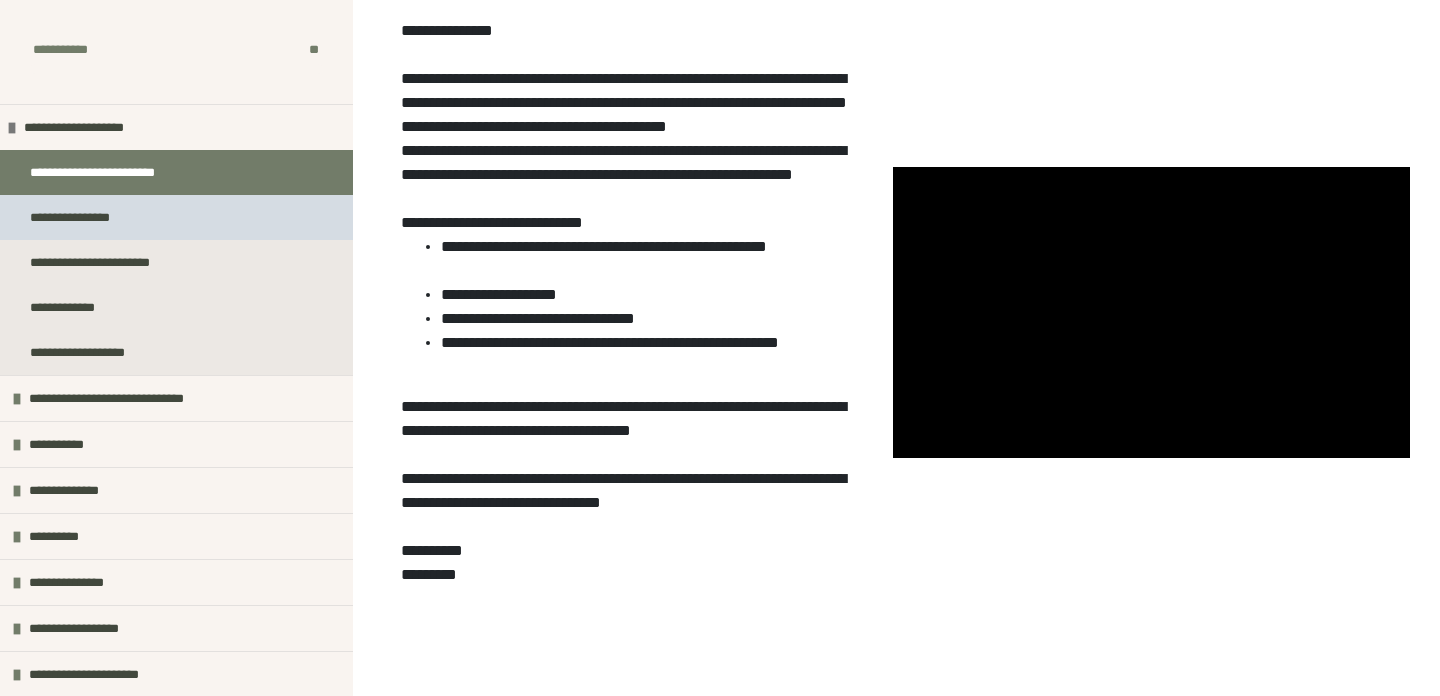 click on "**********" at bounding box center (76, 217) 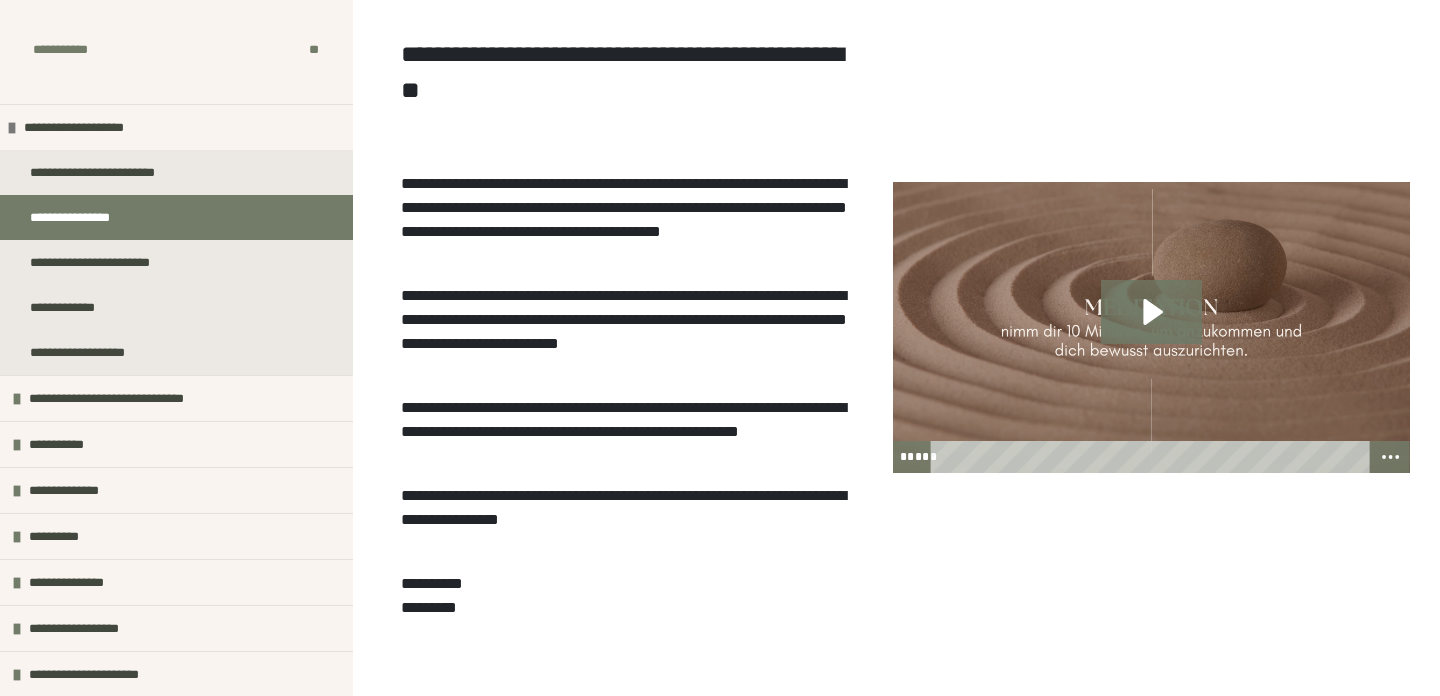 scroll, scrollTop: 311, scrollLeft: 0, axis: vertical 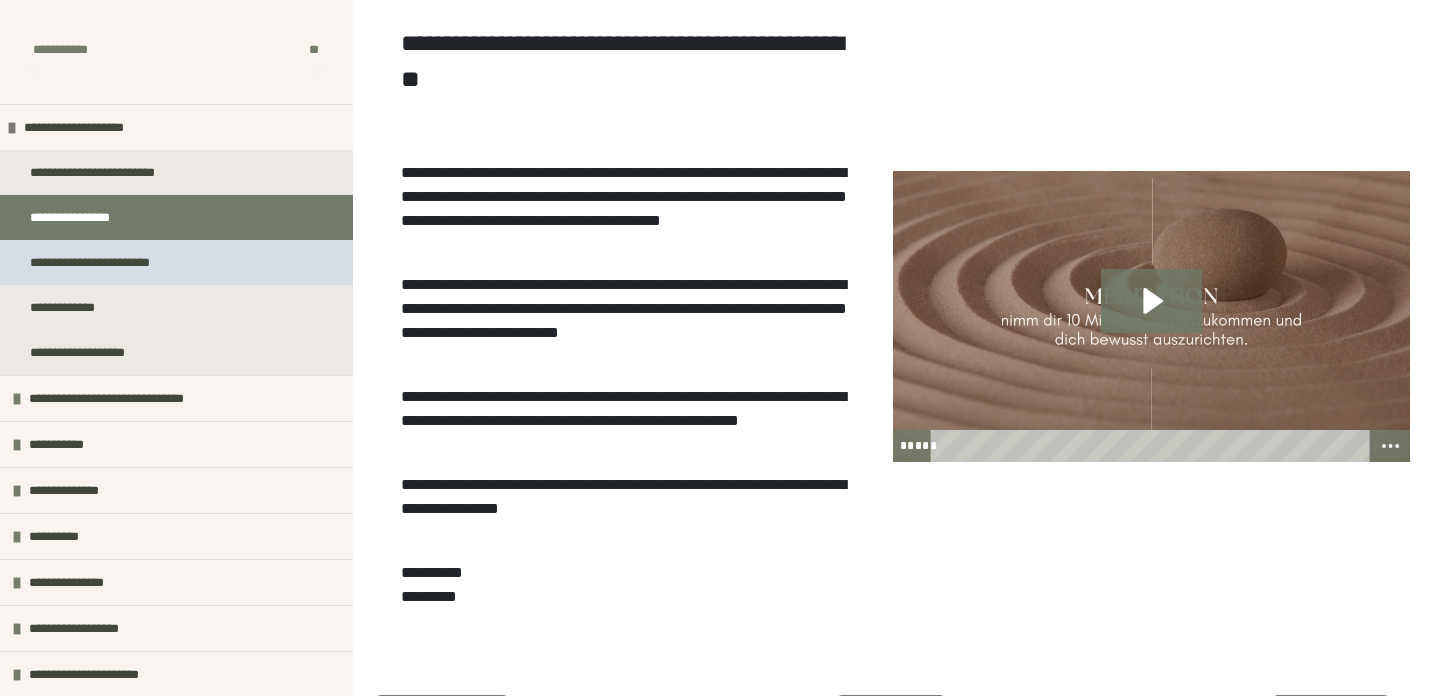 click on "**********" at bounding box center (176, 262) 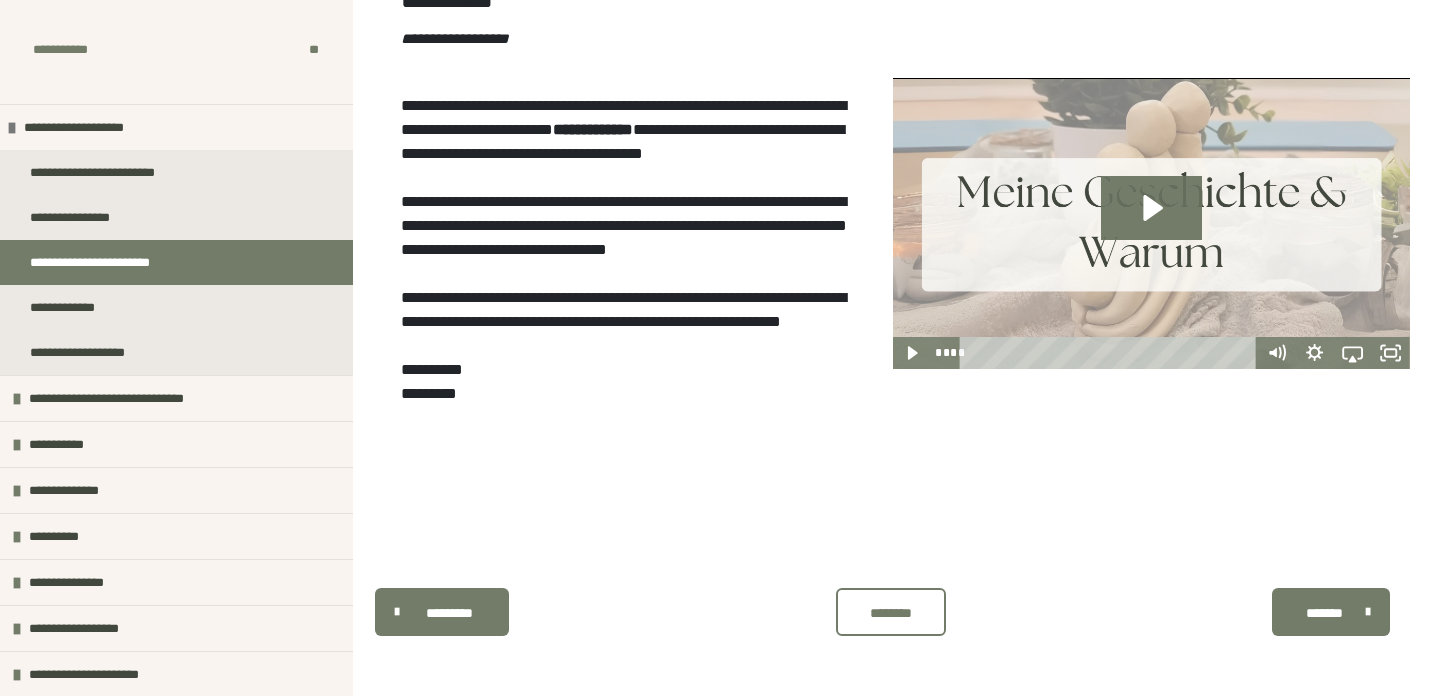 scroll, scrollTop: 394, scrollLeft: 1, axis: both 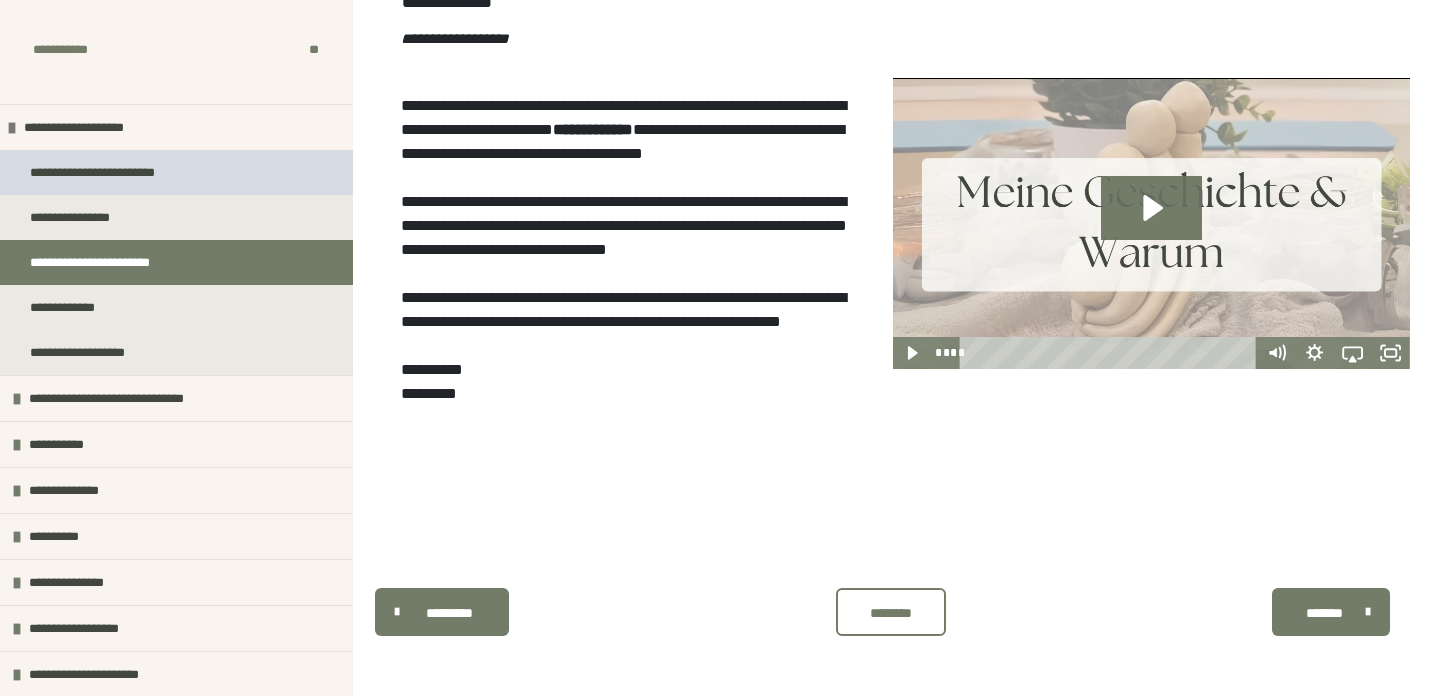 click on "**********" at bounding box center (176, 172) 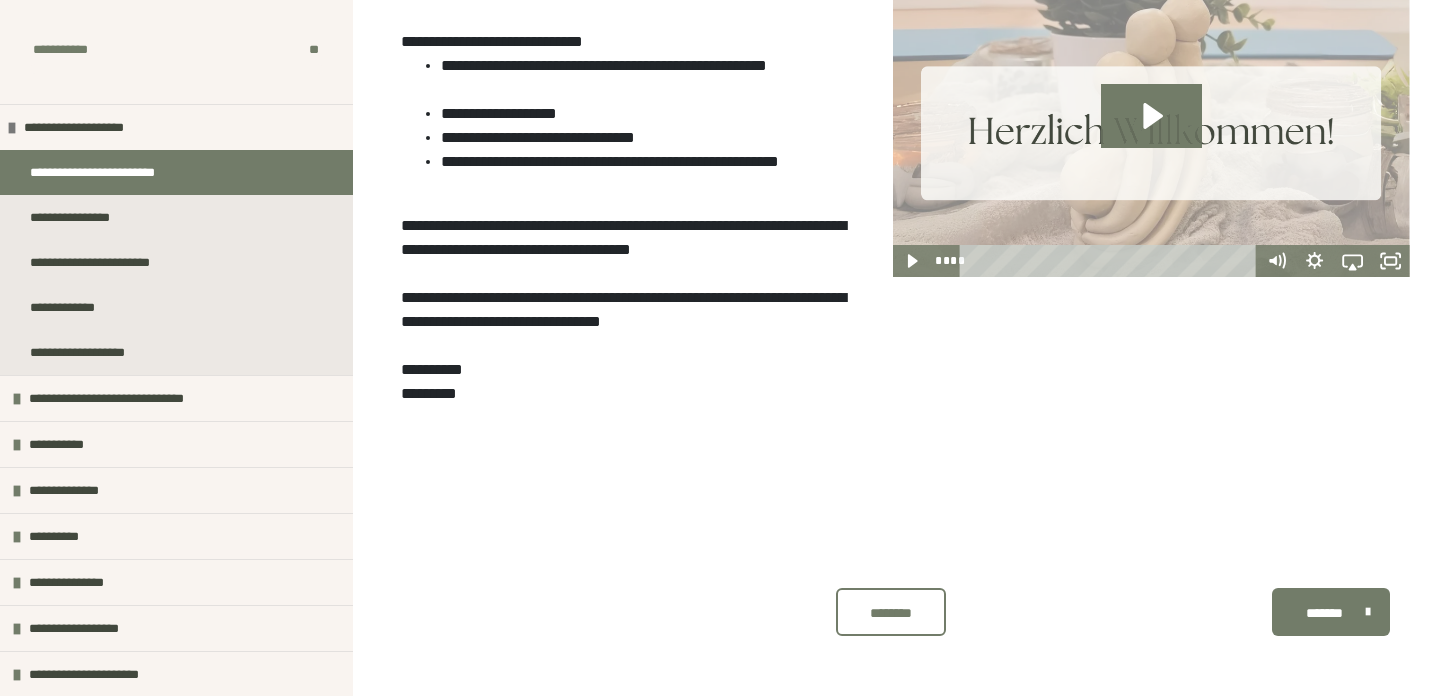 scroll, scrollTop: 574, scrollLeft: 0, axis: vertical 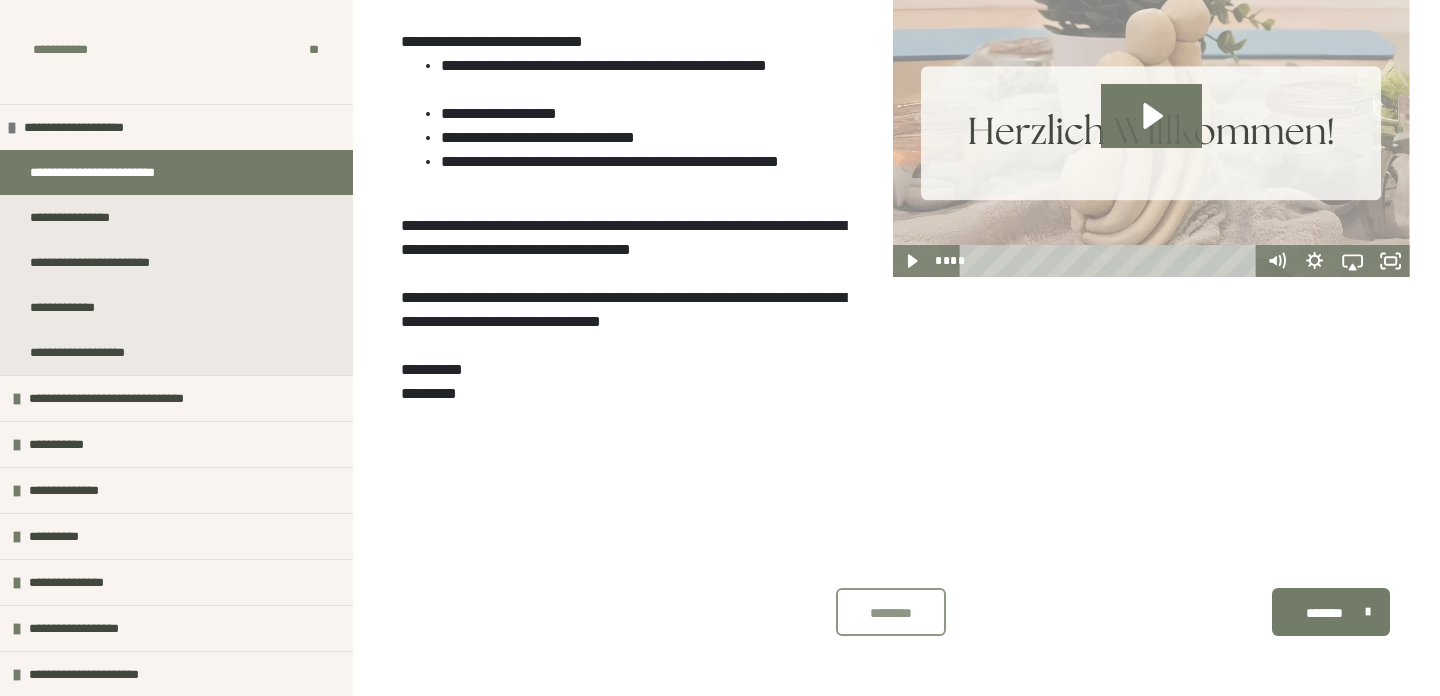 click on "********" at bounding box center [891, 613] 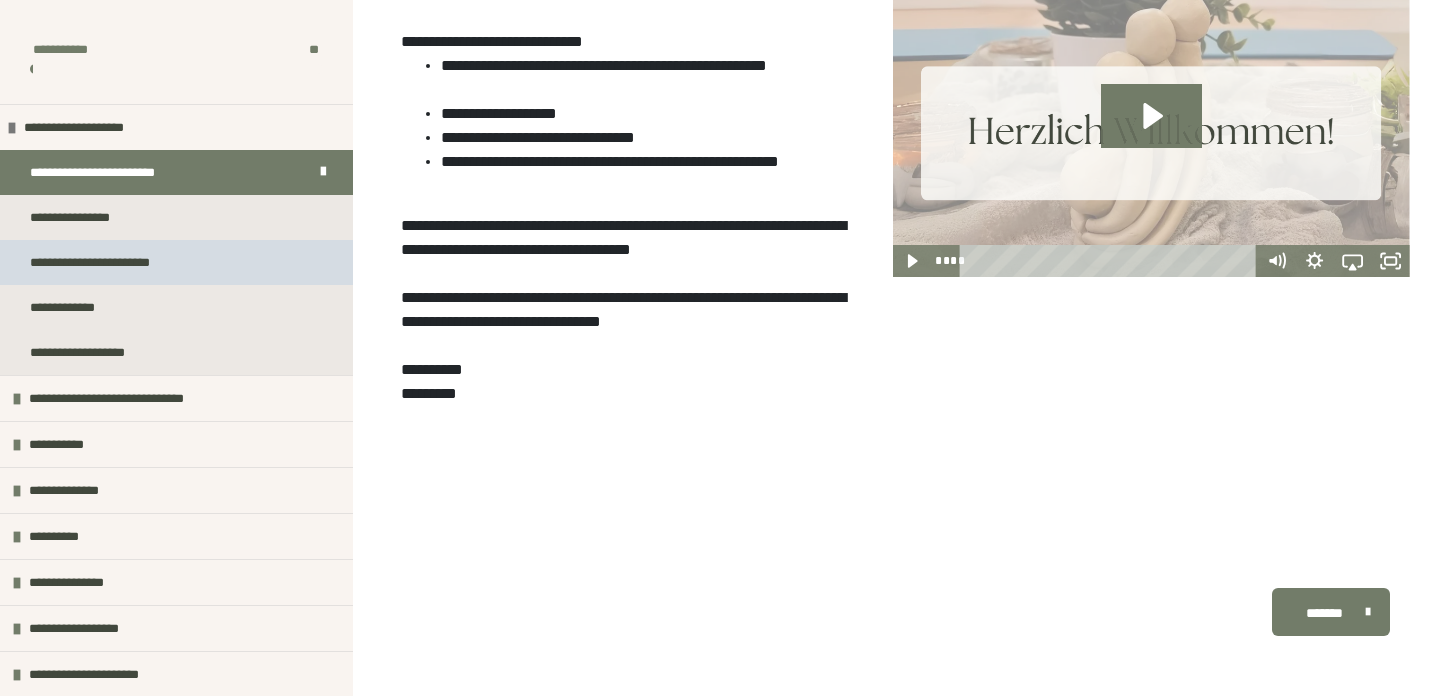 click on "**********" at bounding box center (109, 262) 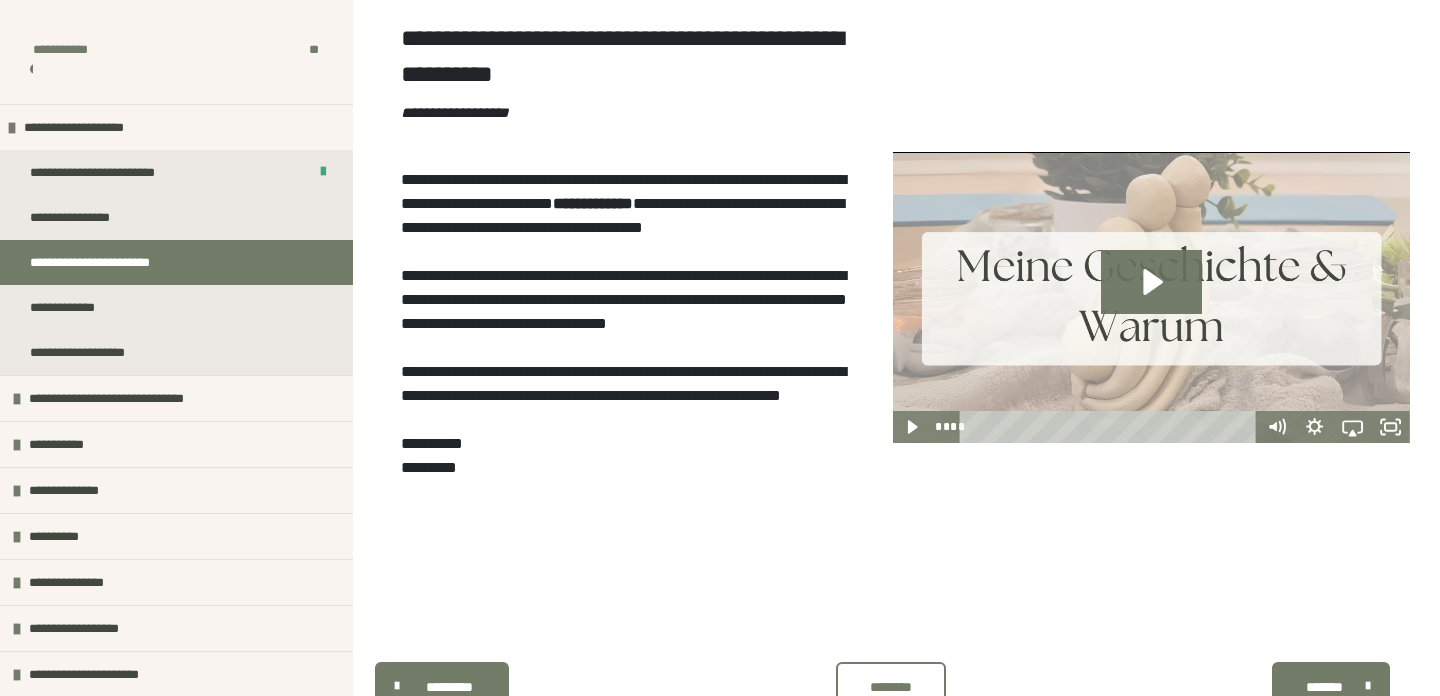 scroll, scrollTop: 318, scrollLeft: 0, axis: vertical 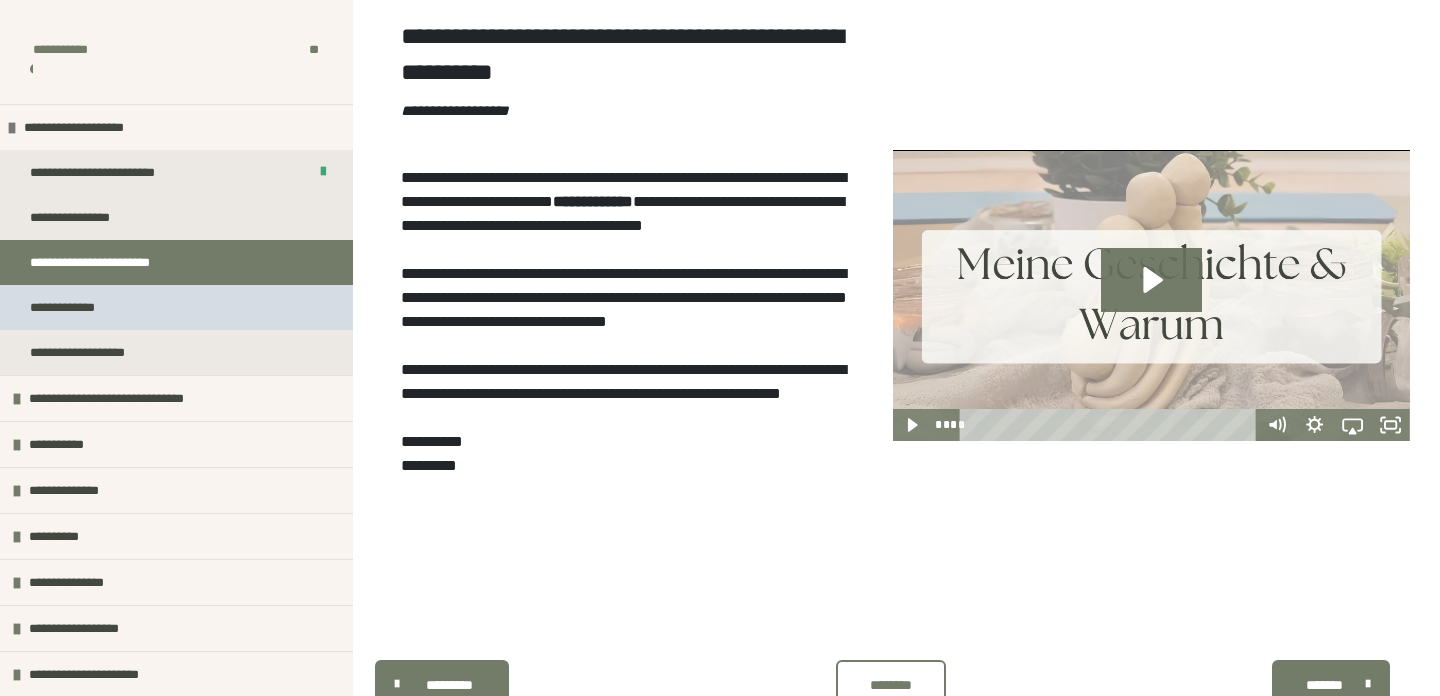 click on "**********" at bounding box center [176, 307] 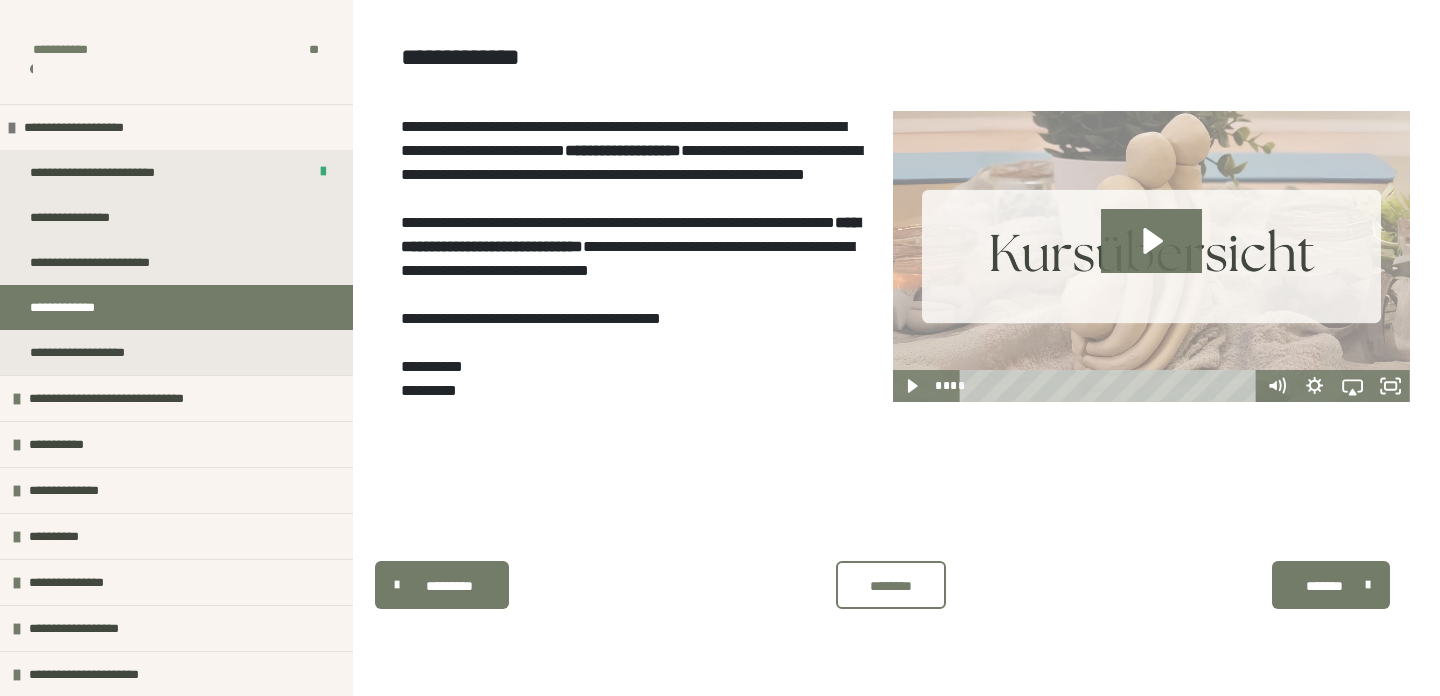 scroll, scrollTop: 297, scrollLeft: 0, axis: vertical 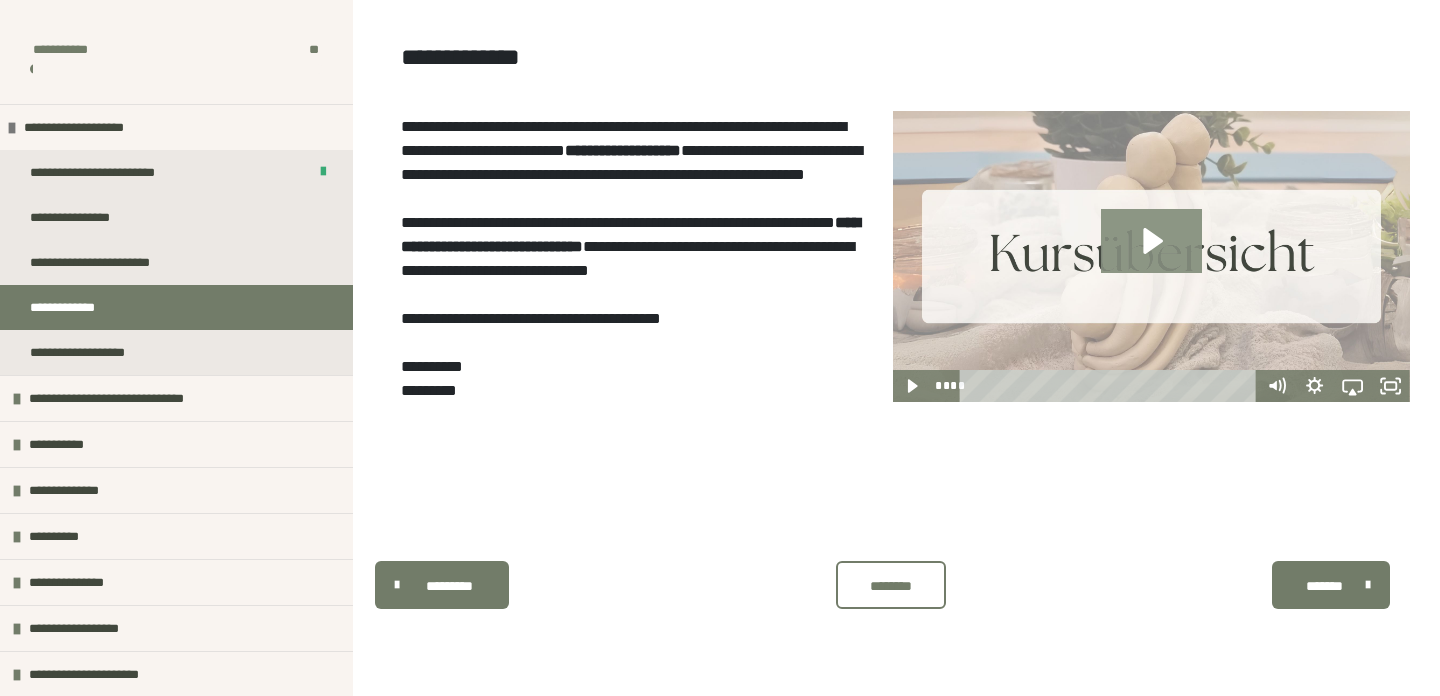 click 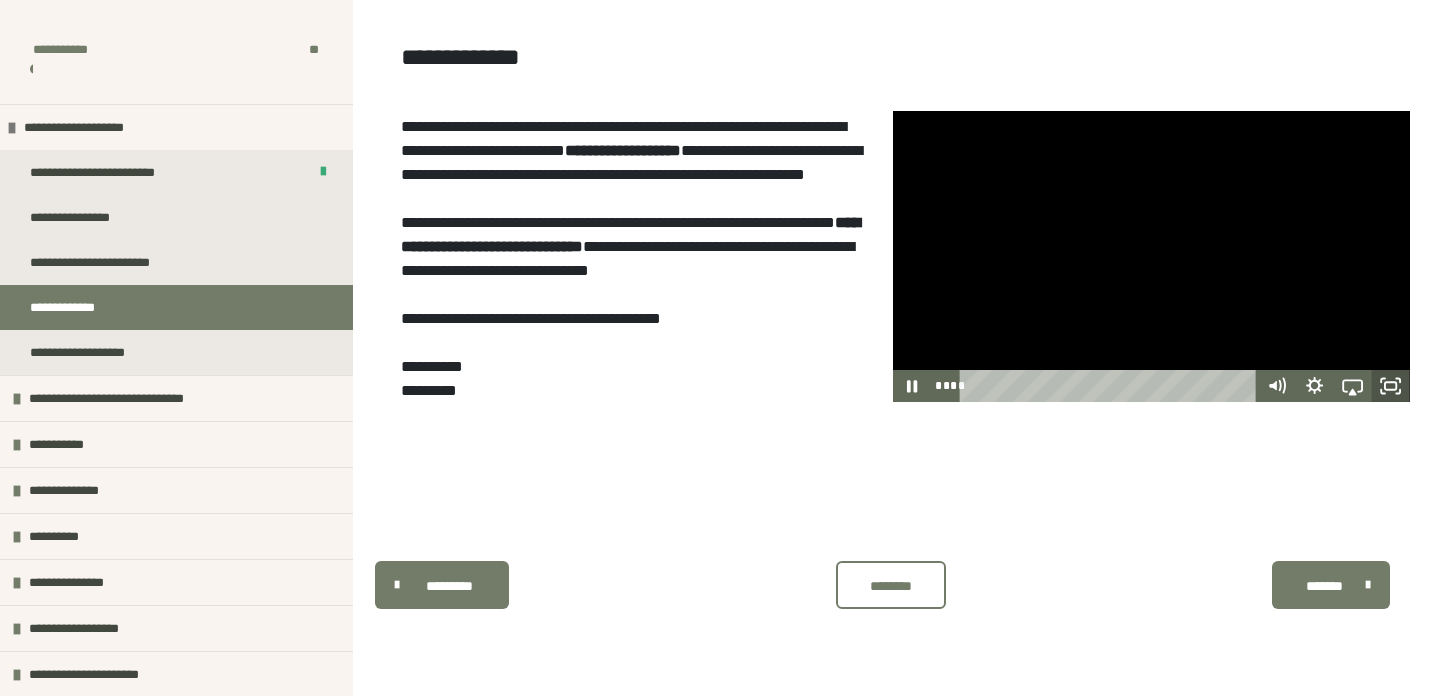 click 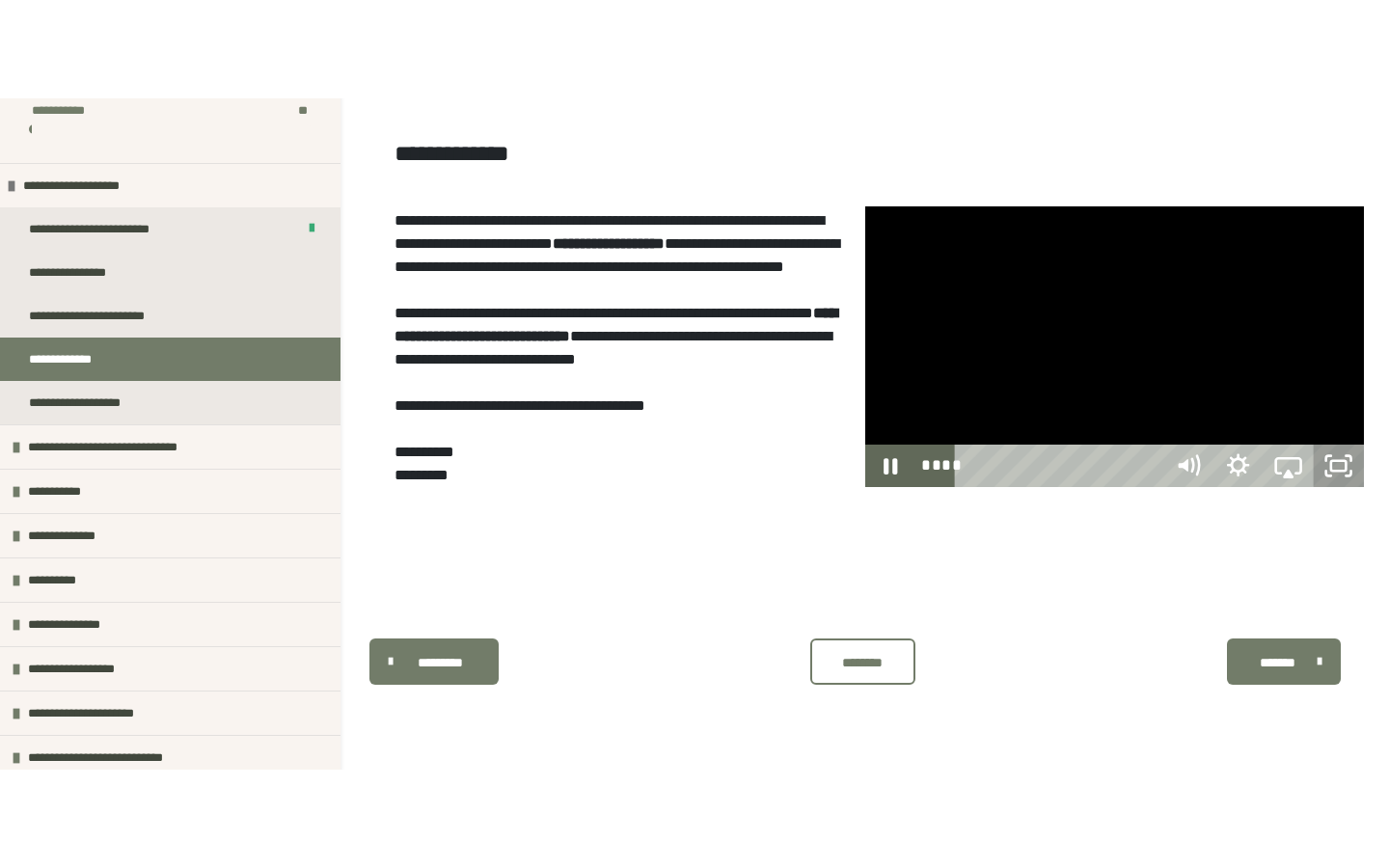 scroll, scrollTop: 0, scrollLeft: 0, axis: both 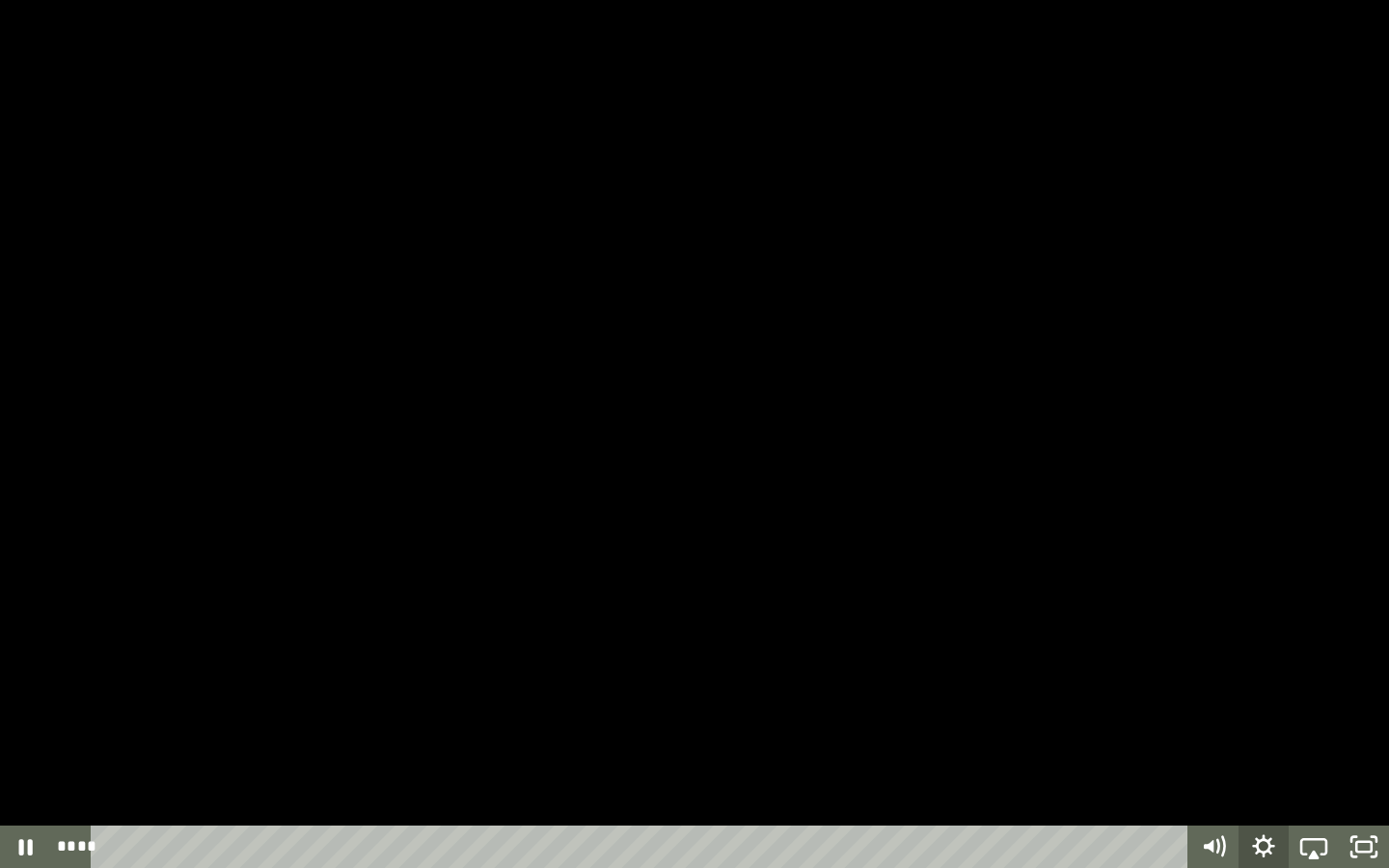 click 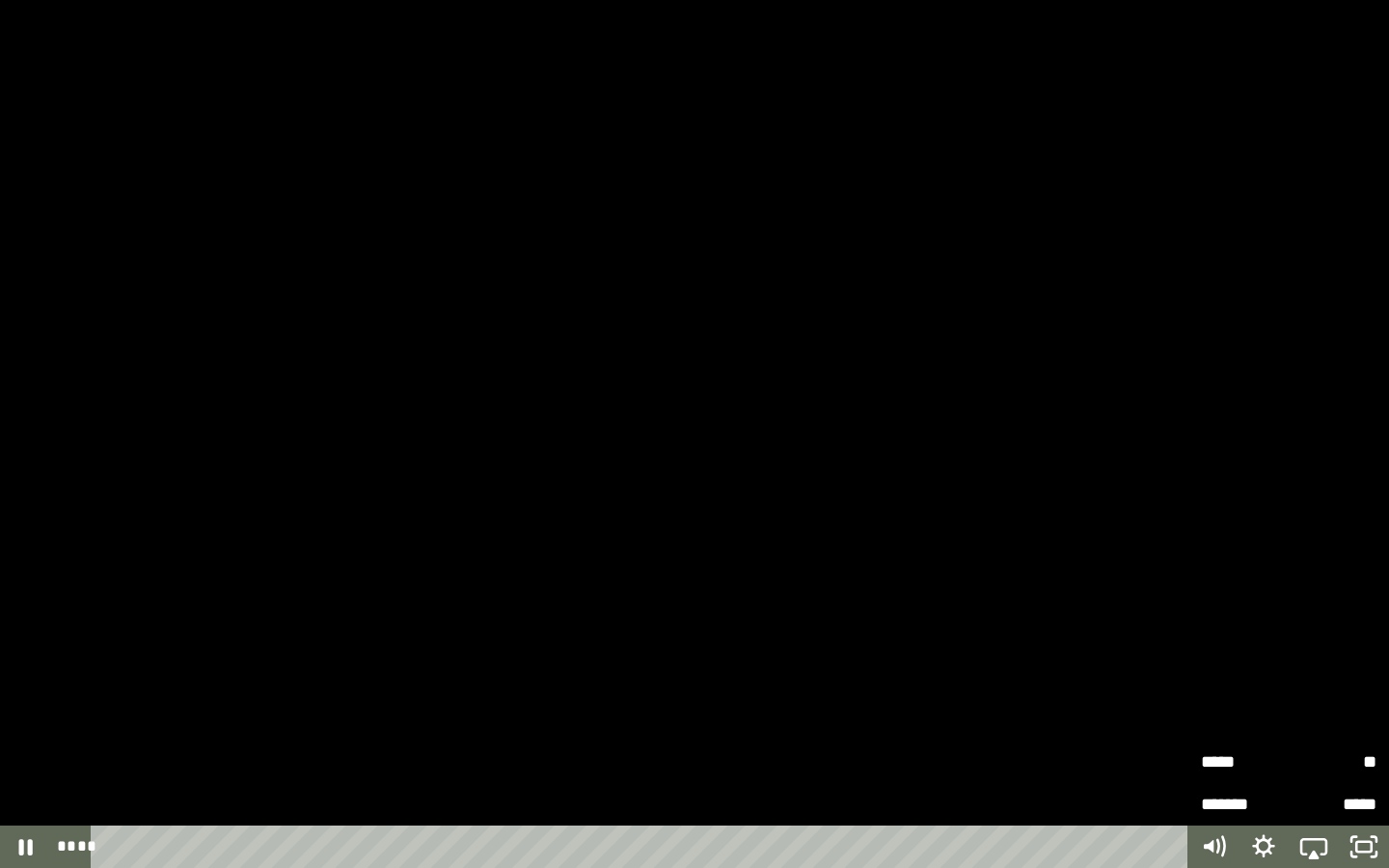 click on "**" at bounding box center [1332, 762] 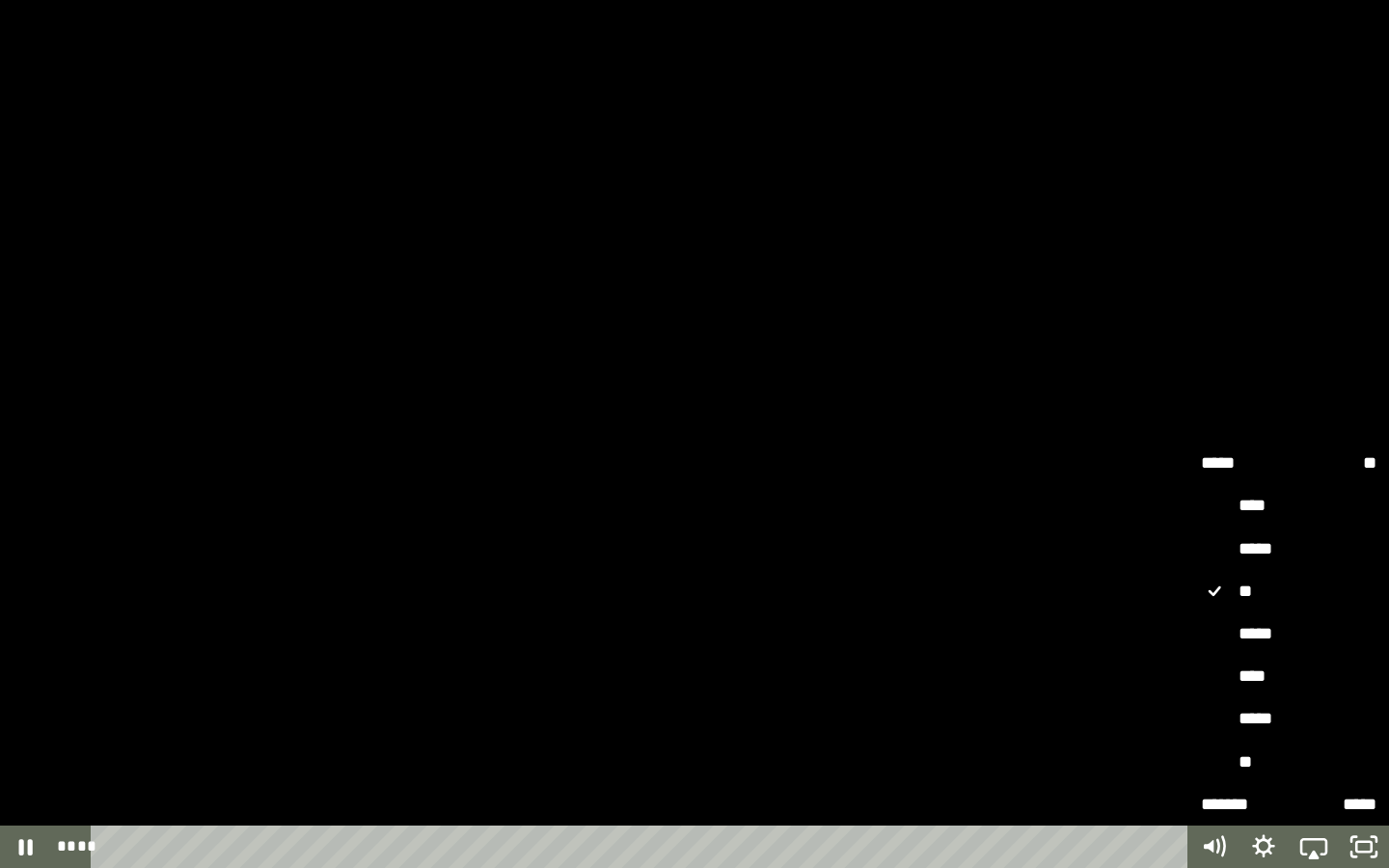 click on "****" at bounding box center (1289, 677) 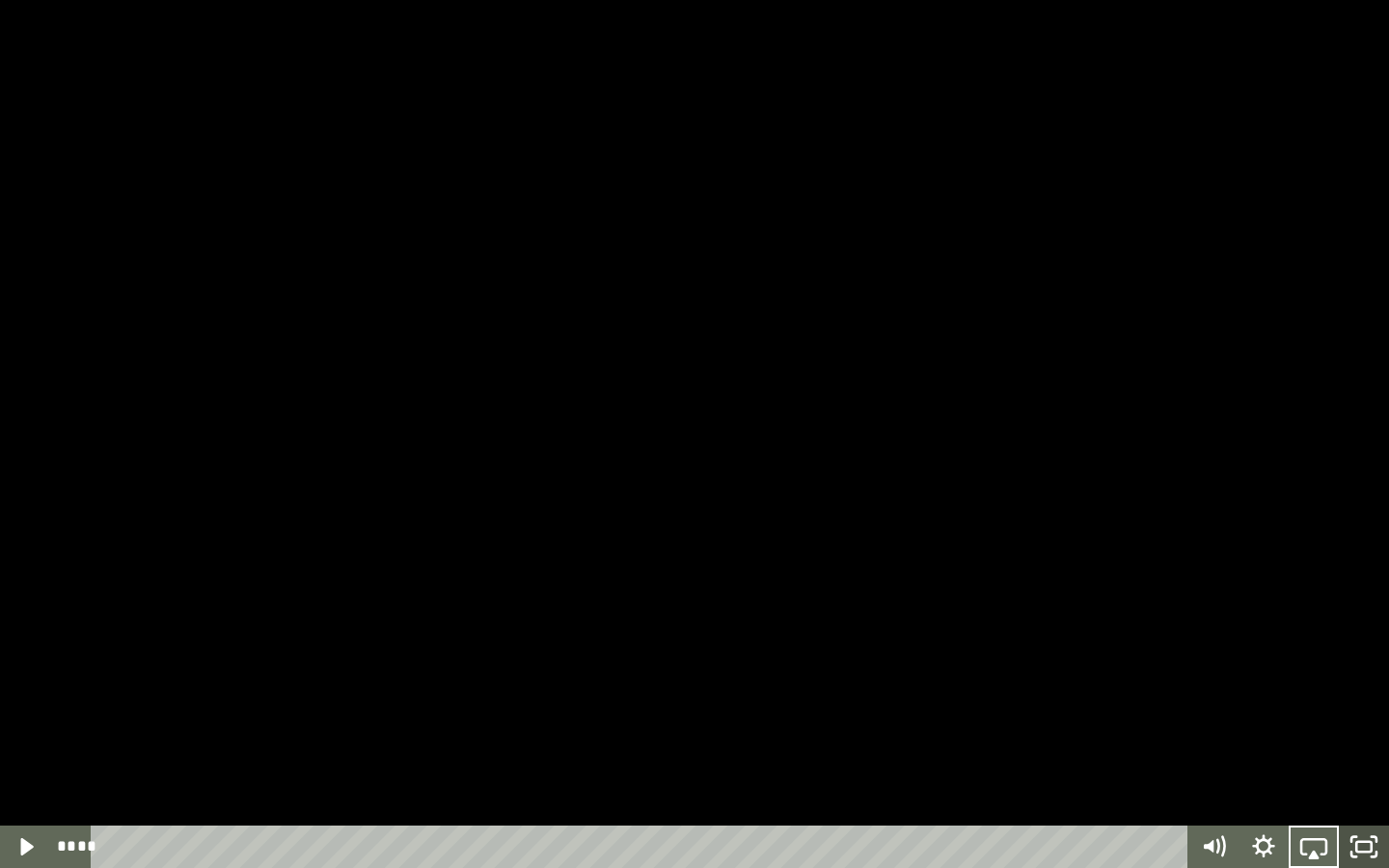 click 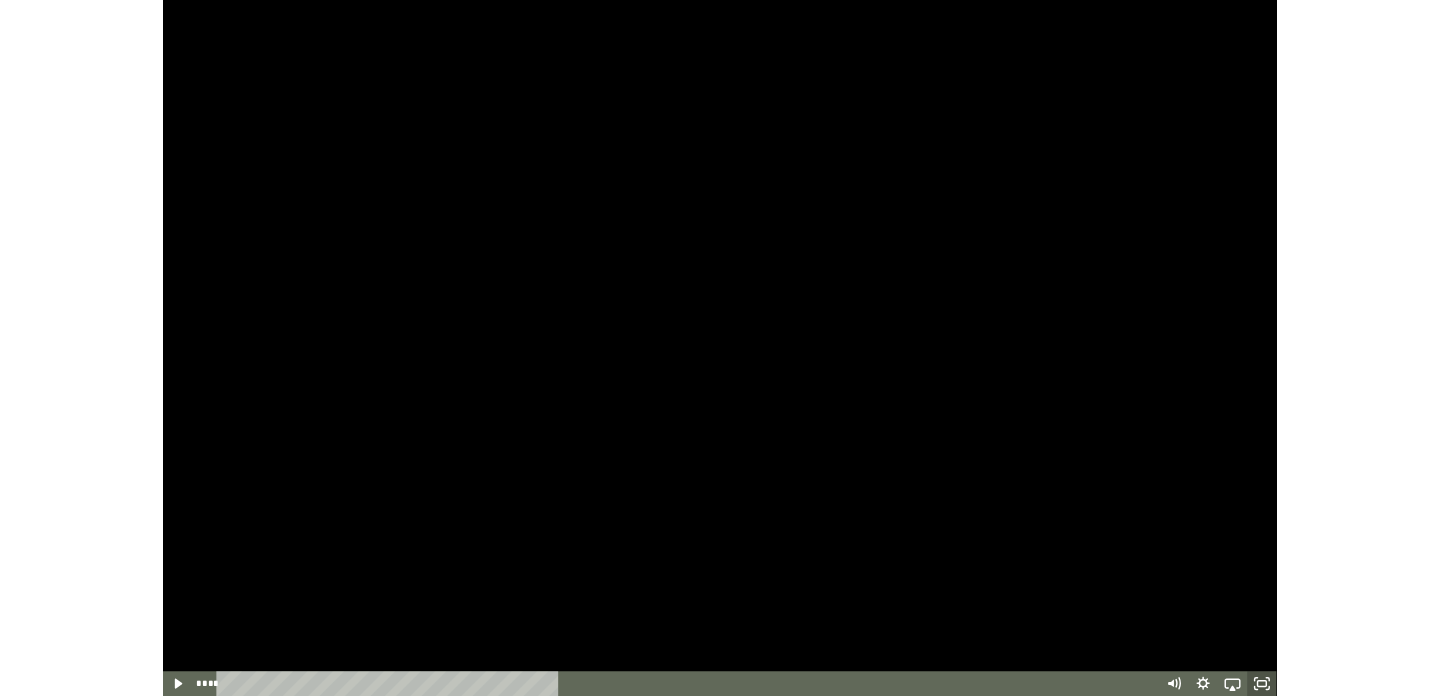 scroll, scrollTop: 297, scrollLeft: 0, axis: vertical 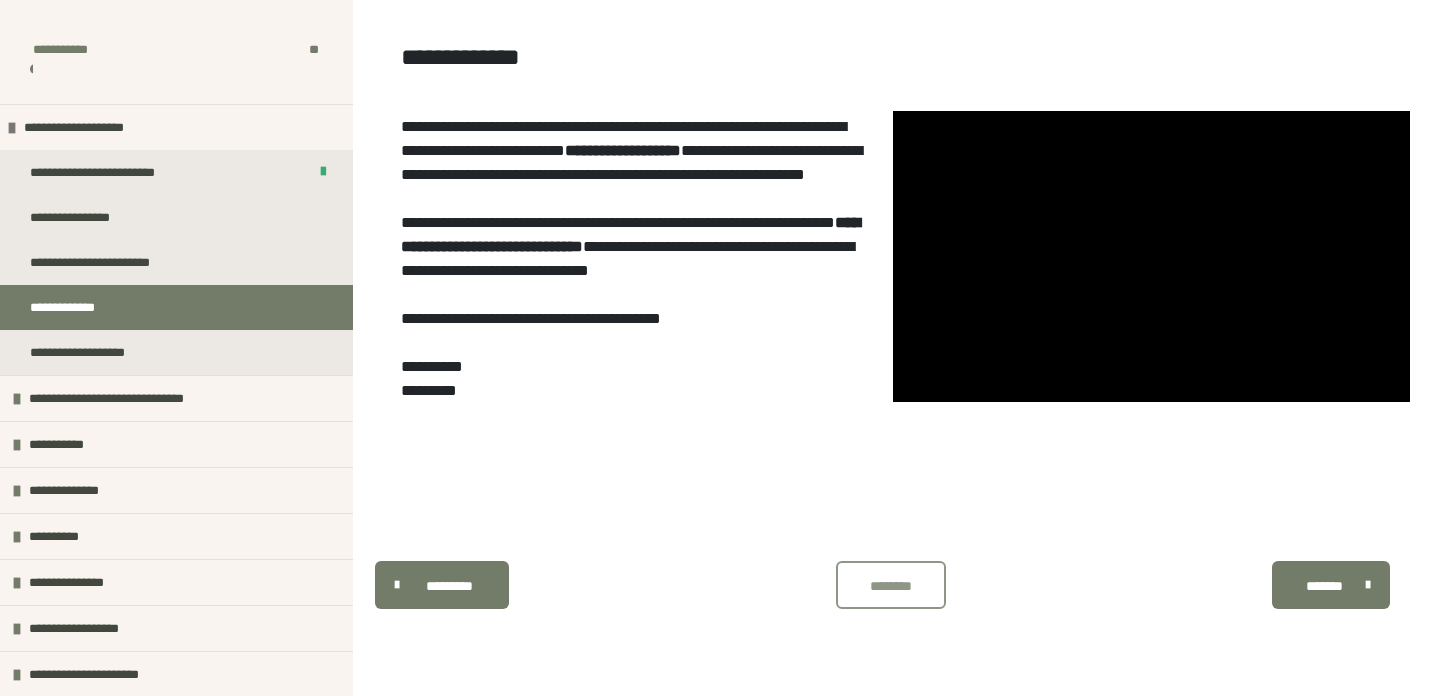 click on "********" at bounding box center (891, 586) 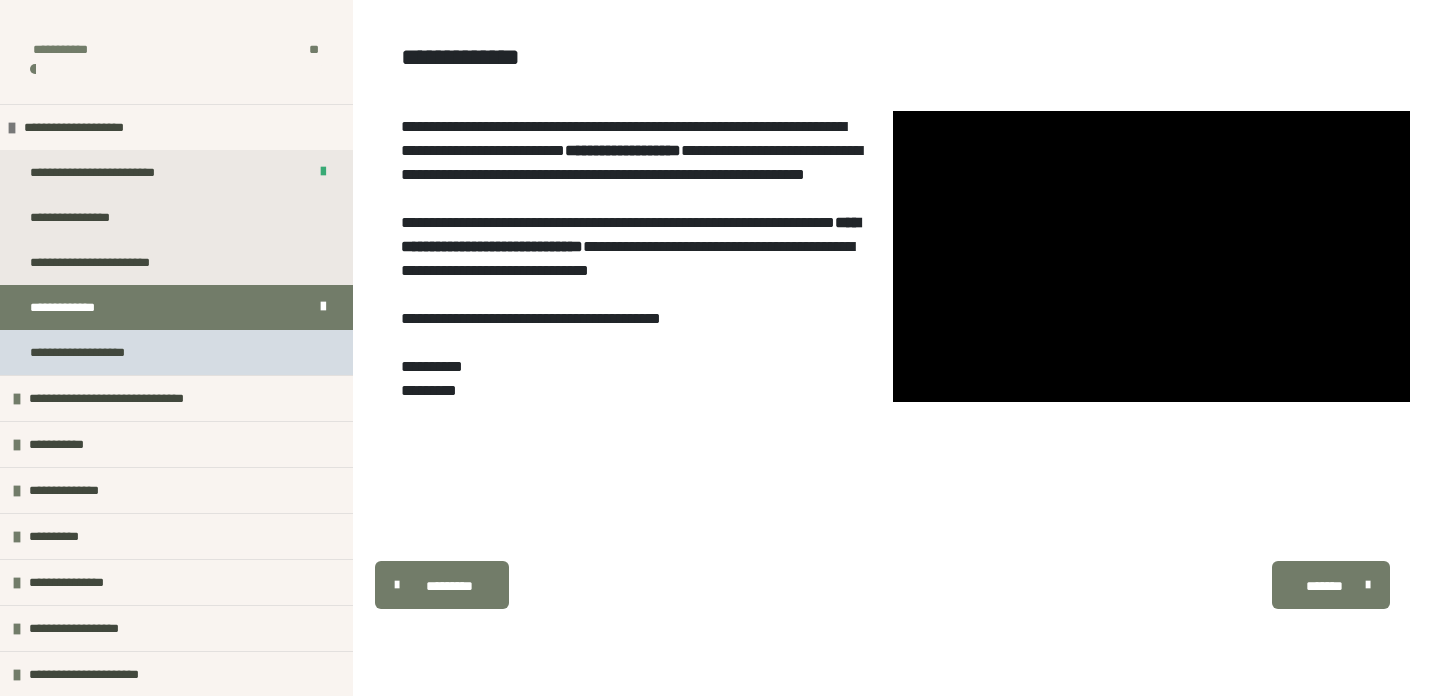 click on "**********" at bounding box center [87, 352] 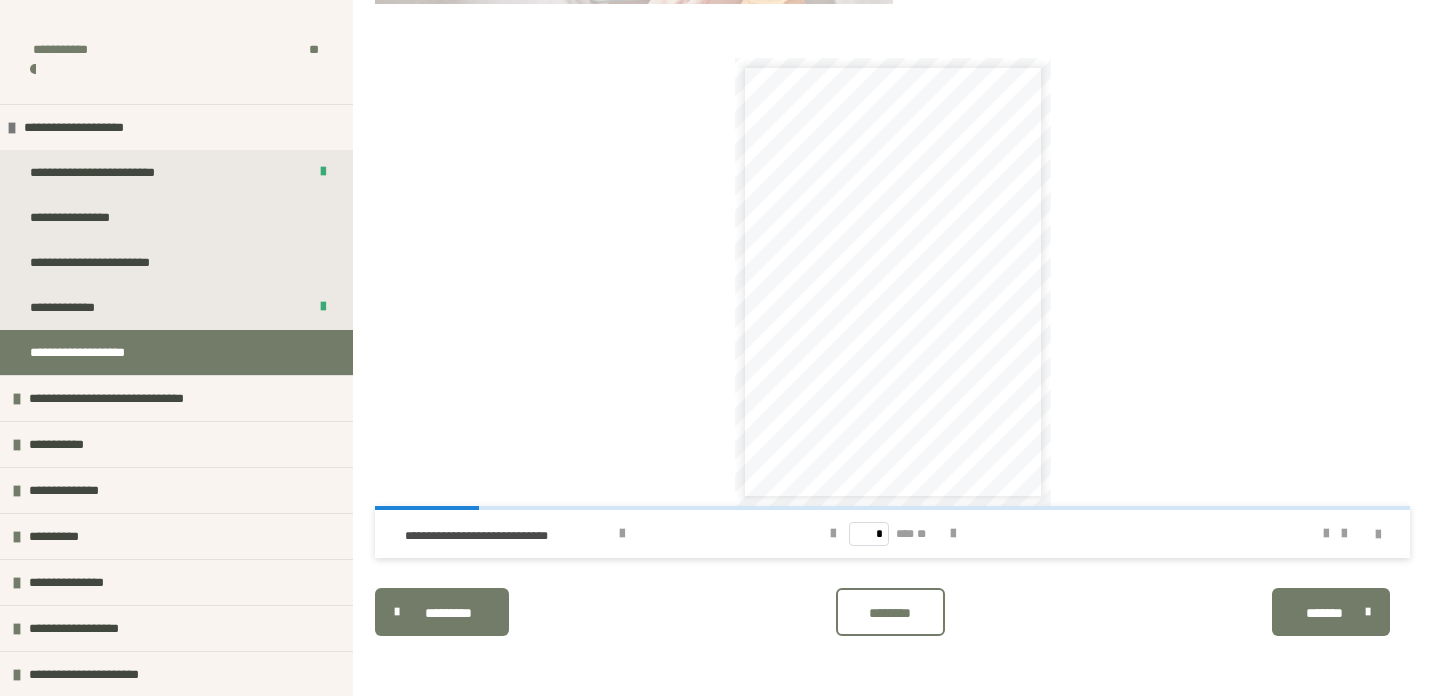 scroll, scrollTop: 678, scrollLeft: 0, axis: vertical 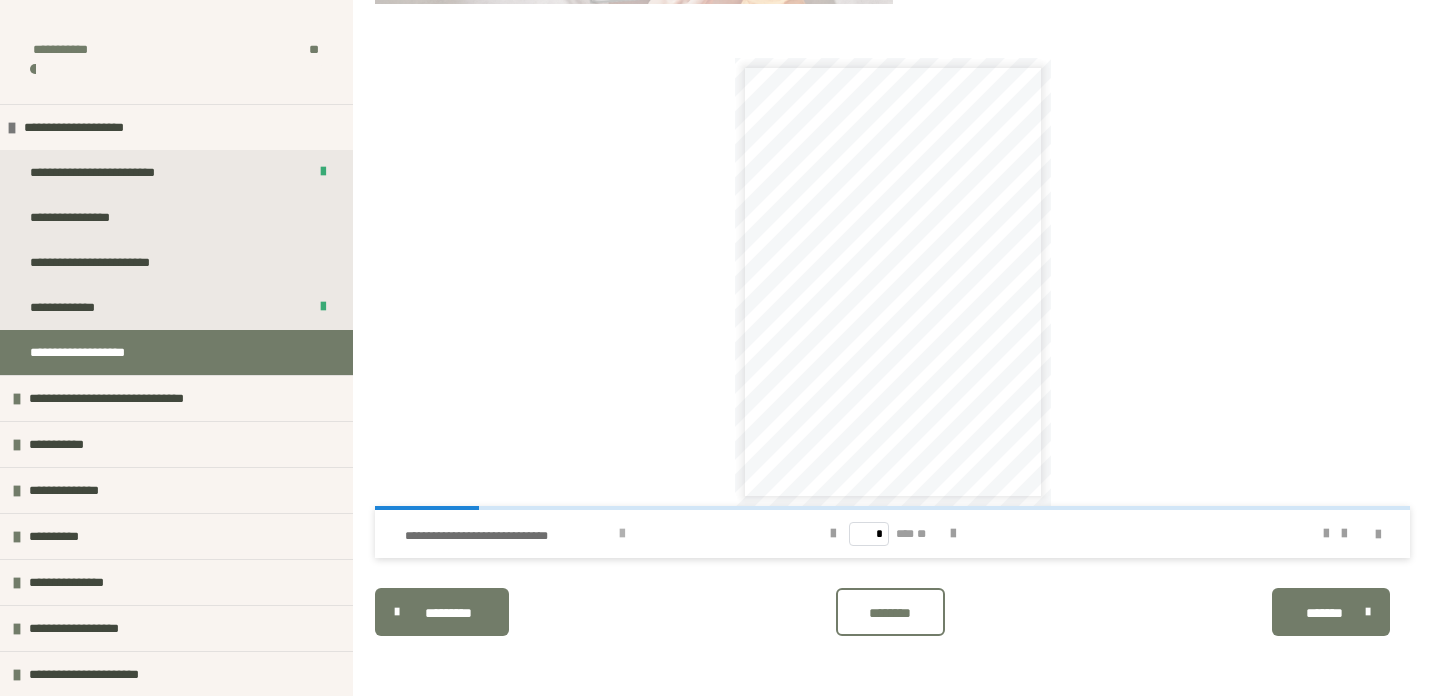 click on "**********" at bounding box center [509, 536] 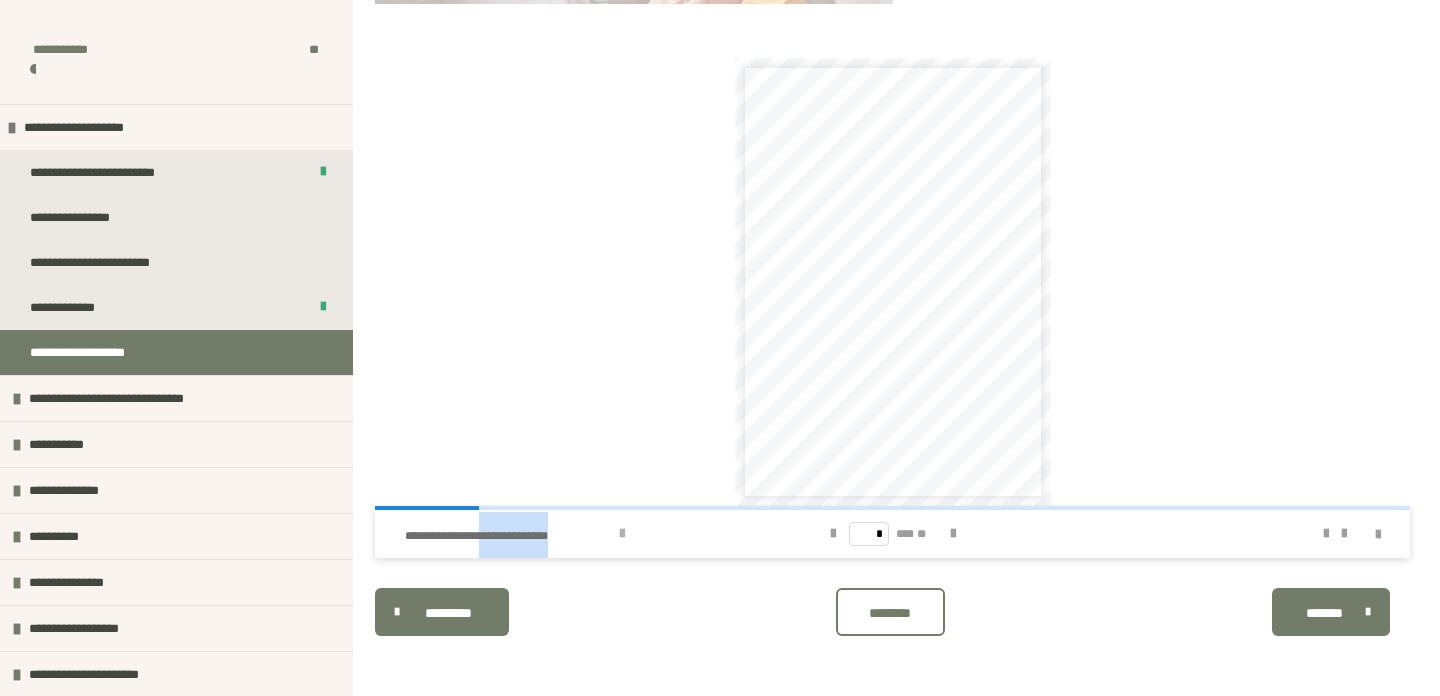 click on "**********" at bounding box center (509, 536) 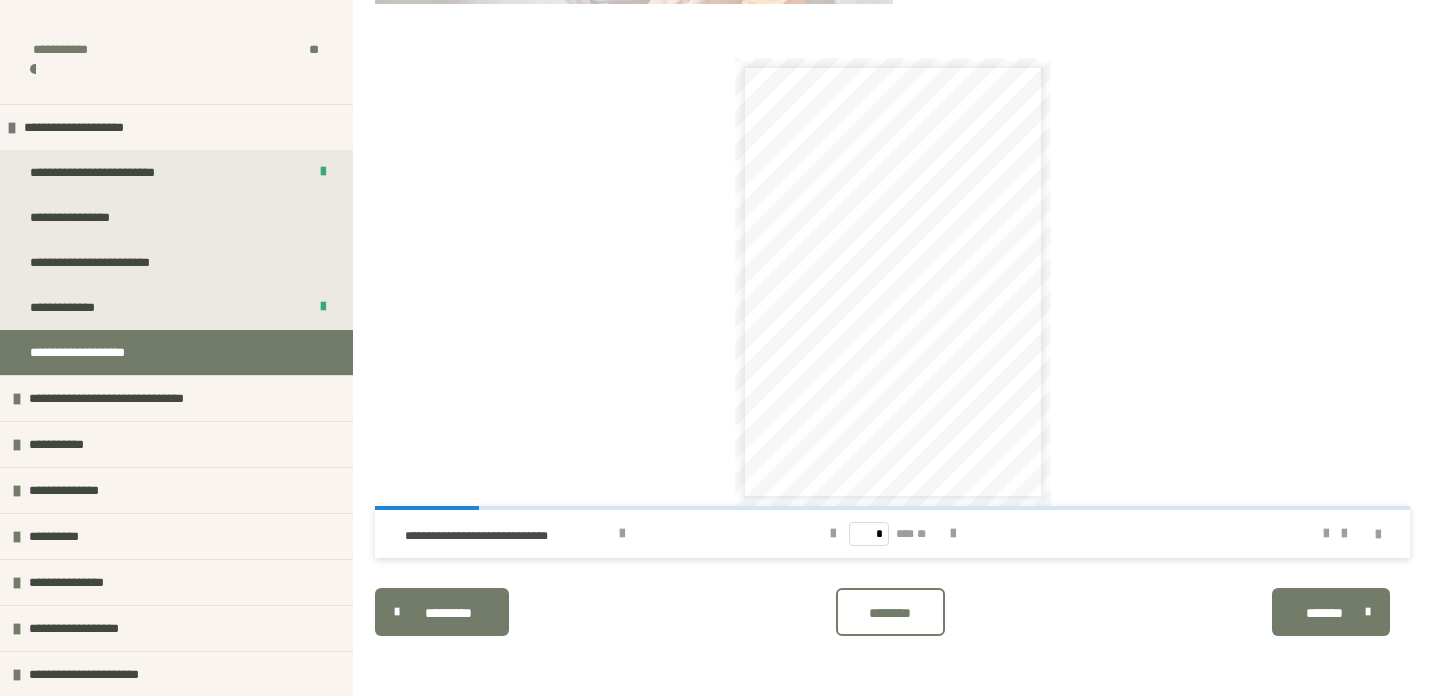 scroll, scrollTop: 678, scrollLeft: 0, axis: vertical 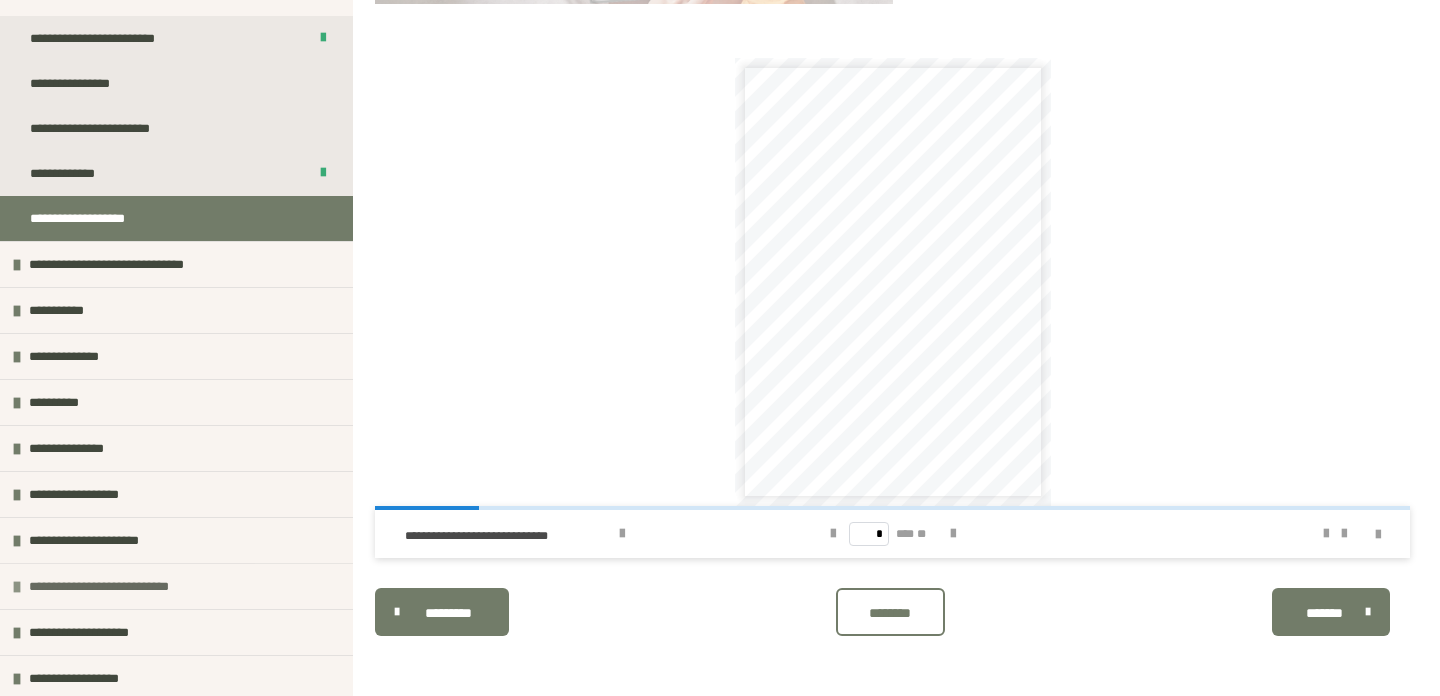 click on "**********" at bounding box center [113, 586] 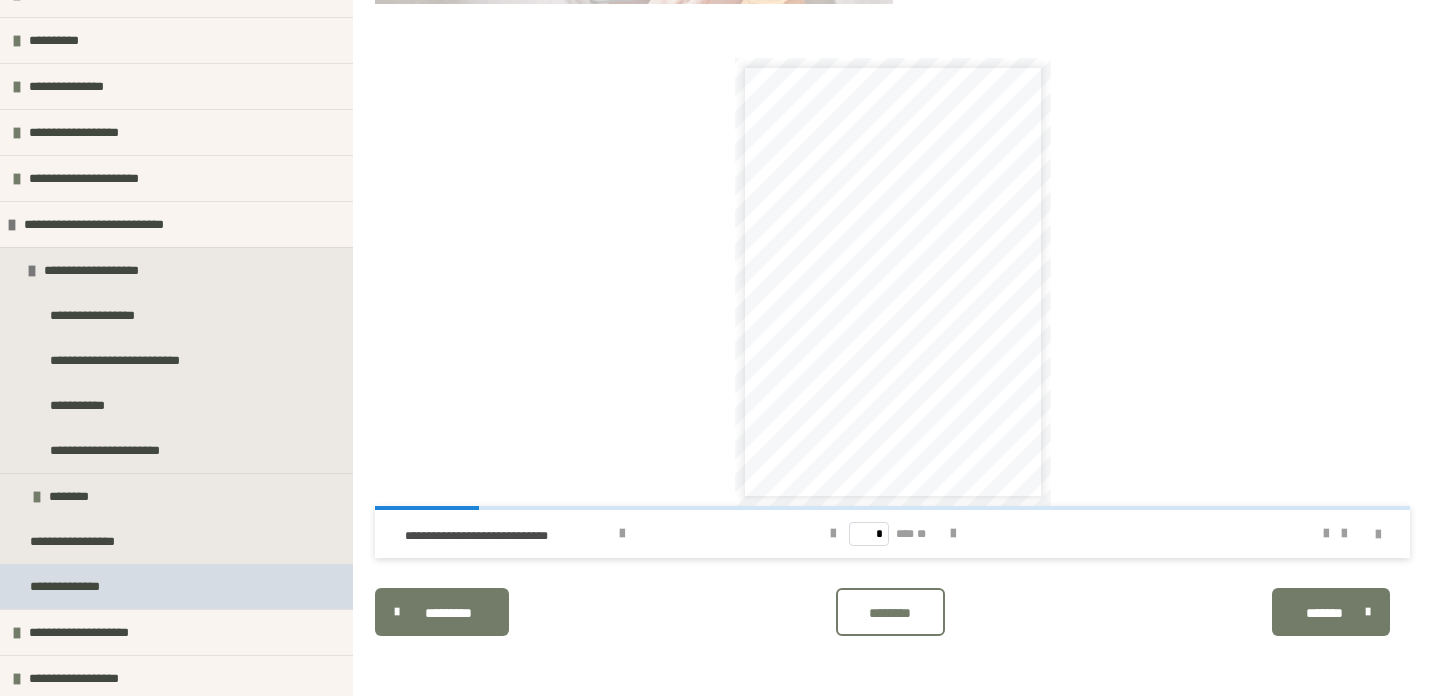 scroll, scrollTop: 496, scrollLeft: 0, axis: vertical 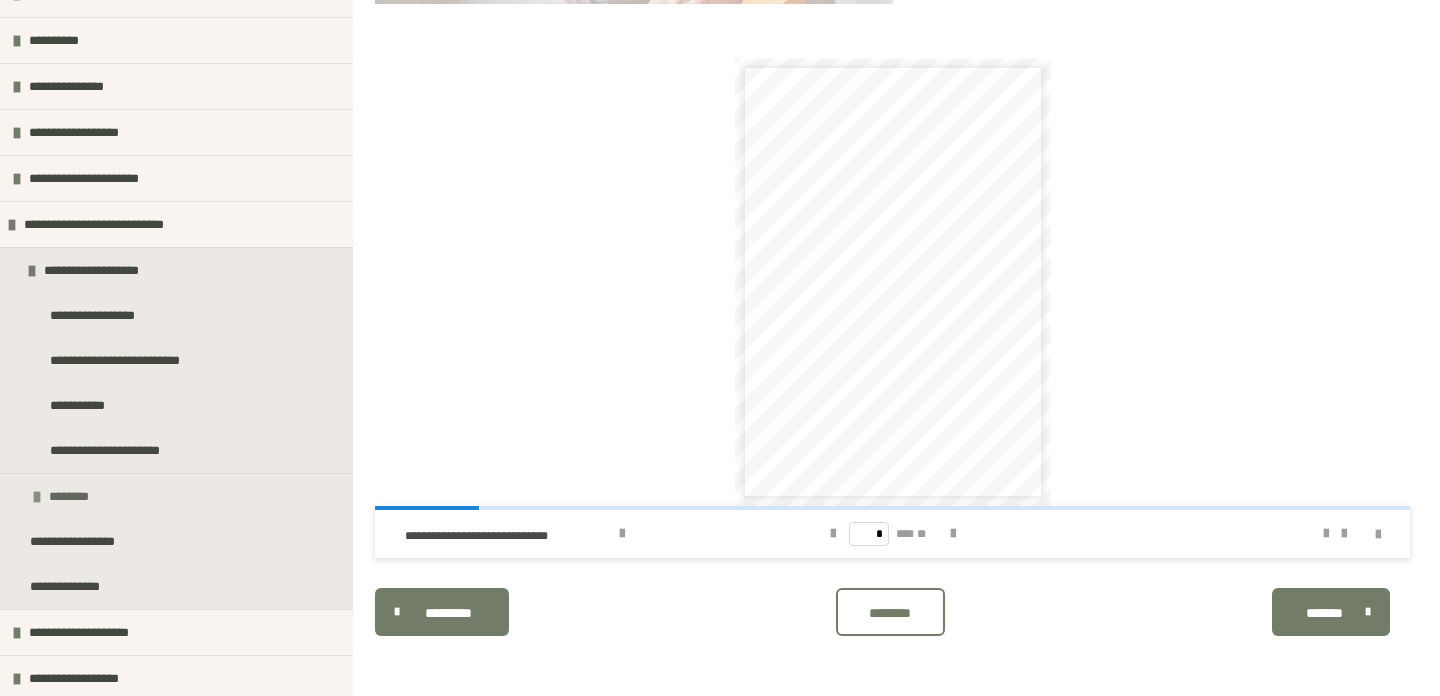 click on "********" at bounding box center [176, 496] 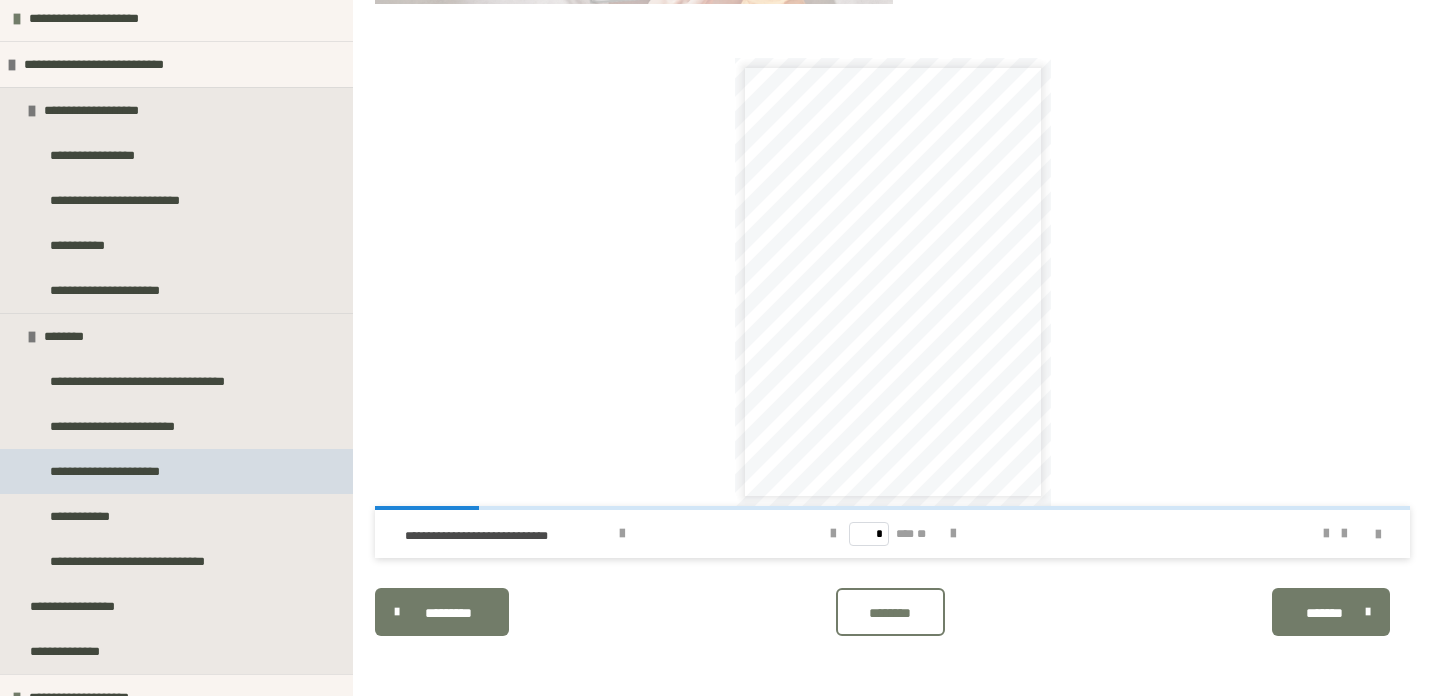 scroll, scrollTop: 654, scrollLeft: 0, axis: vertical 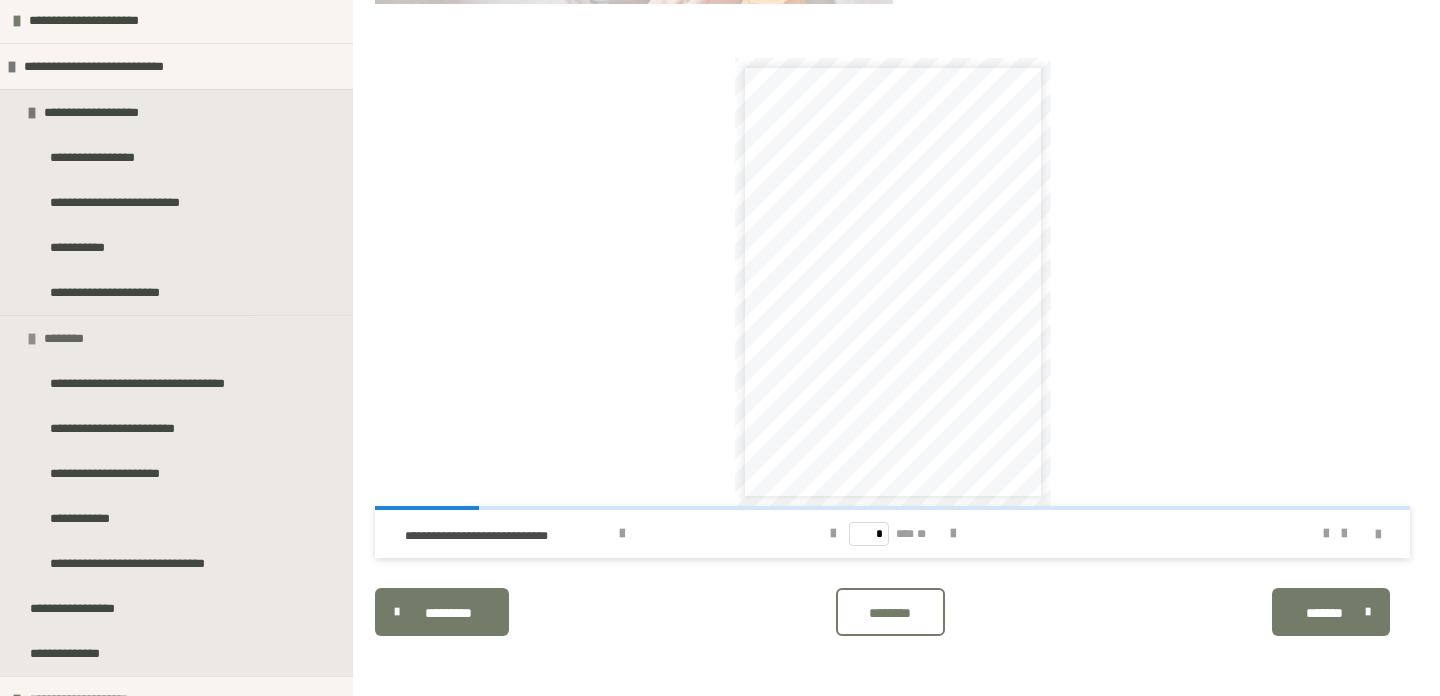 click on "********" at bounding box center (69, 338) 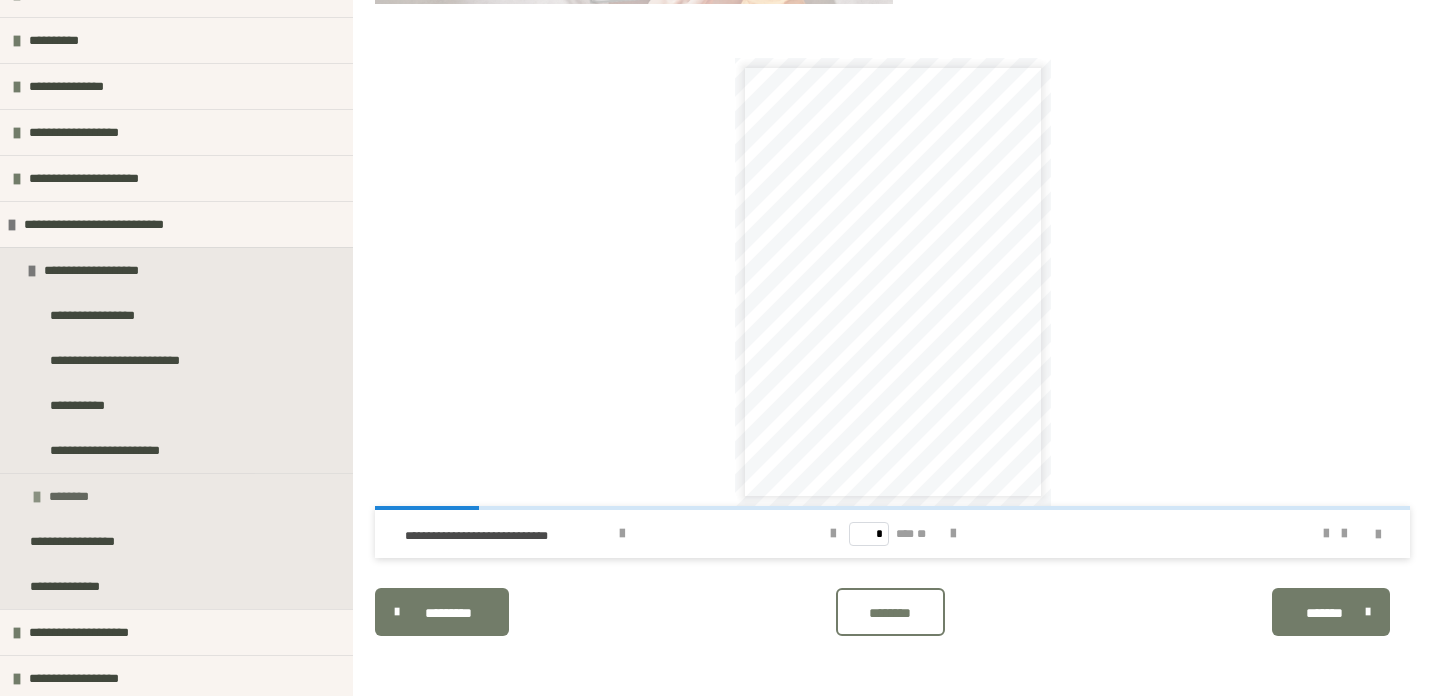 scroll, scrollTop: 496, scrollLeft: 0, axis: vertical 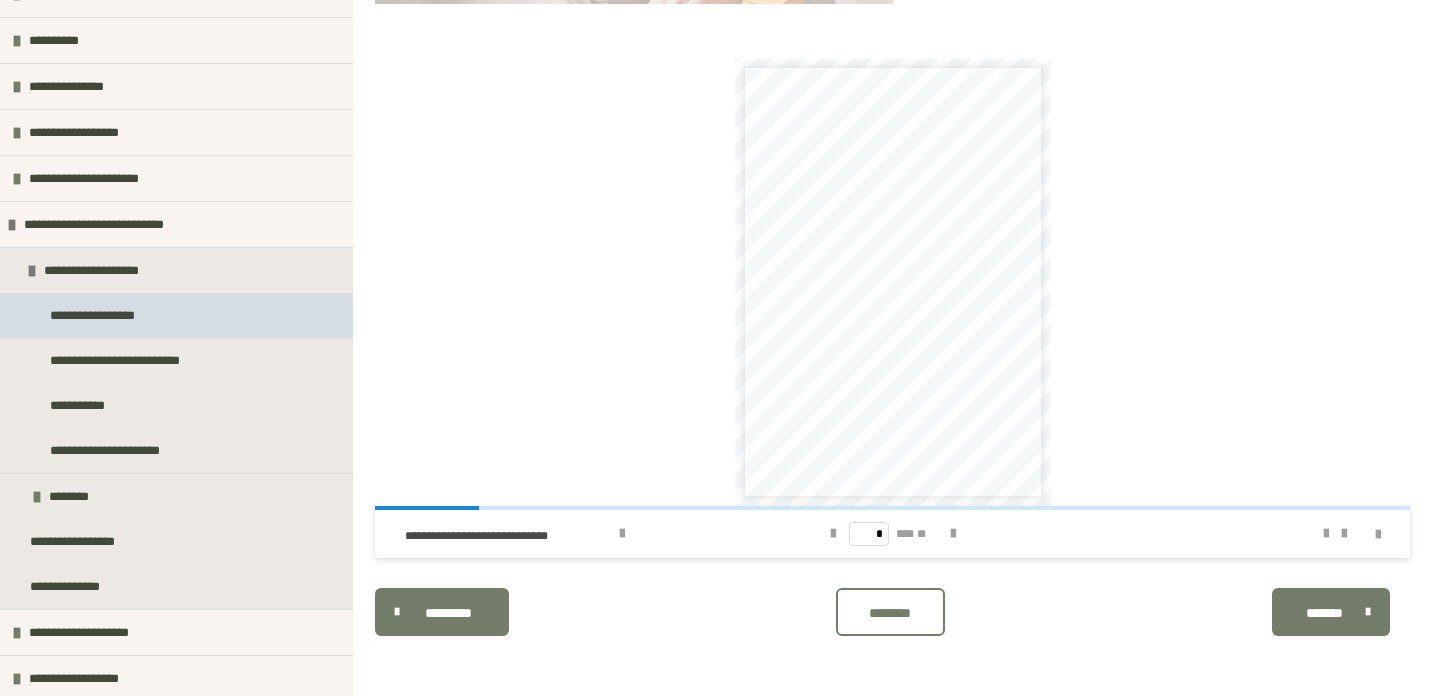click on "**********" at bounding box center [176, 315] 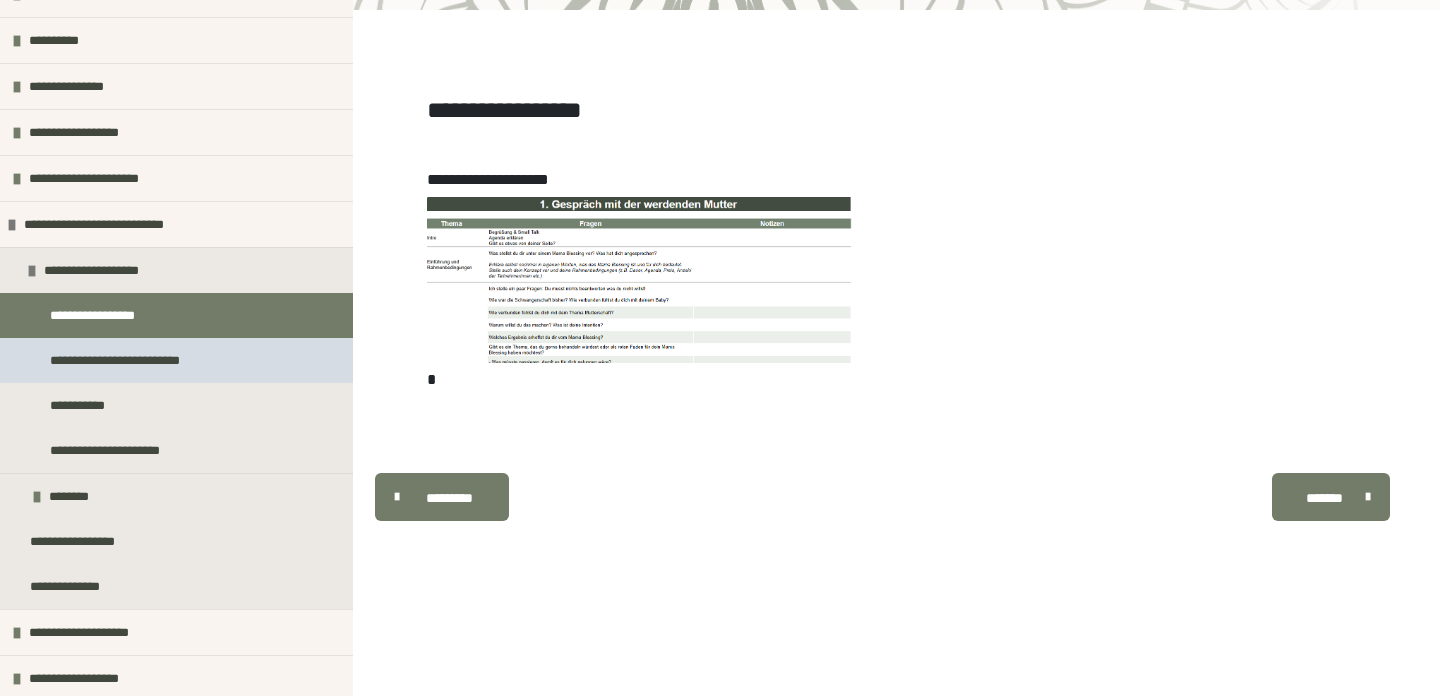 click on "**********" at bounding box center (176, 360) 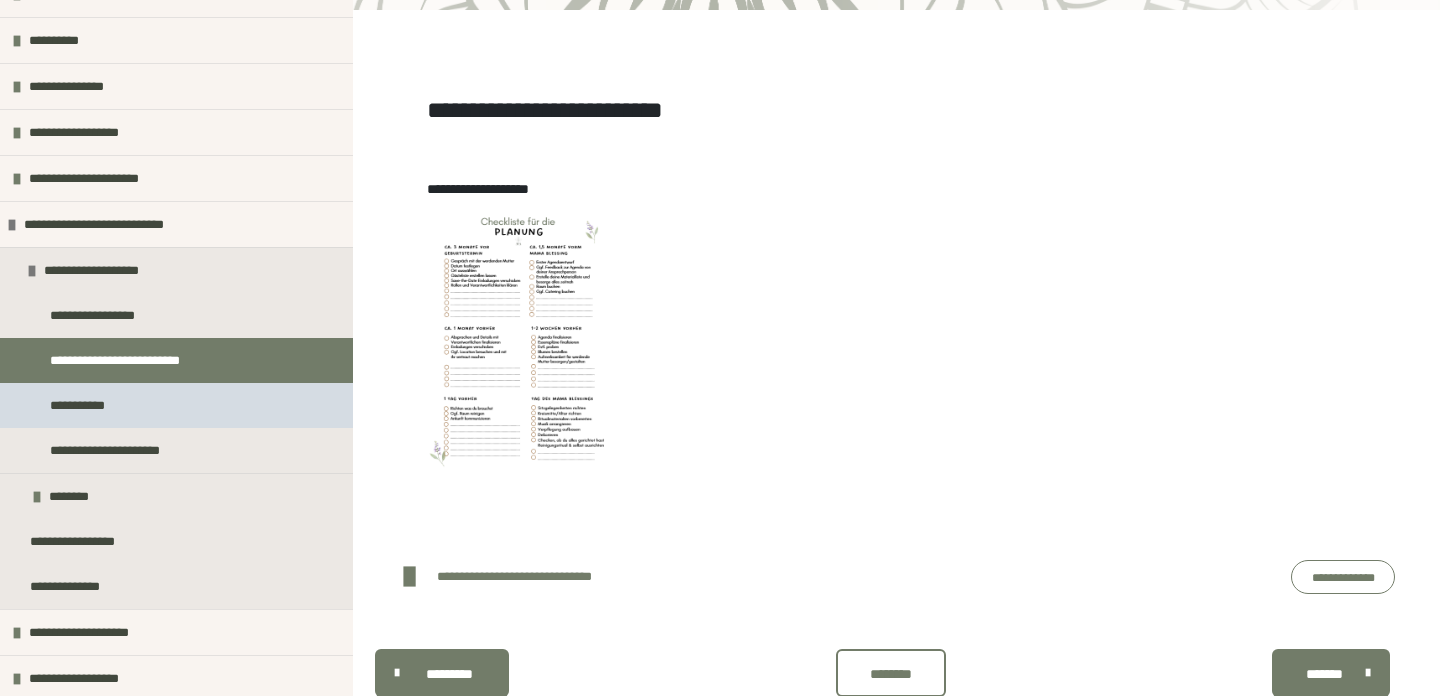 click on "**********" at bounding box center (176, 405) 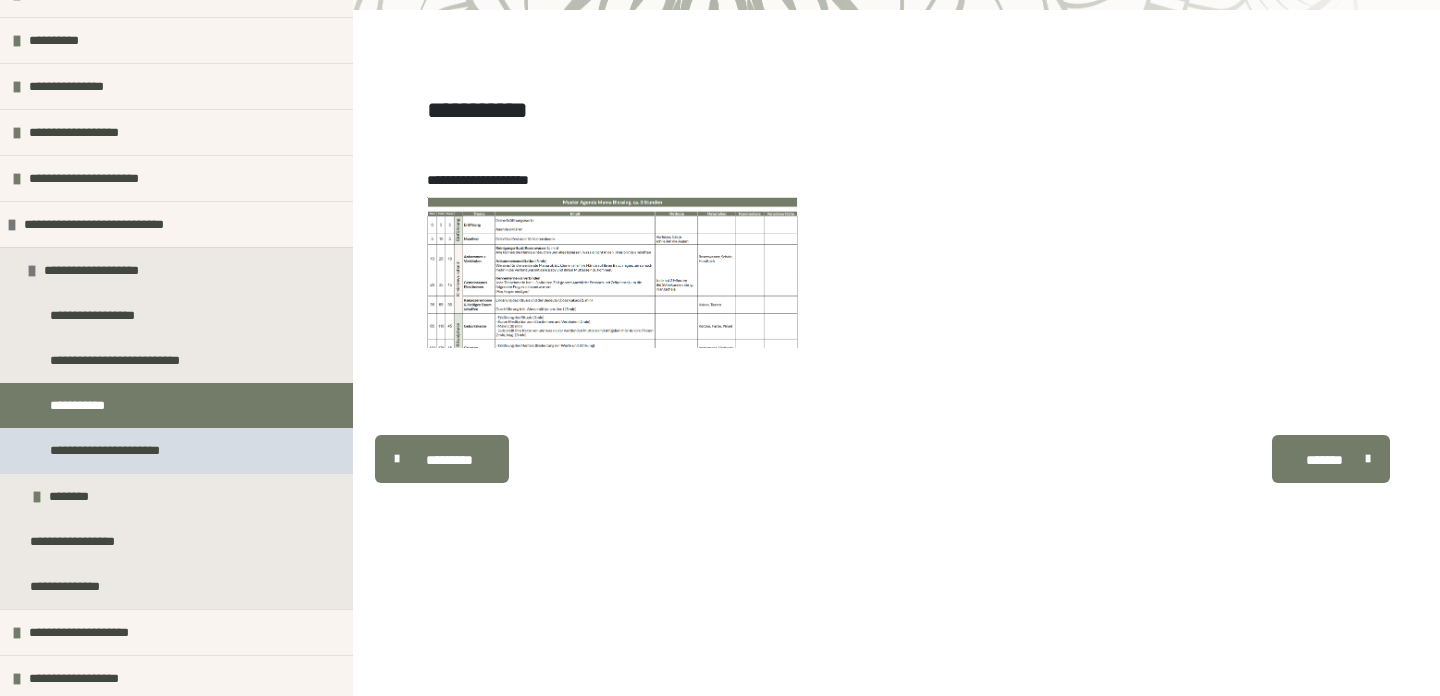 click on "**********" at bounding box center (113, 450) 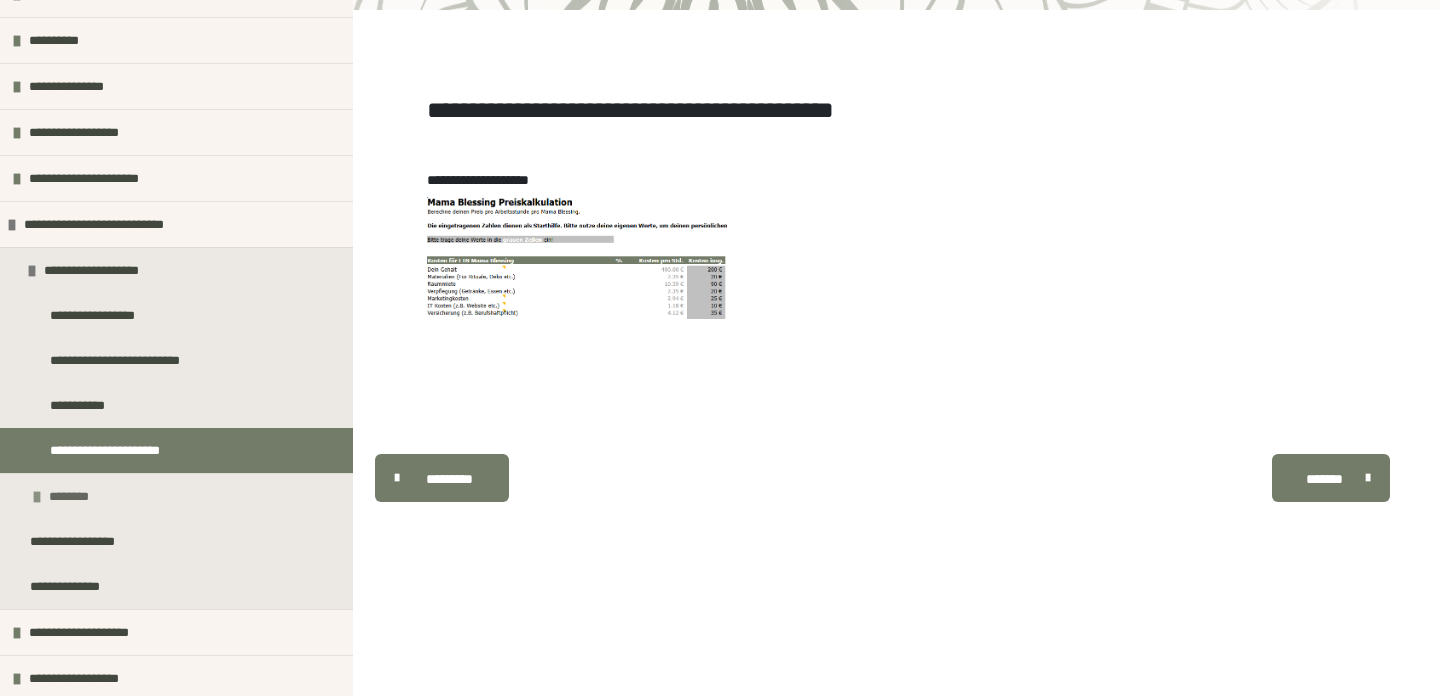 click on "********" at bounding box center [74, 496] 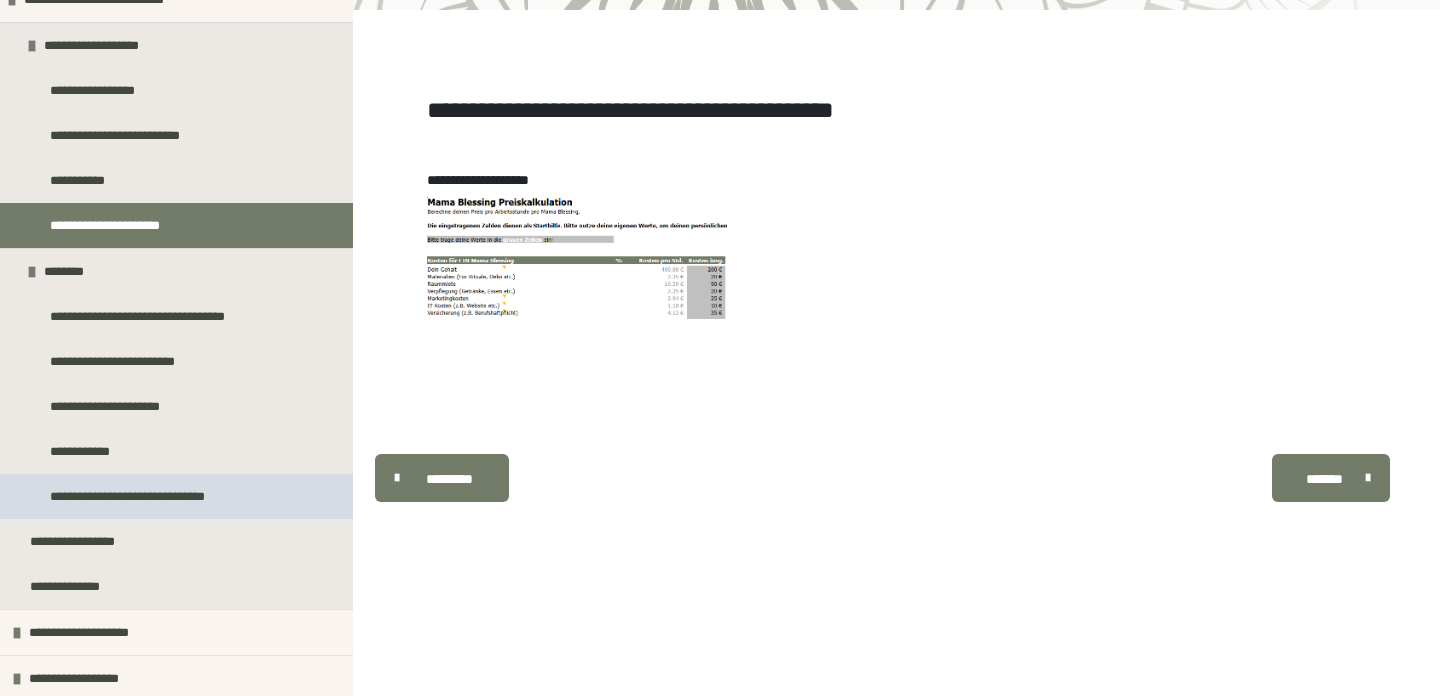 scroll, scrollTop: 721, scrollLeft: 0, axis: vertical 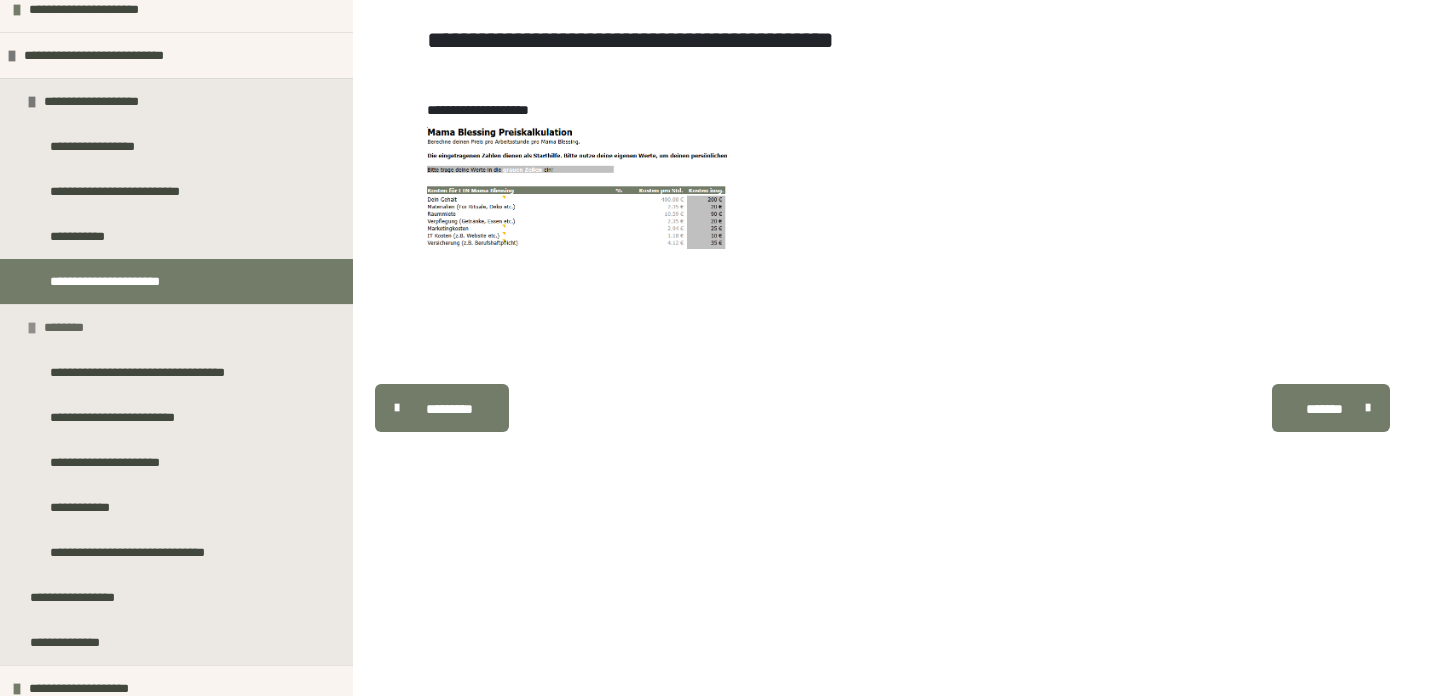 click on "********" at bounding box center (69, 327) 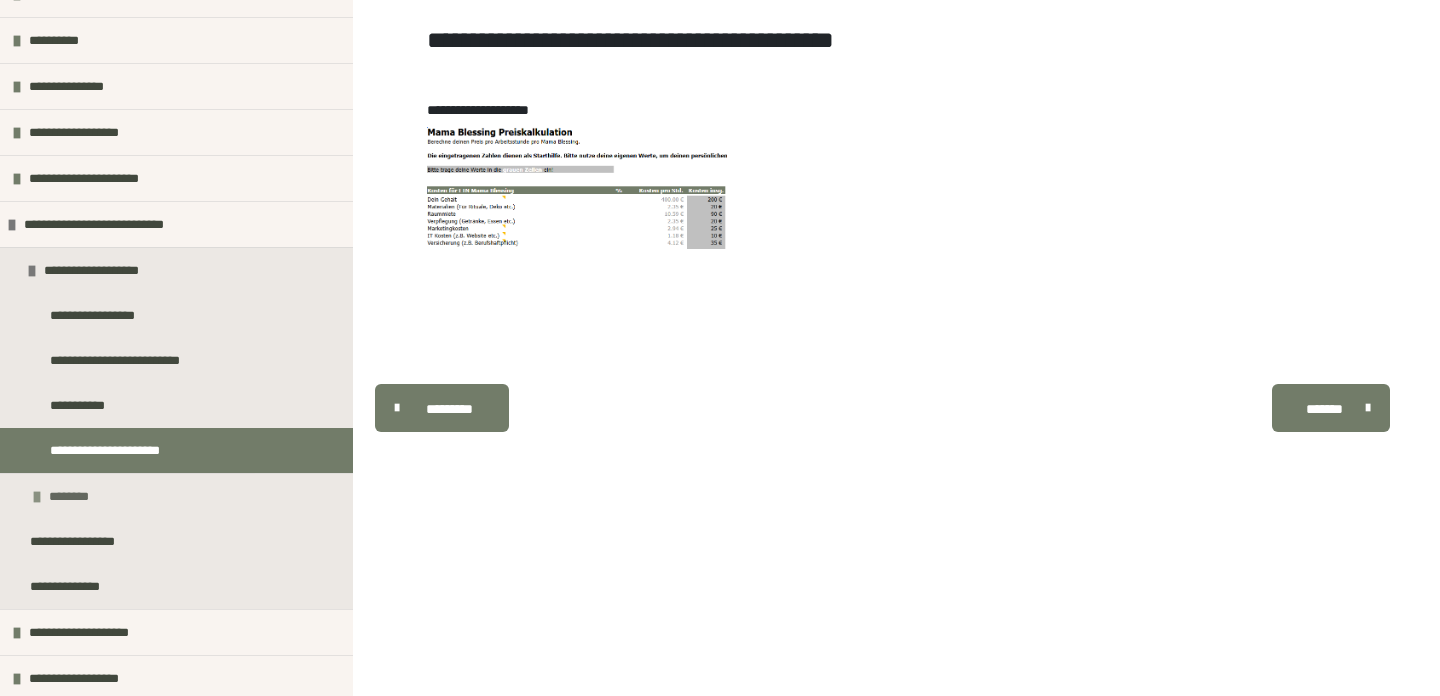 scroll, scrollTop: 496, scrollLeft: 0, axis: vertical 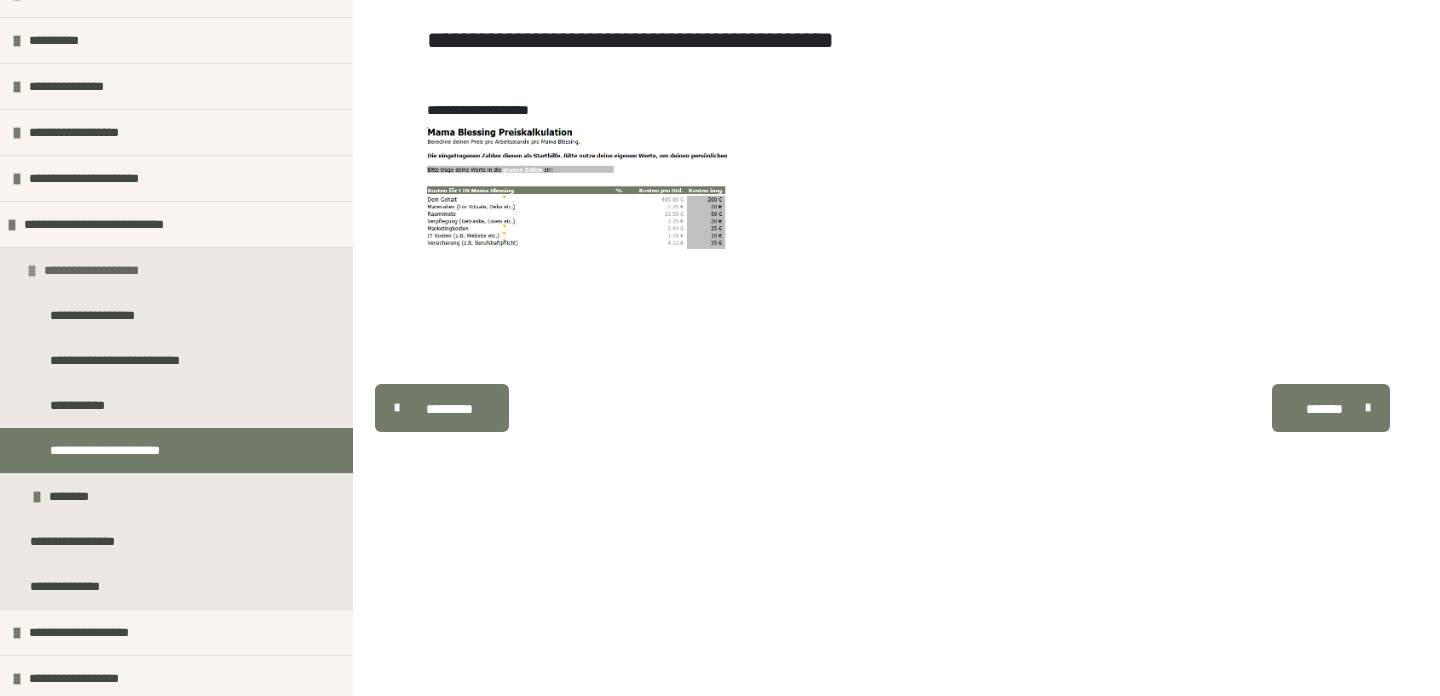 click on "**********" at bounding box center (99, 270) 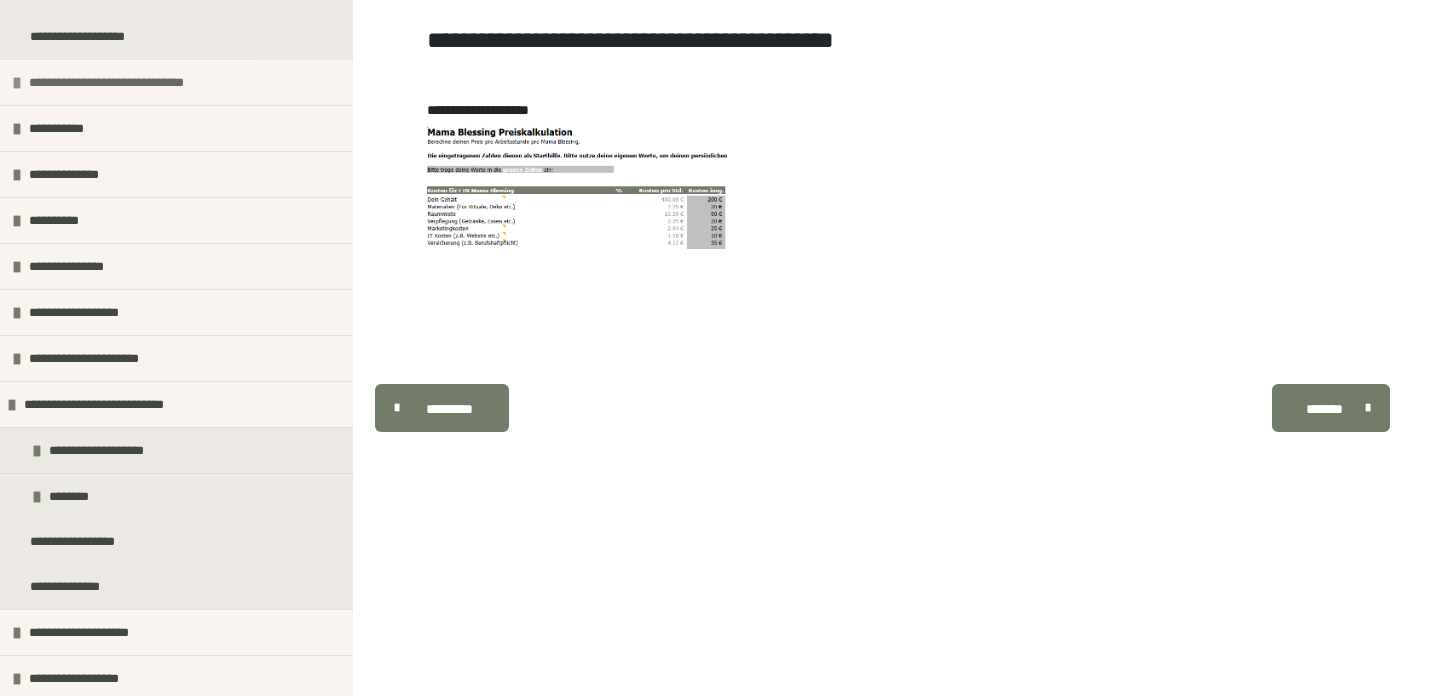 click on "**********" at bounding box center (122, 82) 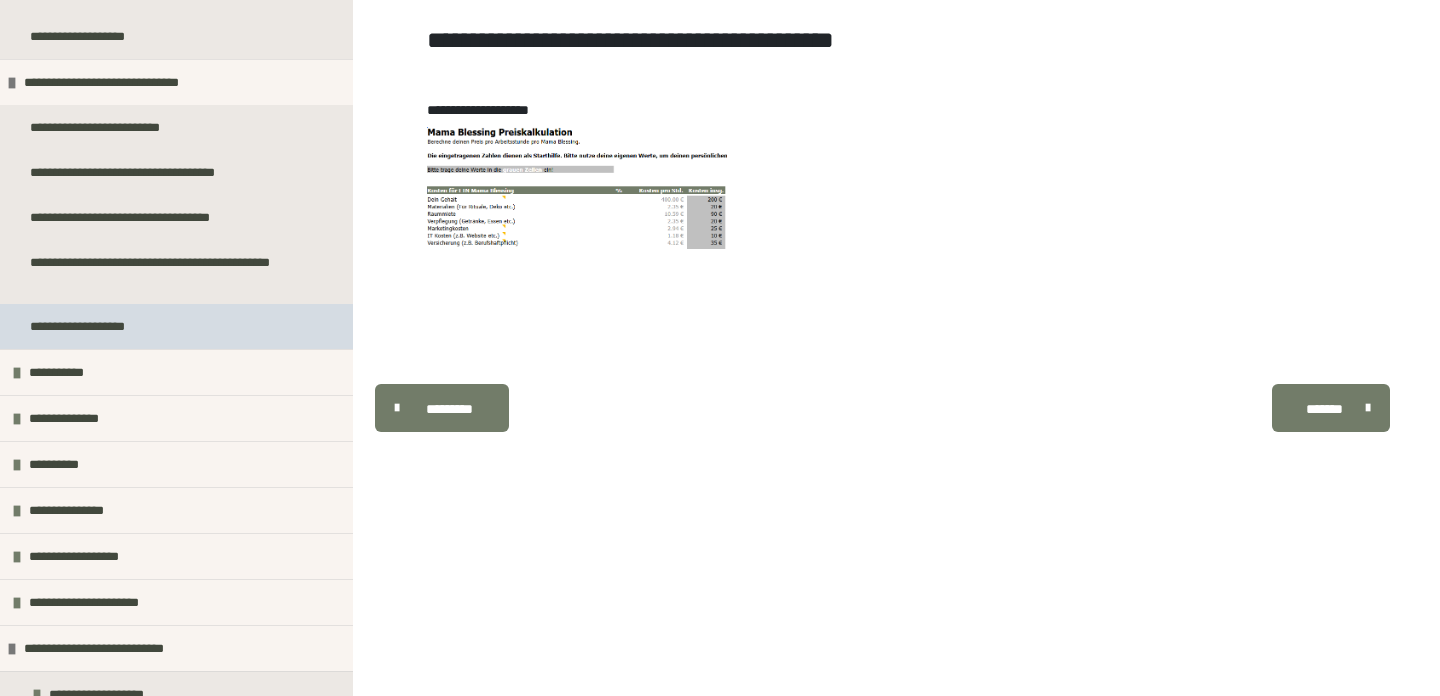 click on "**********" at bounding box center (87, 326) 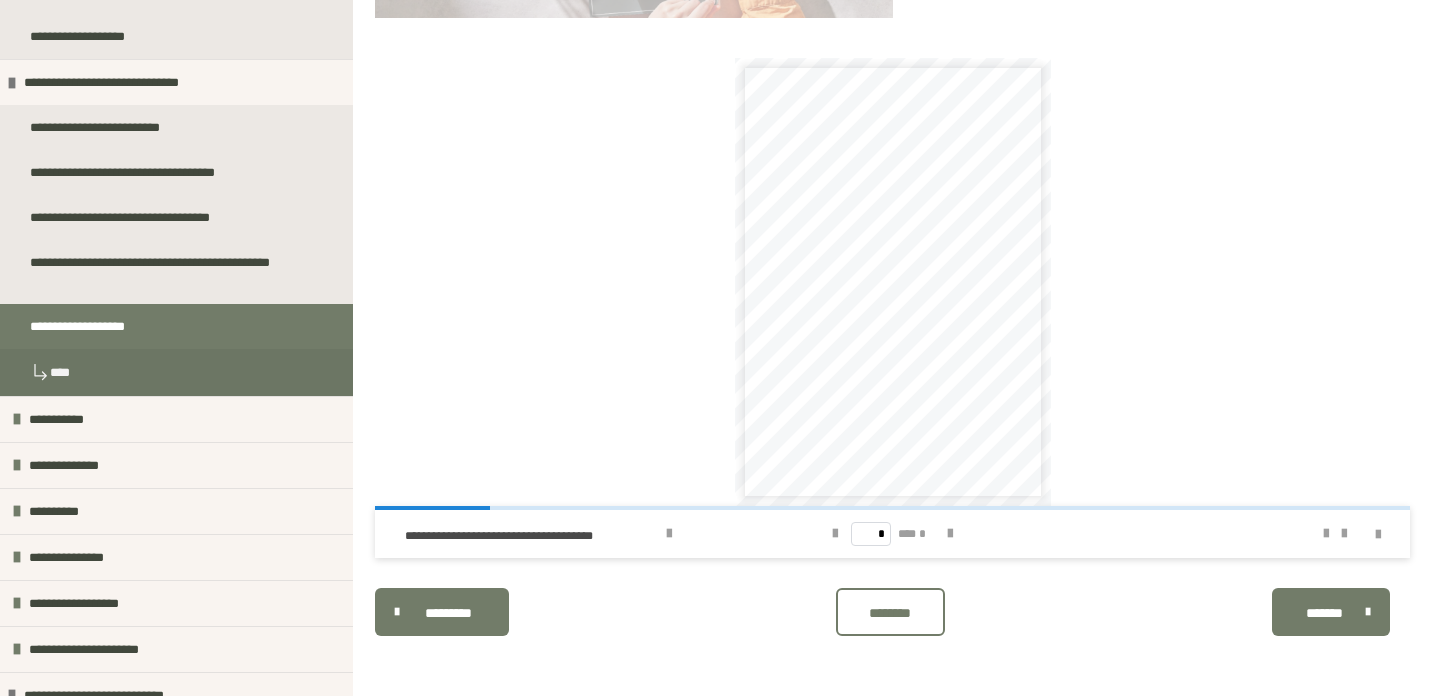 scroll, scrollTop: 624, scrollLeft: 0, axis: vertical 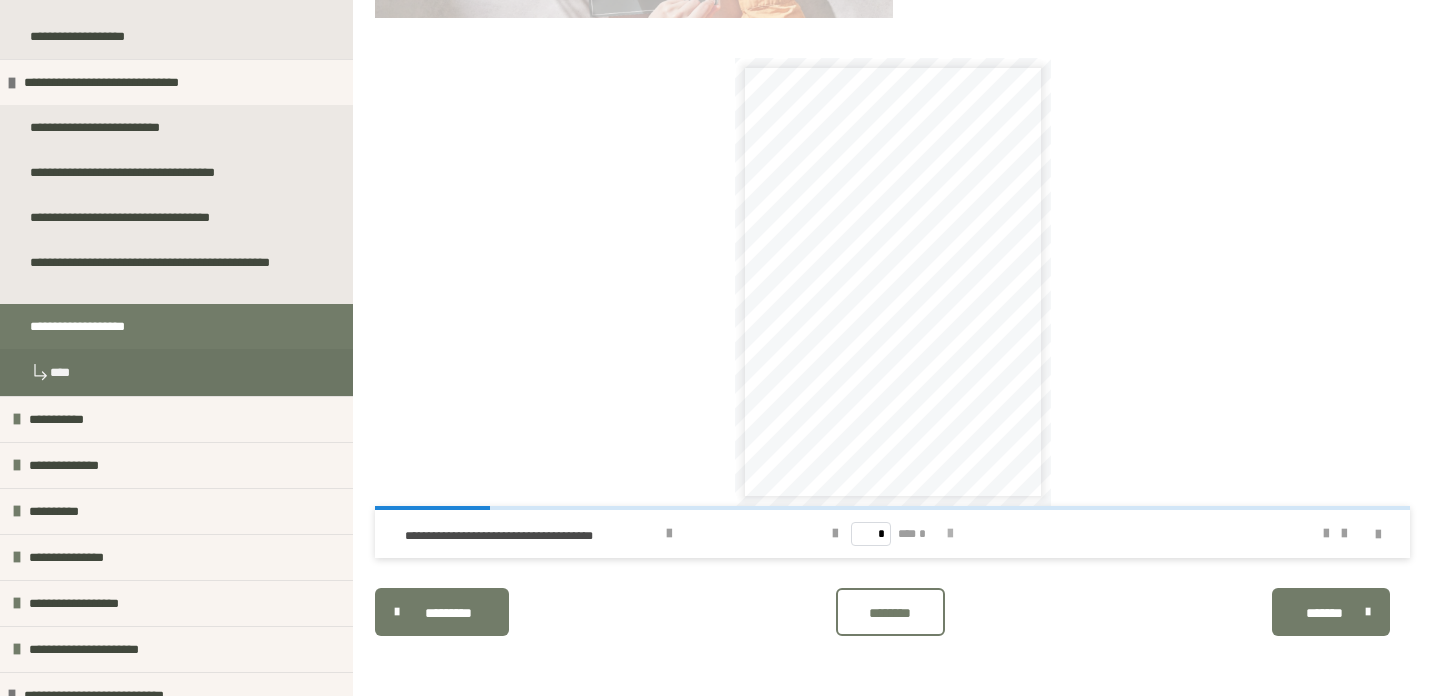 click at bounding box center [950, 534] 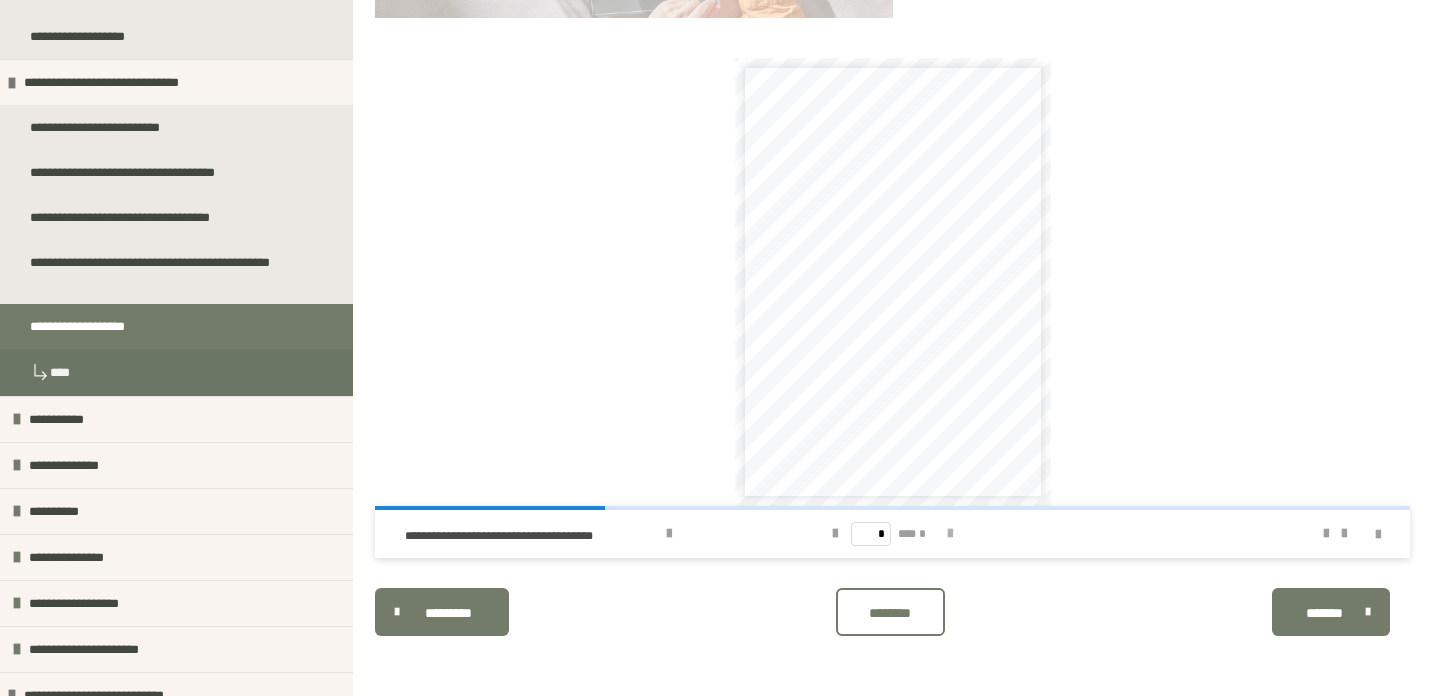 click at bounding box center (950, 534) 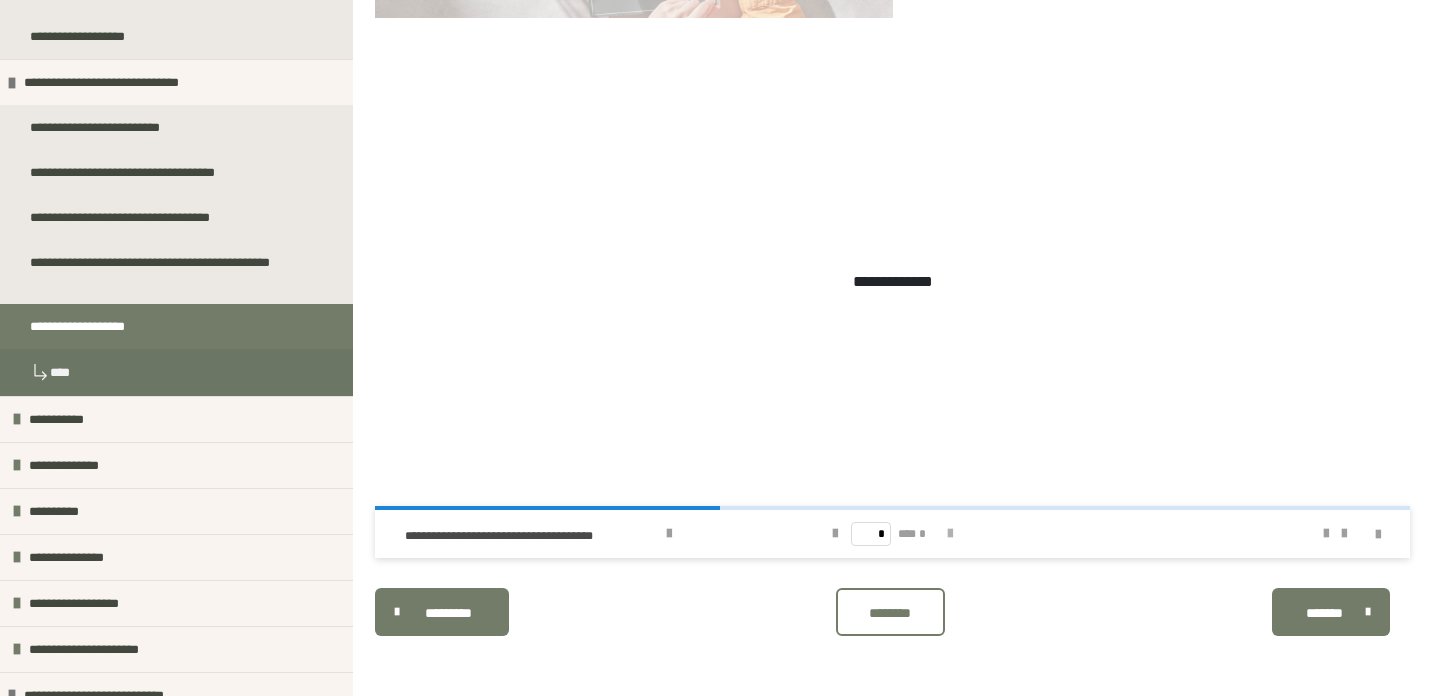 type on "*" 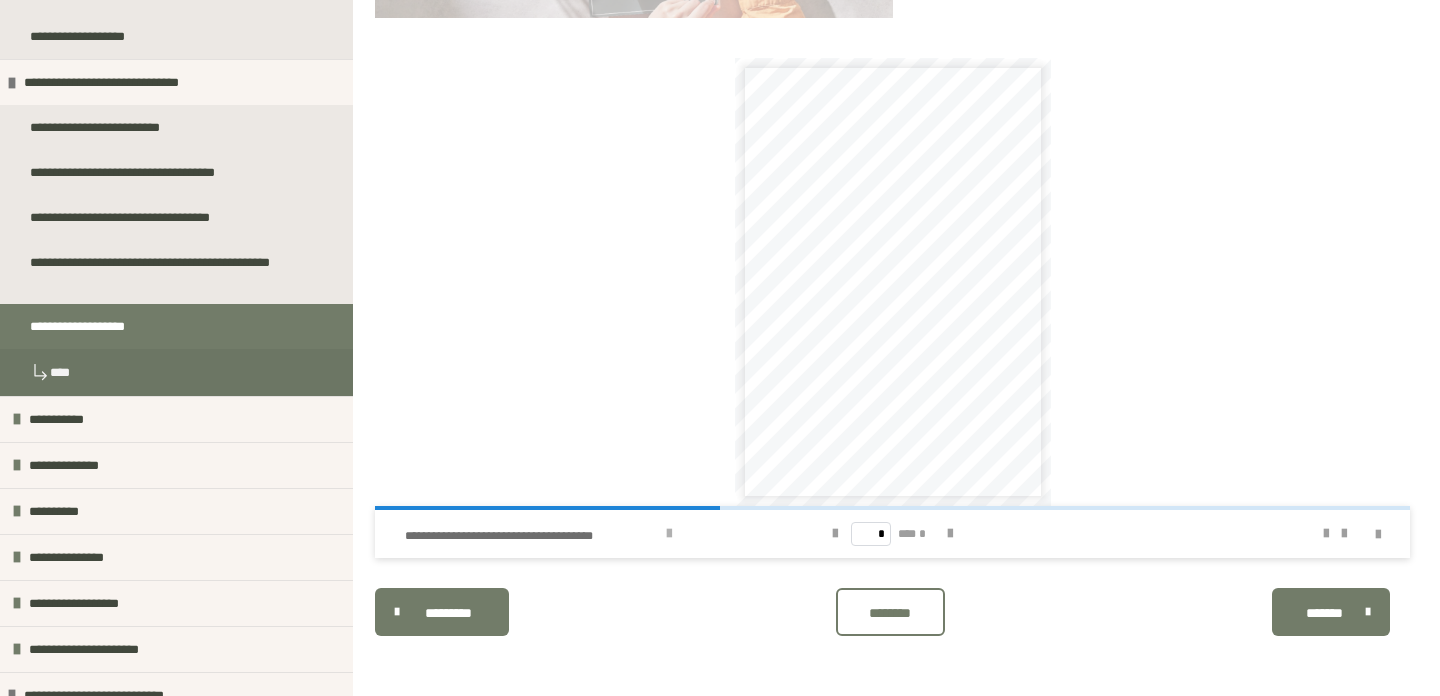 click on "**********" at bounding box center [580, 534] 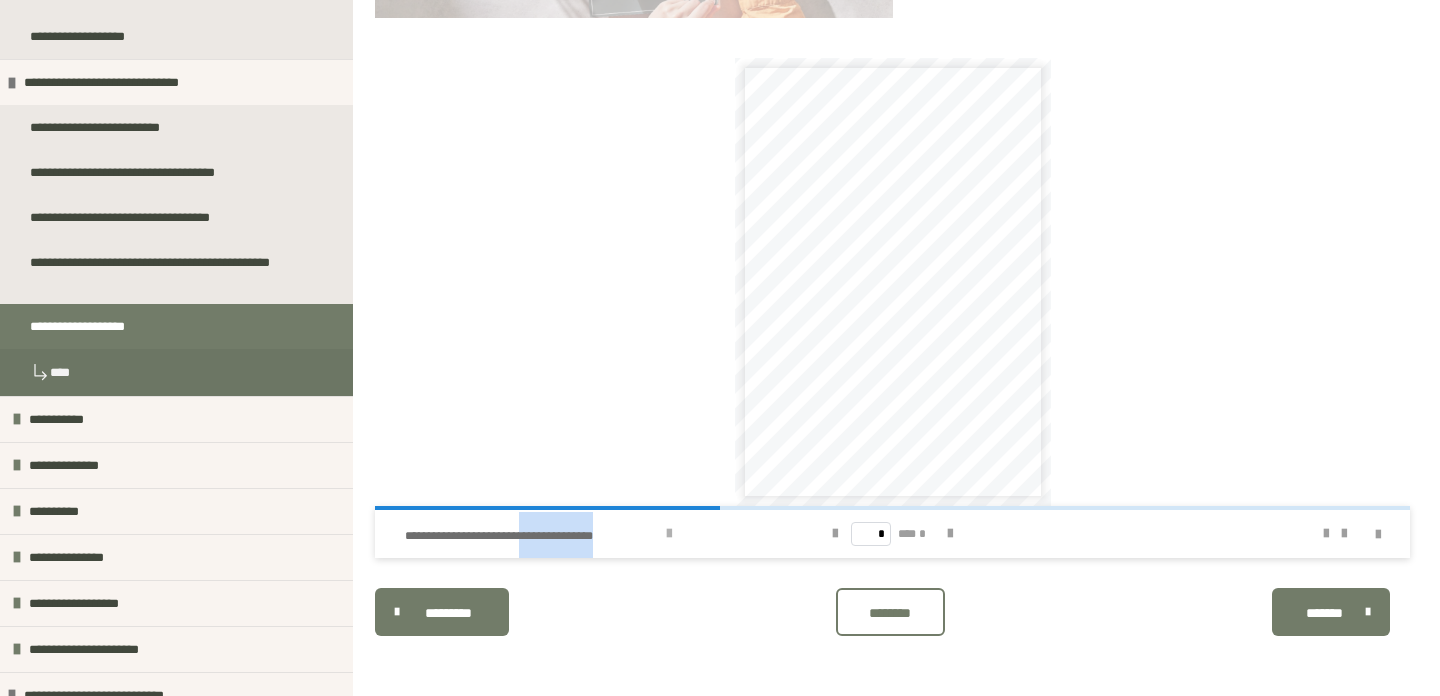 click on "**********" at bounding box center [532, 536] 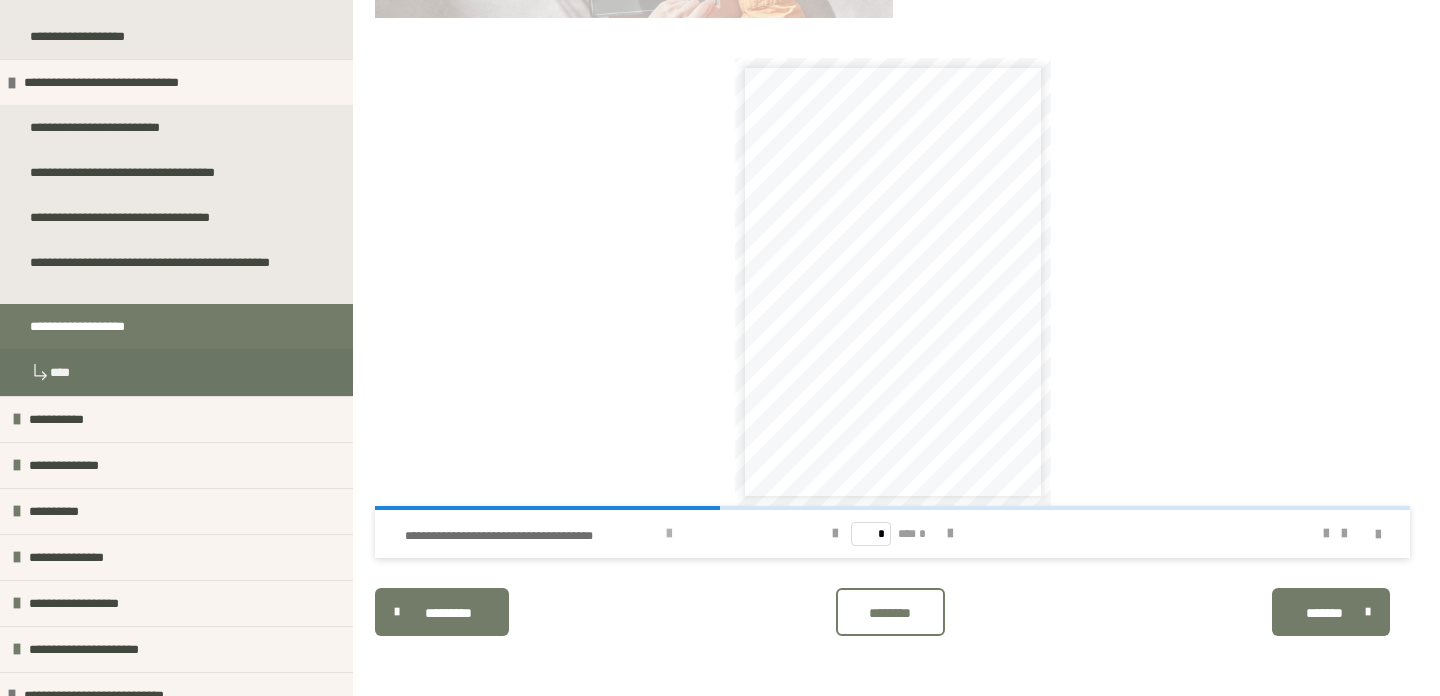 click on "**********" at bounding box center [532, 536] 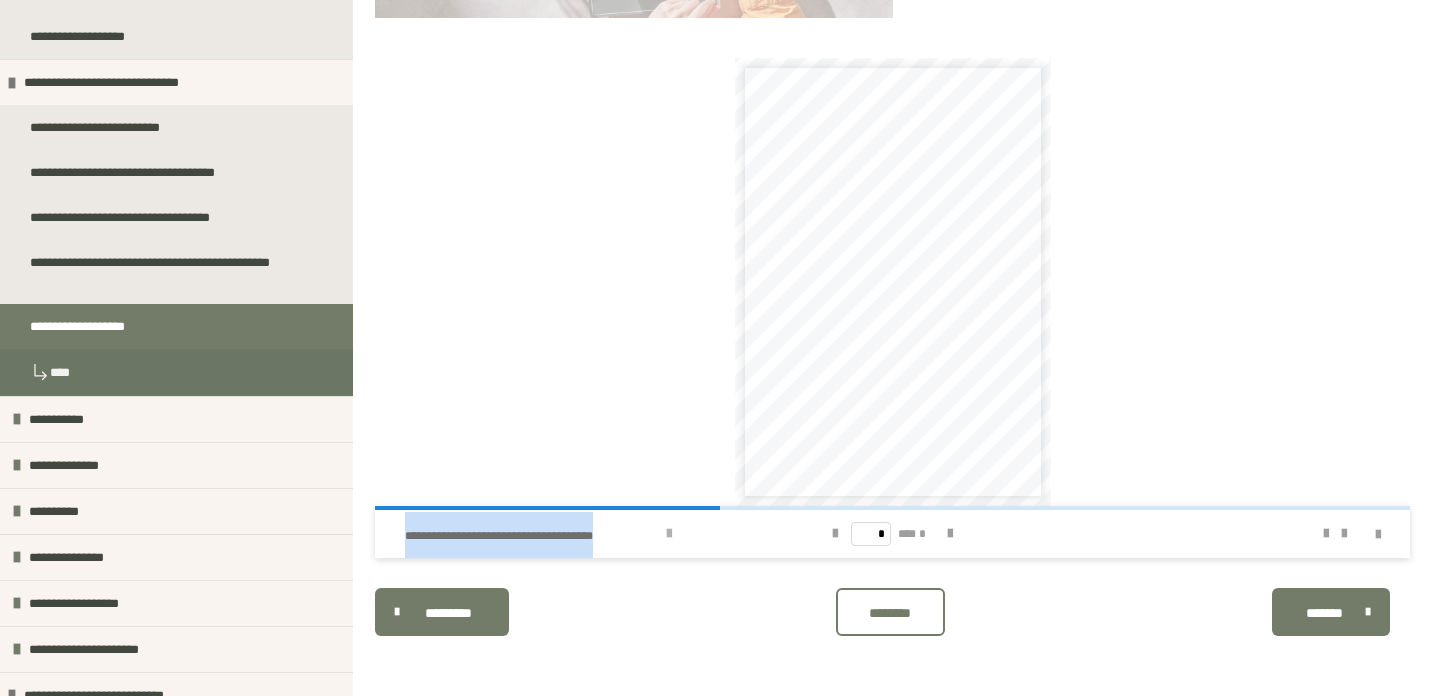 click on "**********" at bounding box center (532, 536) 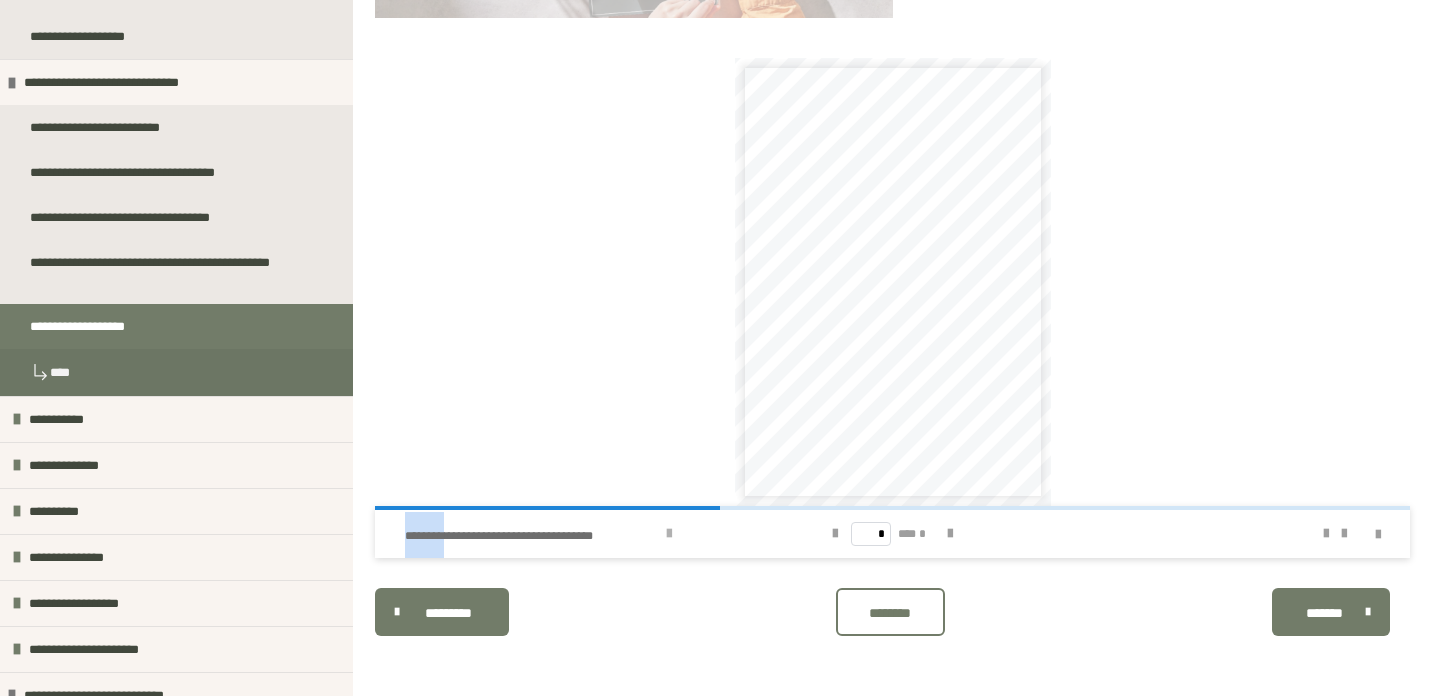 click on "**********" at bounding box center (532, 536) 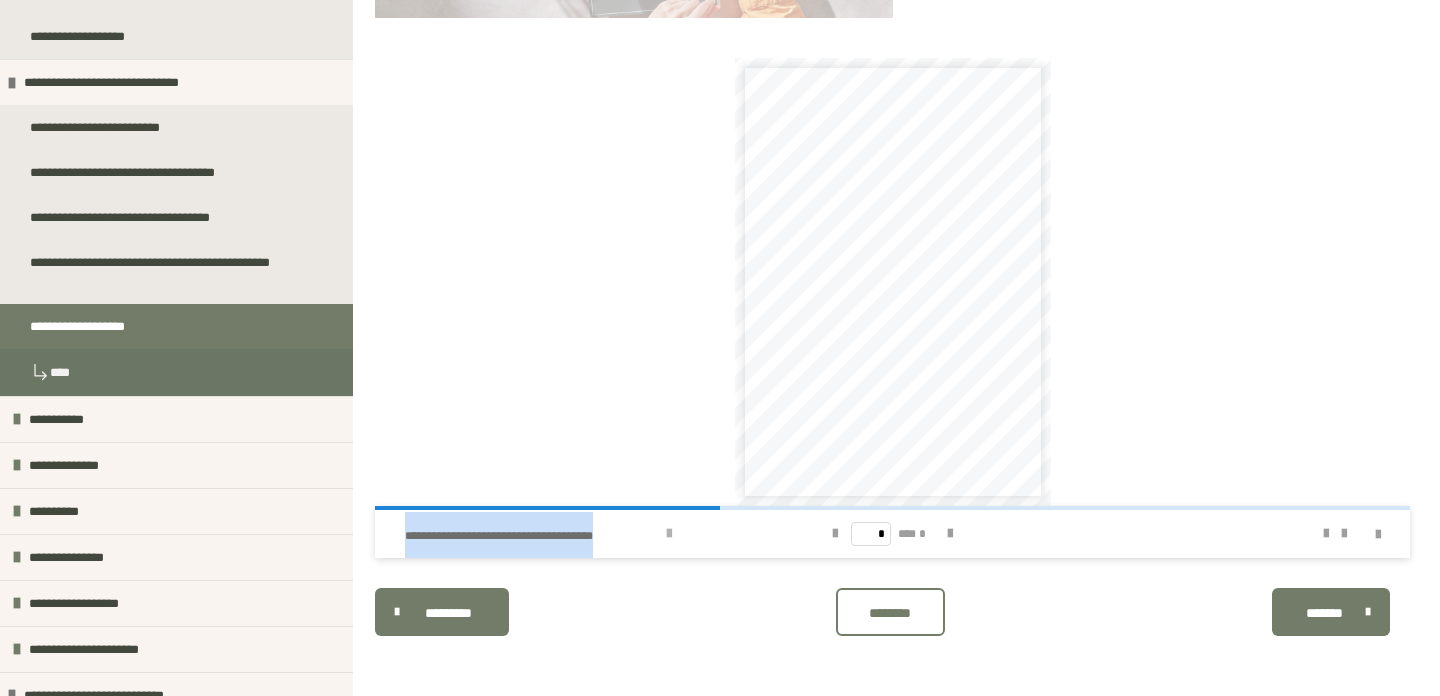 click on "**********" at bounding box center [532, 536] 